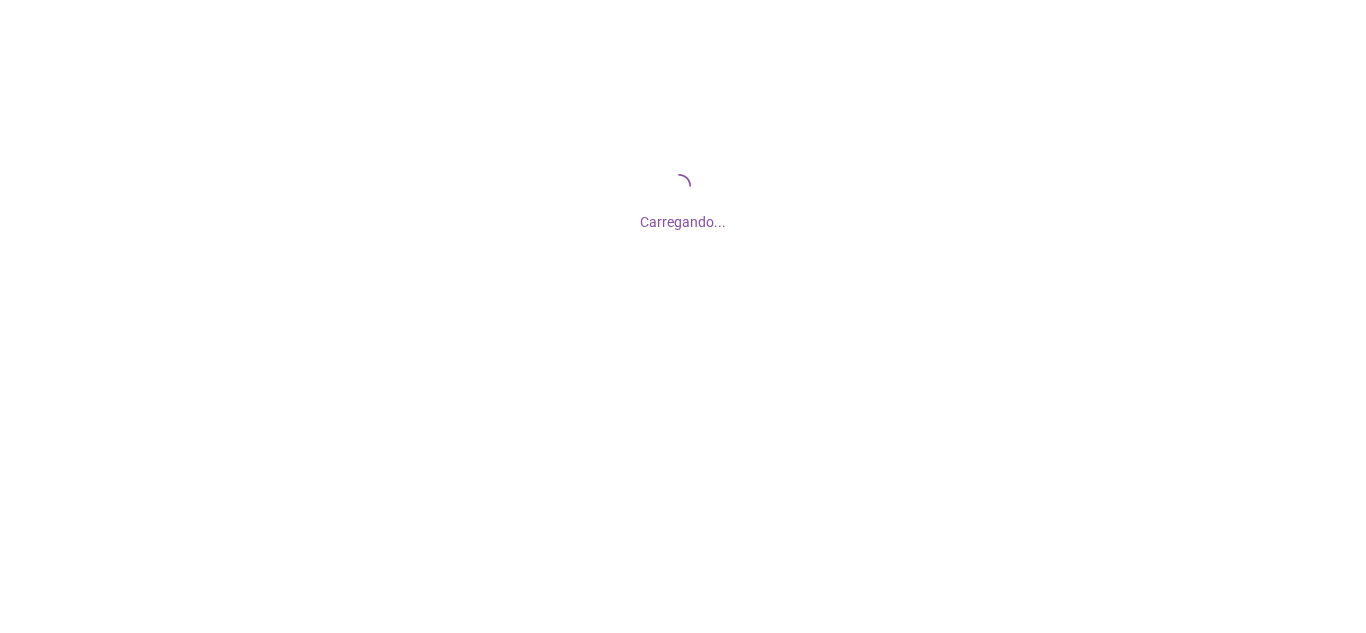 scroll, scrollTop: 0, scrollLeft: 0, axis: both 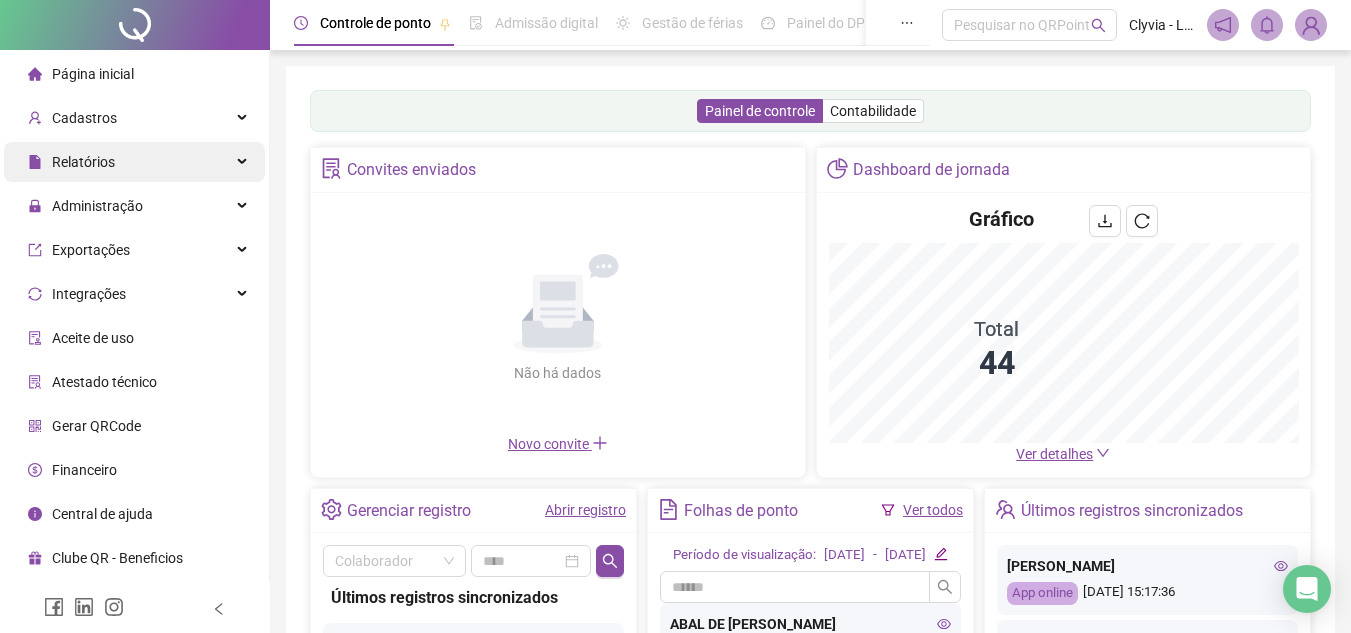 click on "Relatórios" at bounding box center (134, 162) 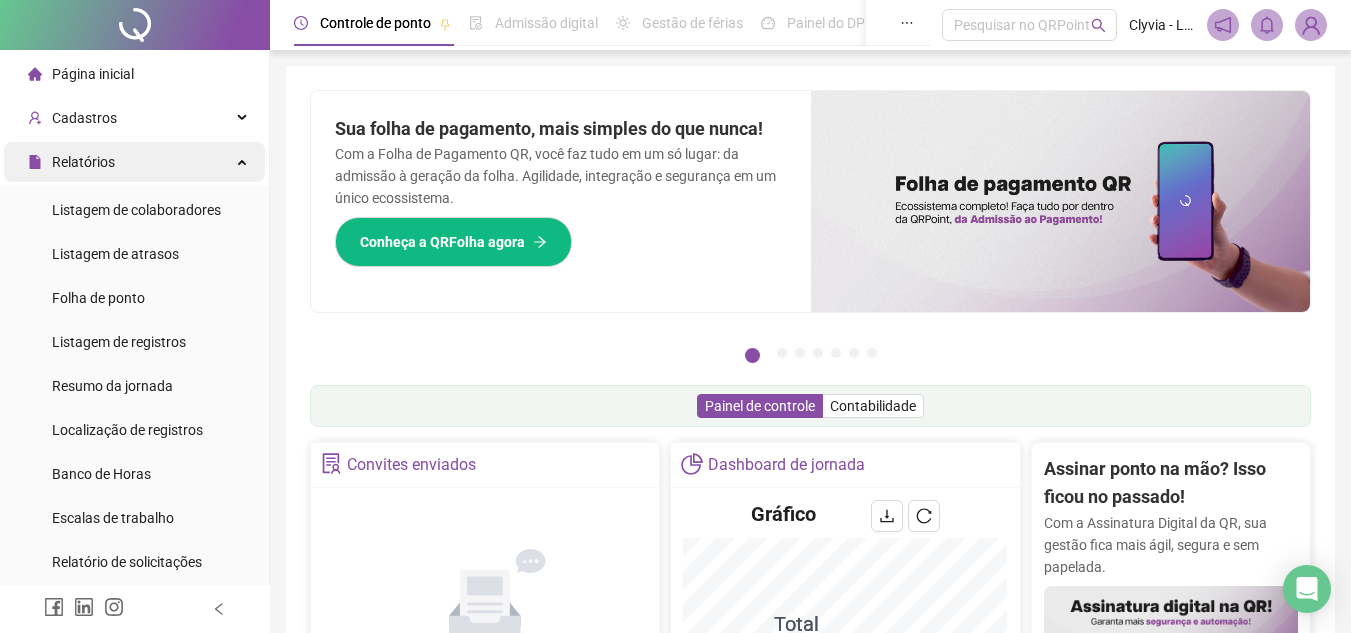 click on "Relatórios" at bounding box center [134, 162] 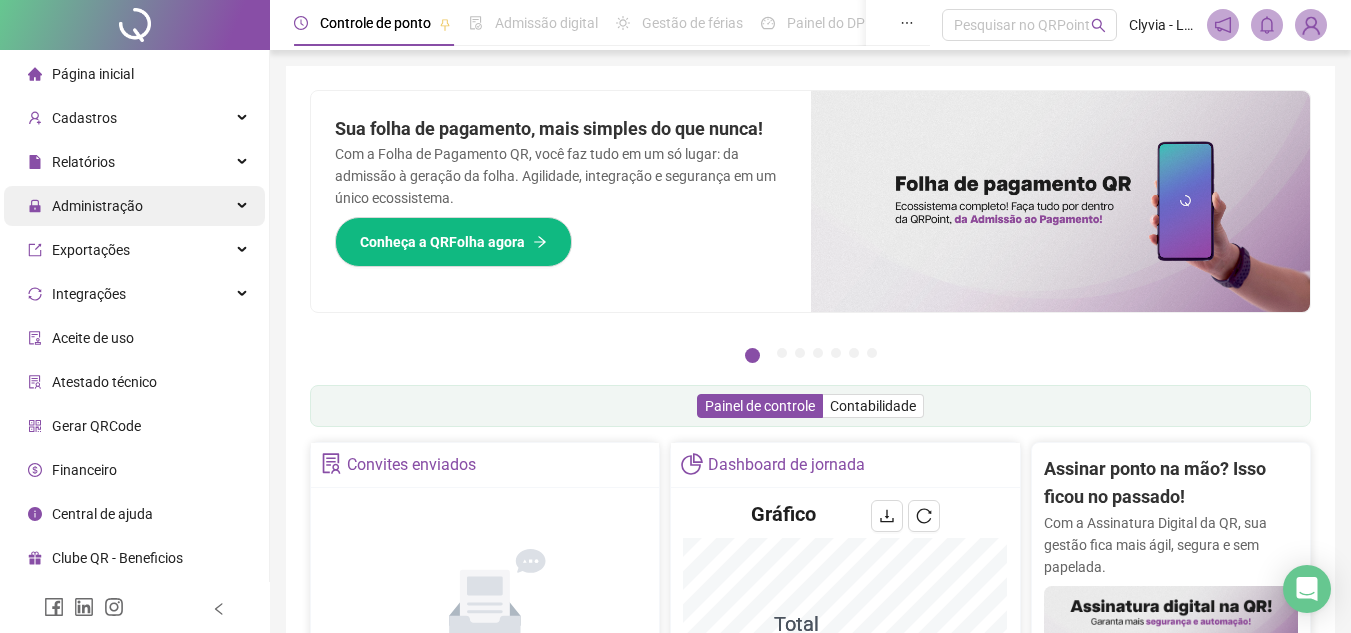 click on "Administração" at bounding box center [85, 206] 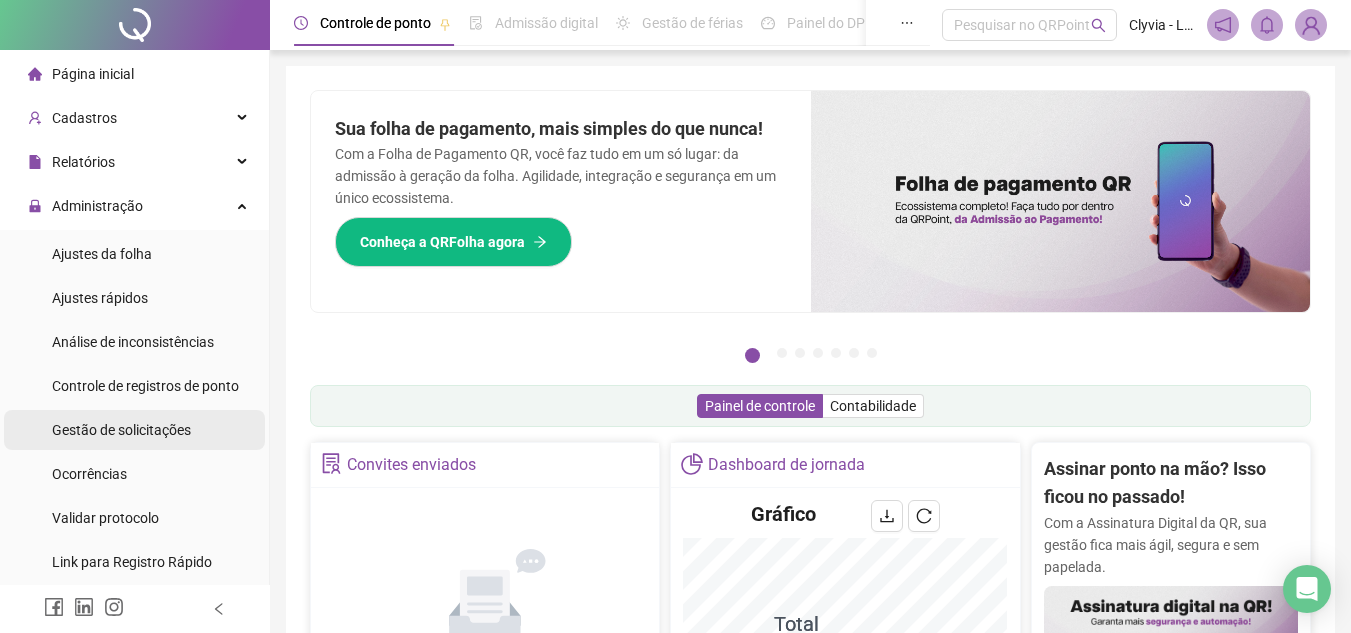 click on "Gestão de solicitações" at bounding box center (121, 430) 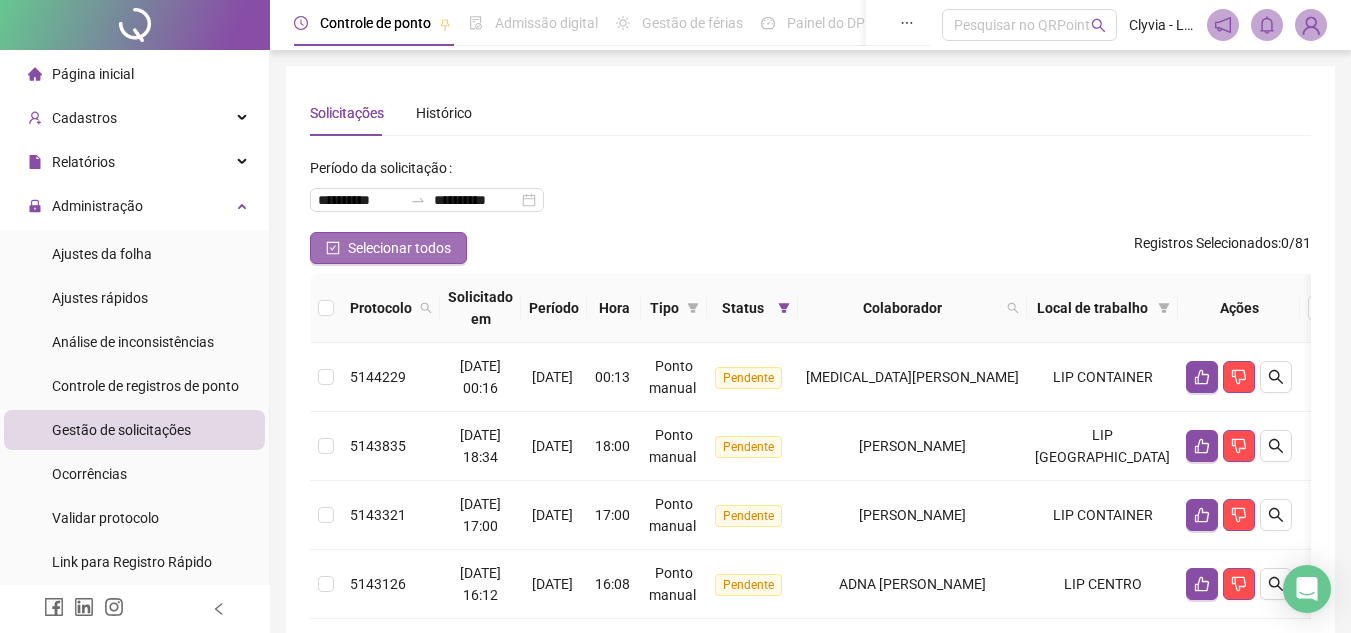 click on "Selecionar todos" at bounding box center (399, 248) 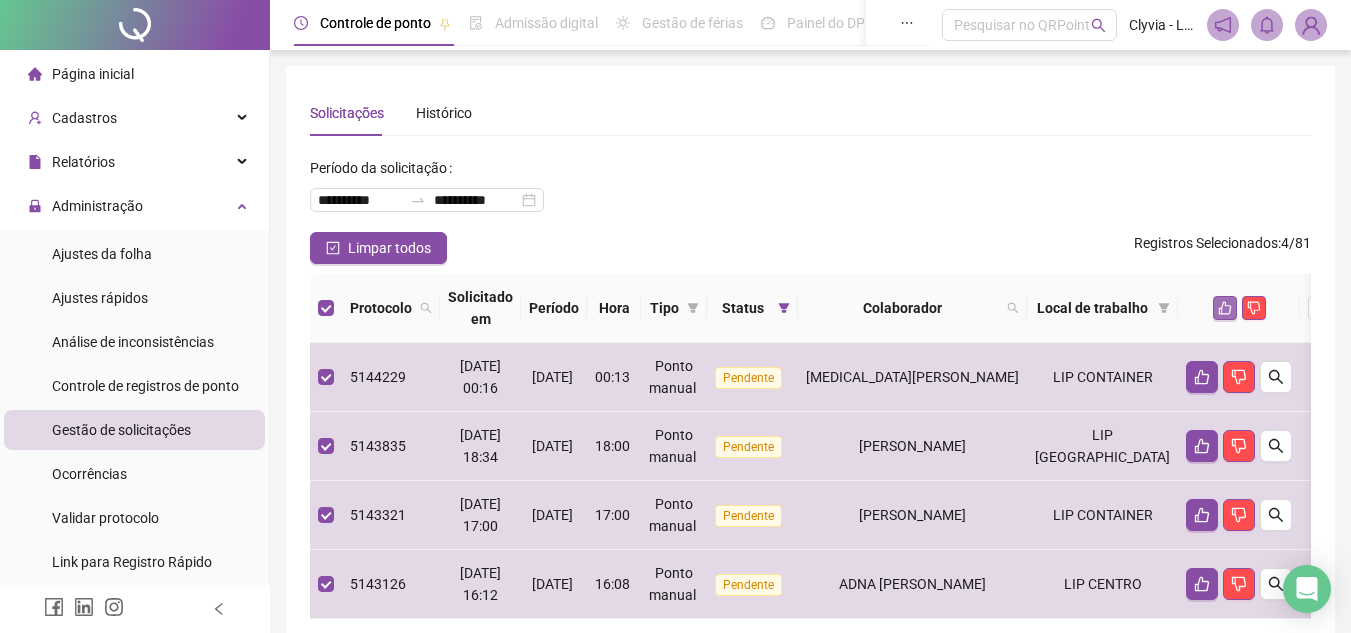 click at bounding box center (1225, 308) 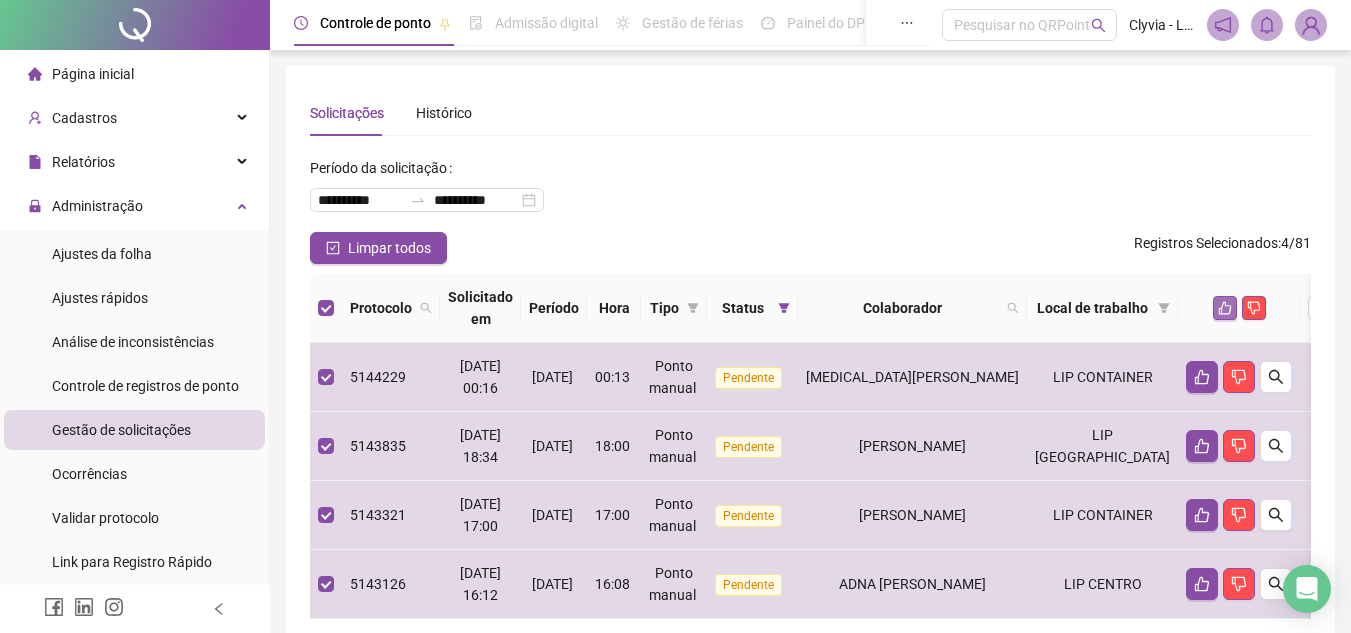 click 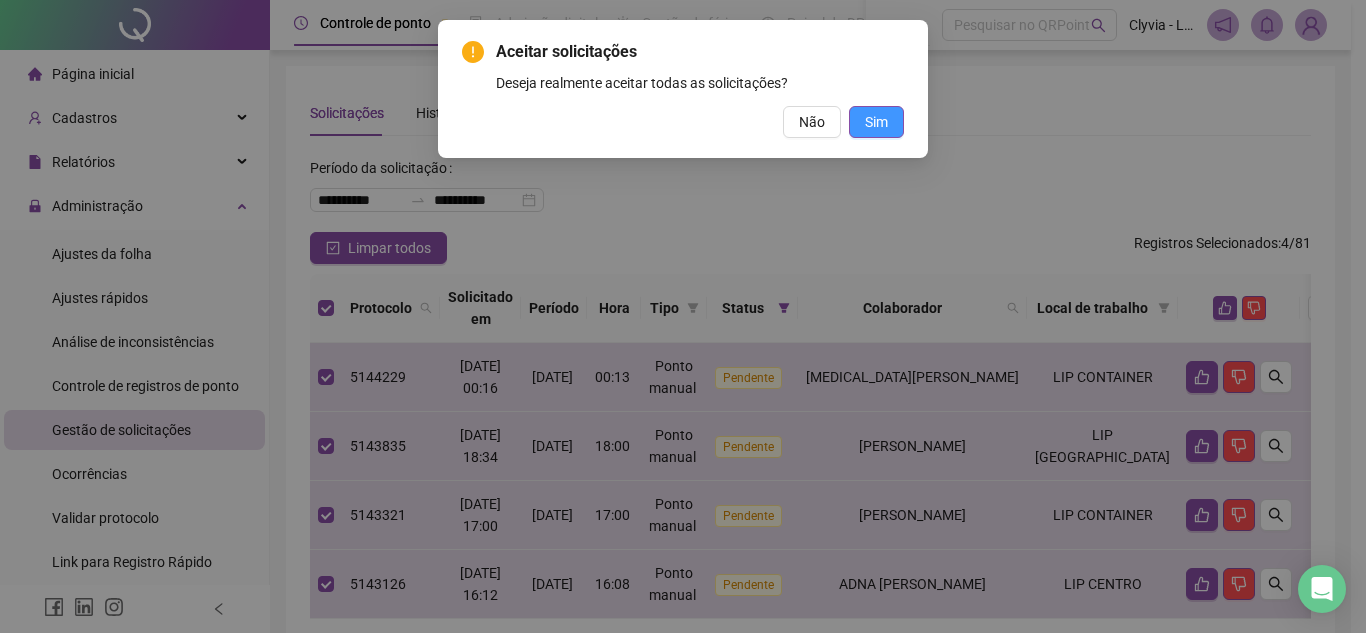 click on "Sim" at bounding box center (876, 122) 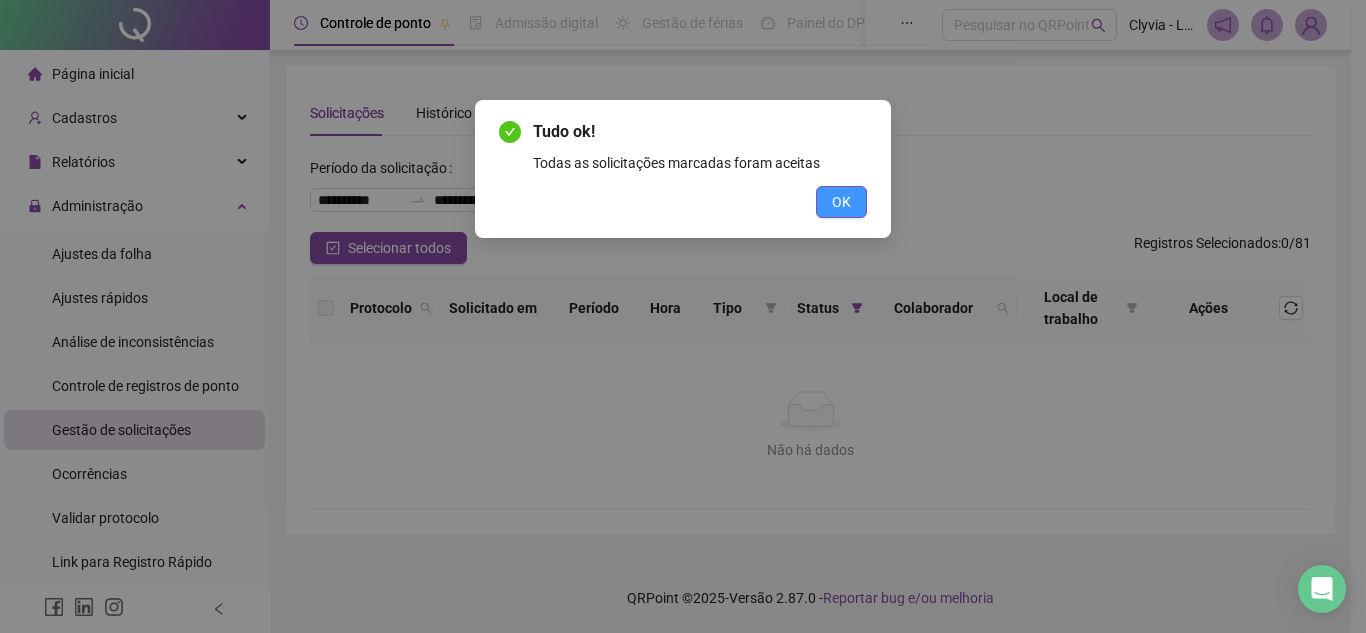 click on "OK" at bounding box center [841, 202] 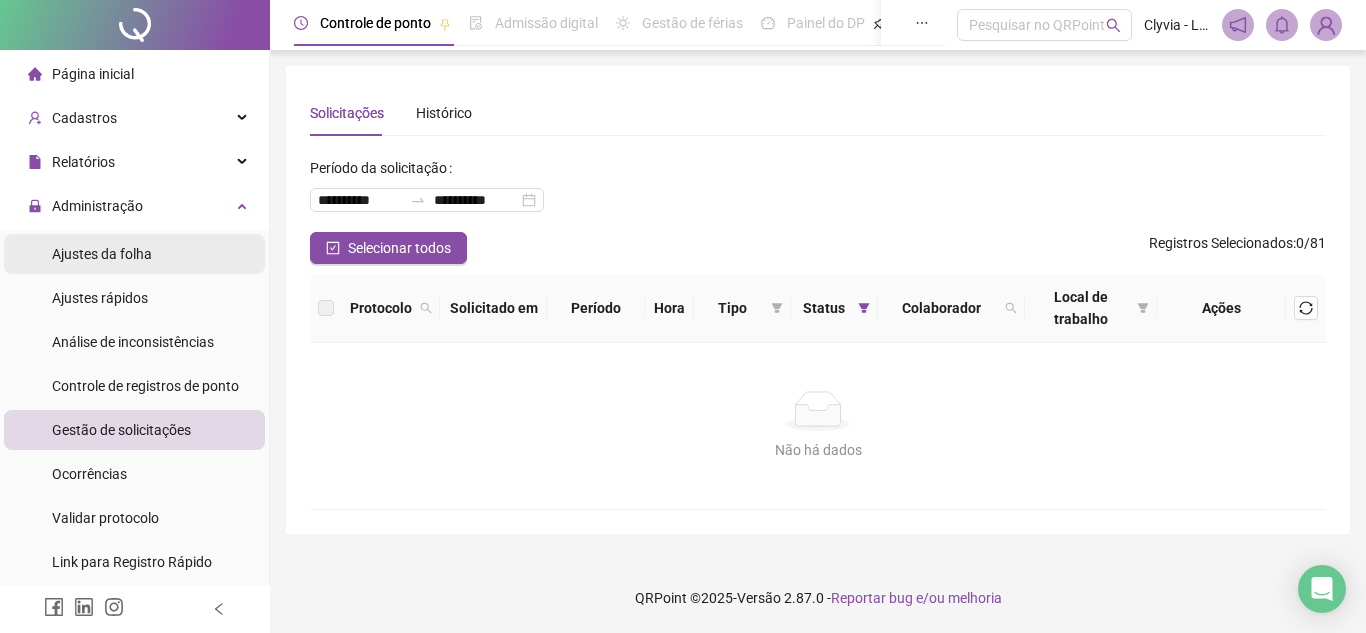 click on "Ajustes da folha" at bounding box center (134, 254) 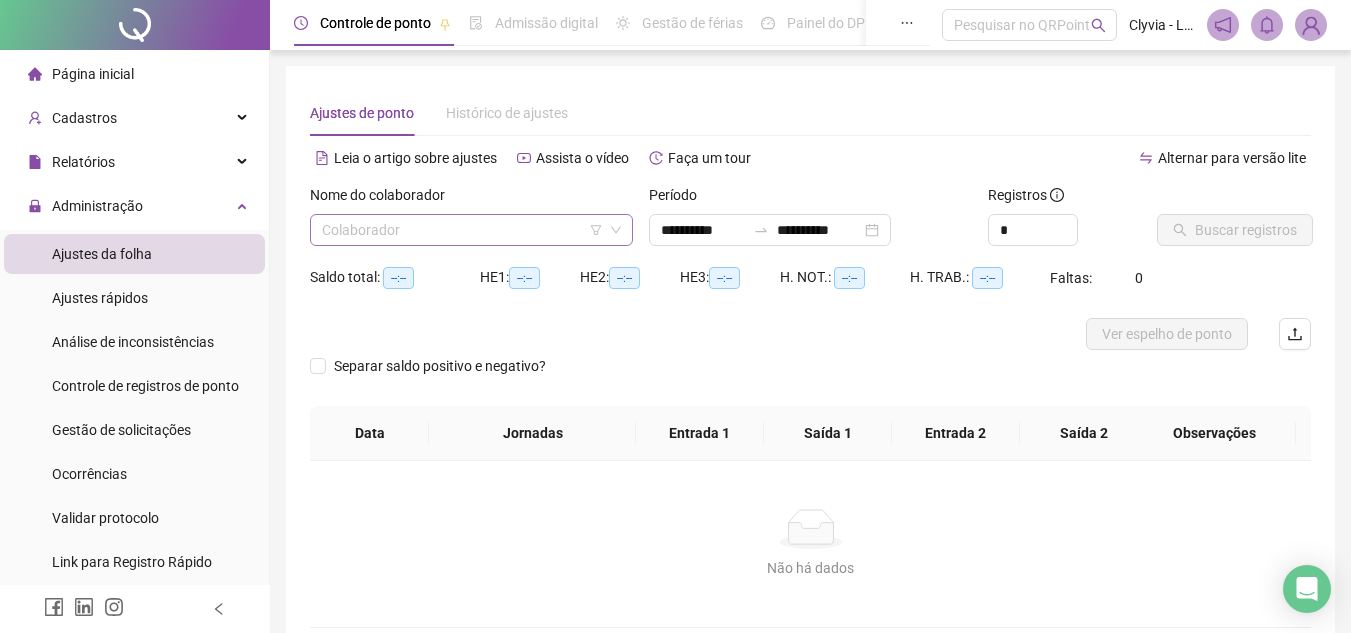 click at bounding box center (465, 230) 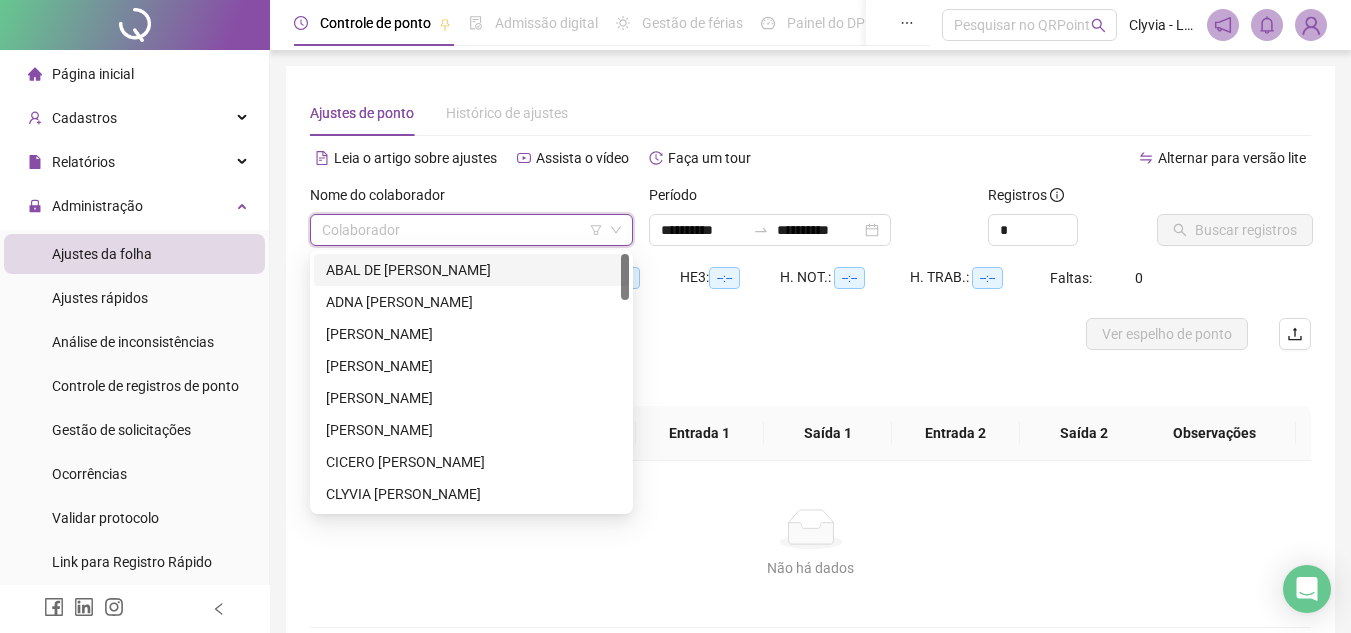 click 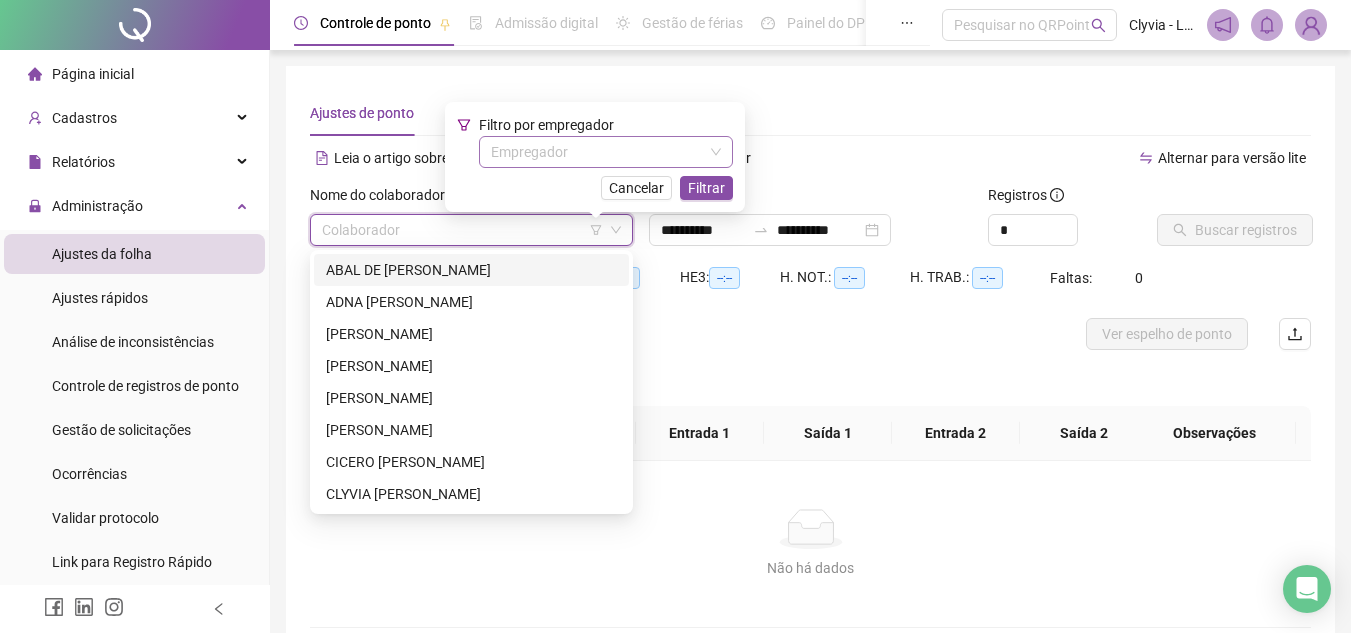 click at bounding box center [600, 152] 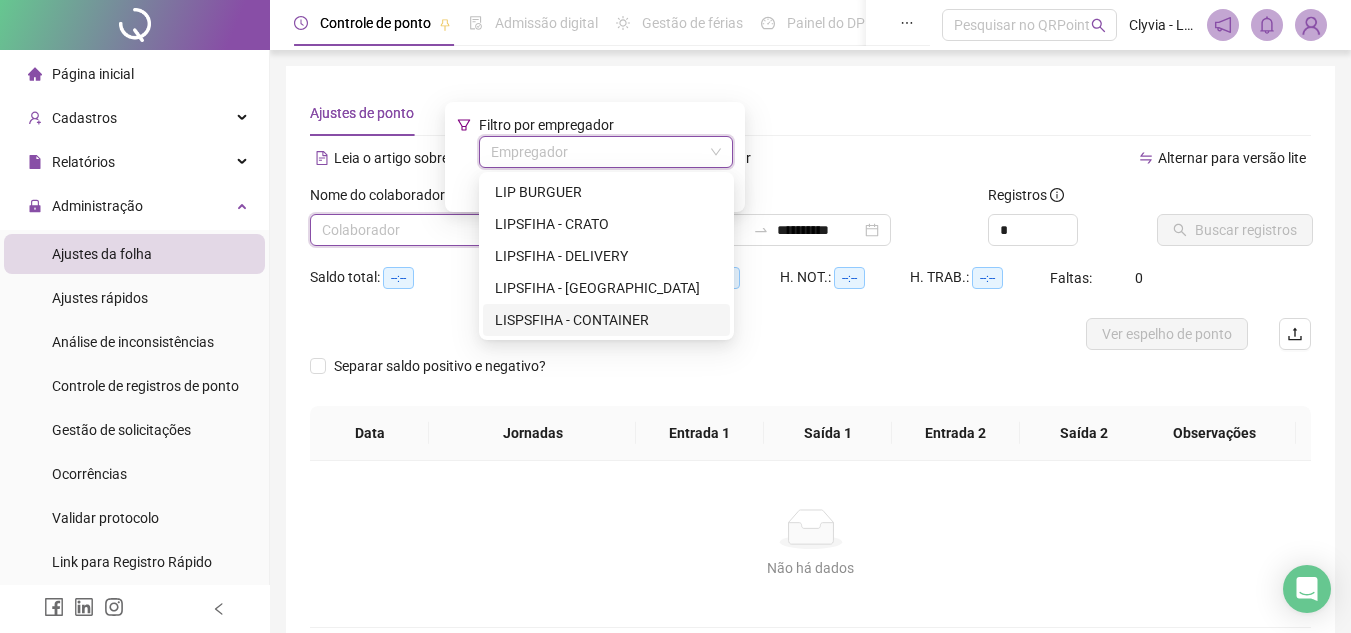 click on "LISPSFIHA - CONTAINER" at bounding box center [606, 320] 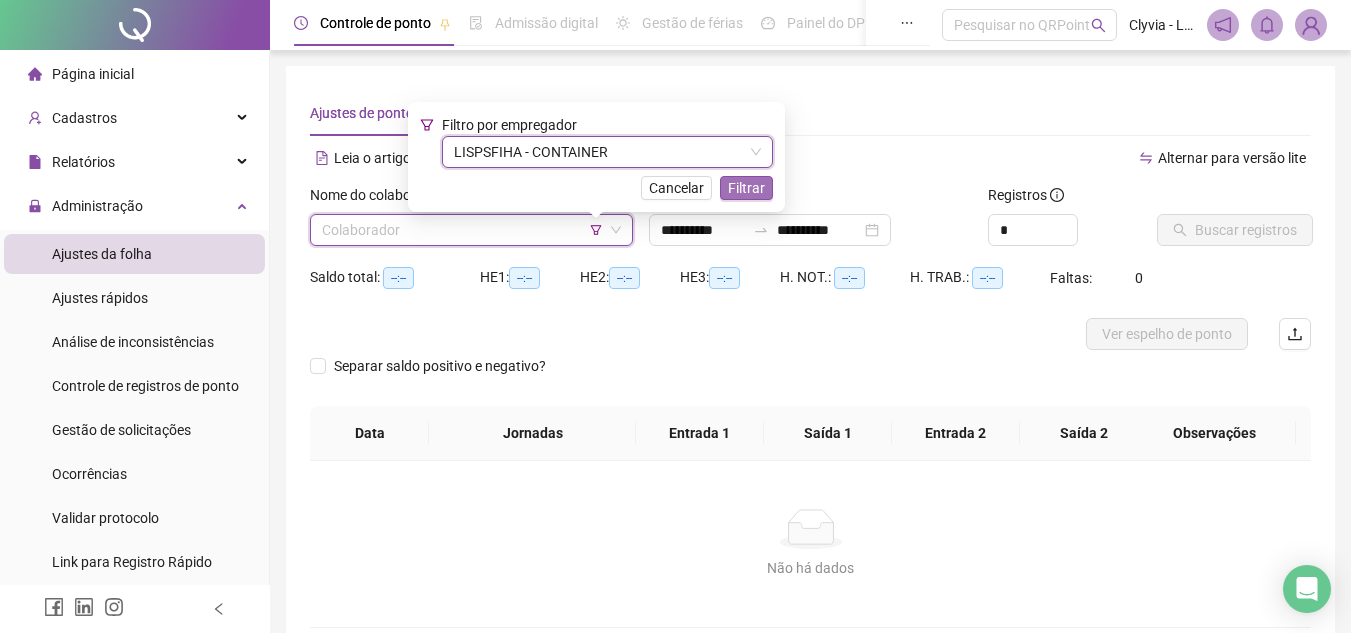 click on "Filtrar" at bounding box center [746, 188] 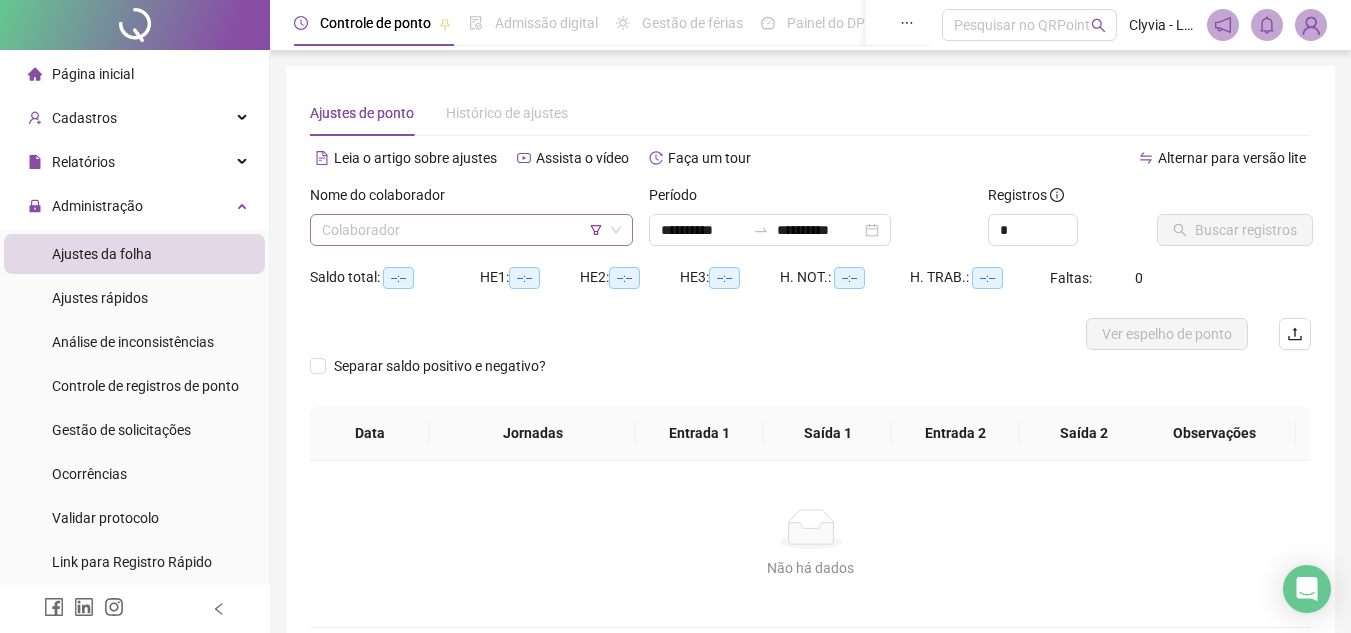 click at bounding box center [465, 230] 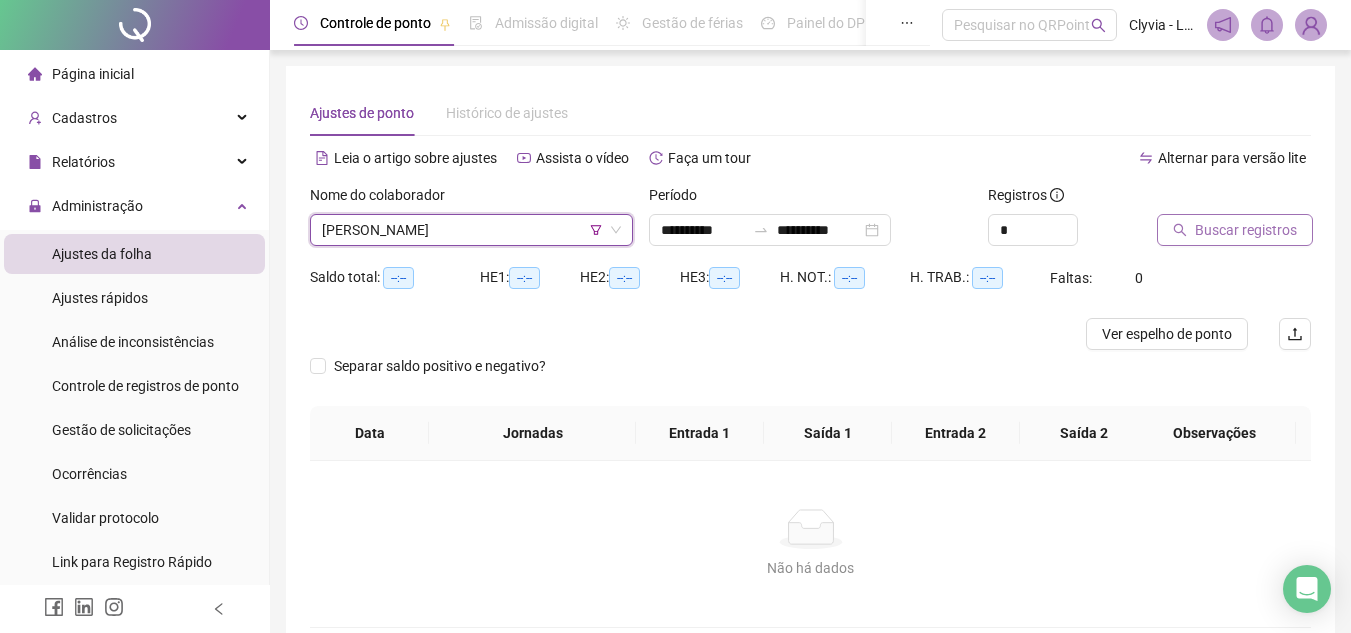 click on "Buscar registros" at bounding box center [1246, 230] 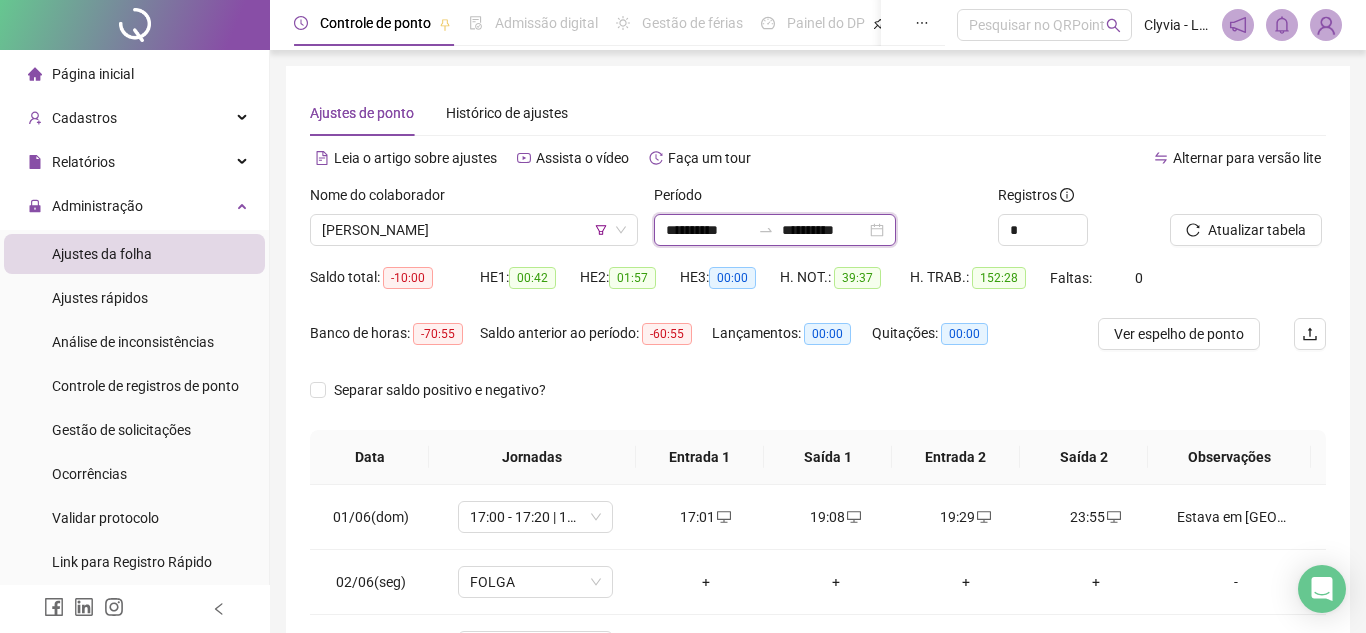 click on "**********" at bounding box center (708, 230) 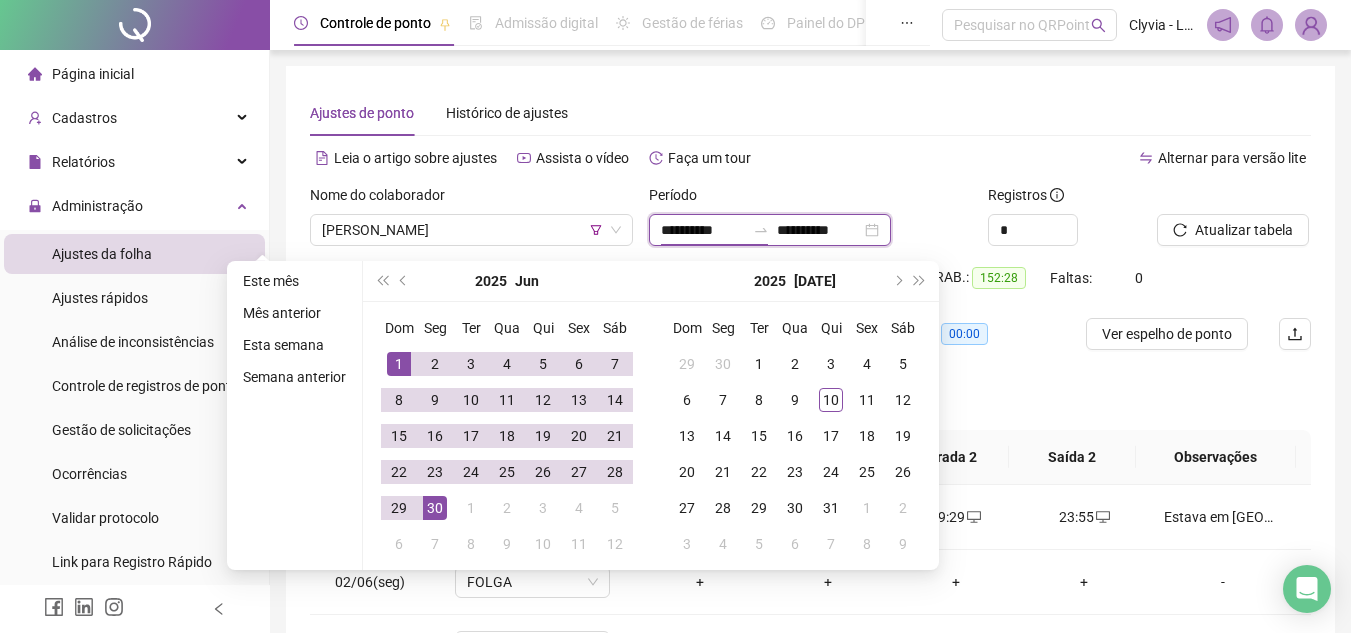 click on "**********" at bounding box center (703, 230) 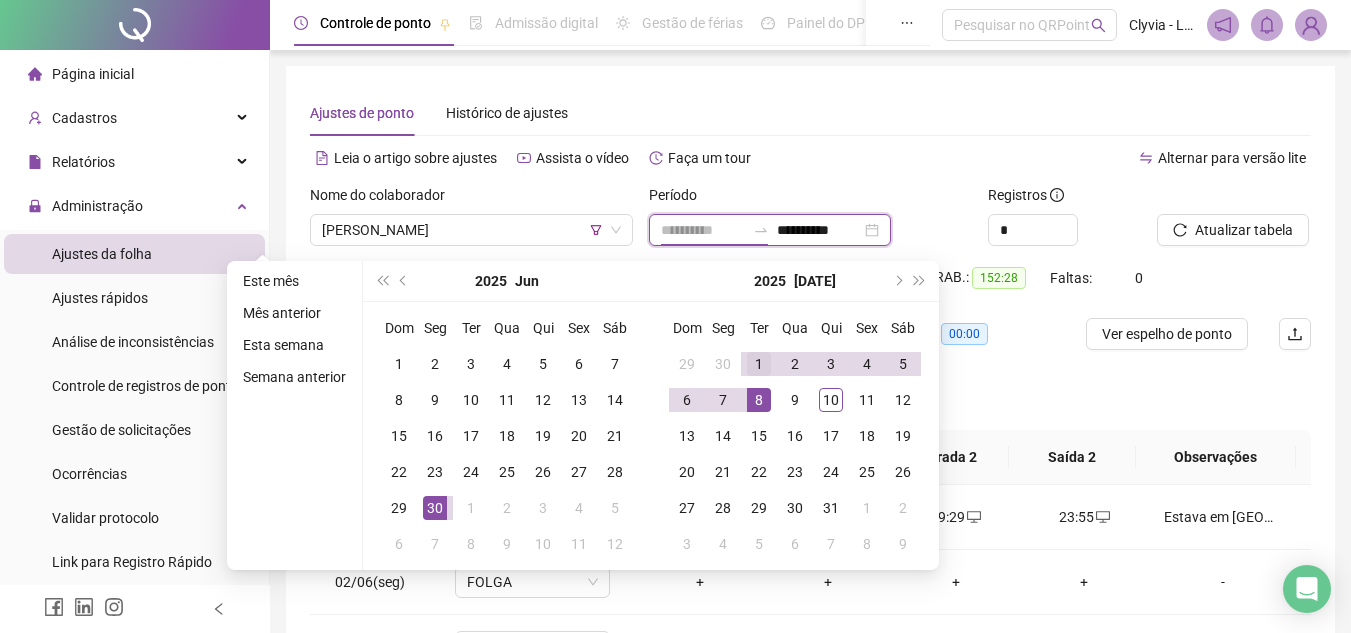 type on "**********" 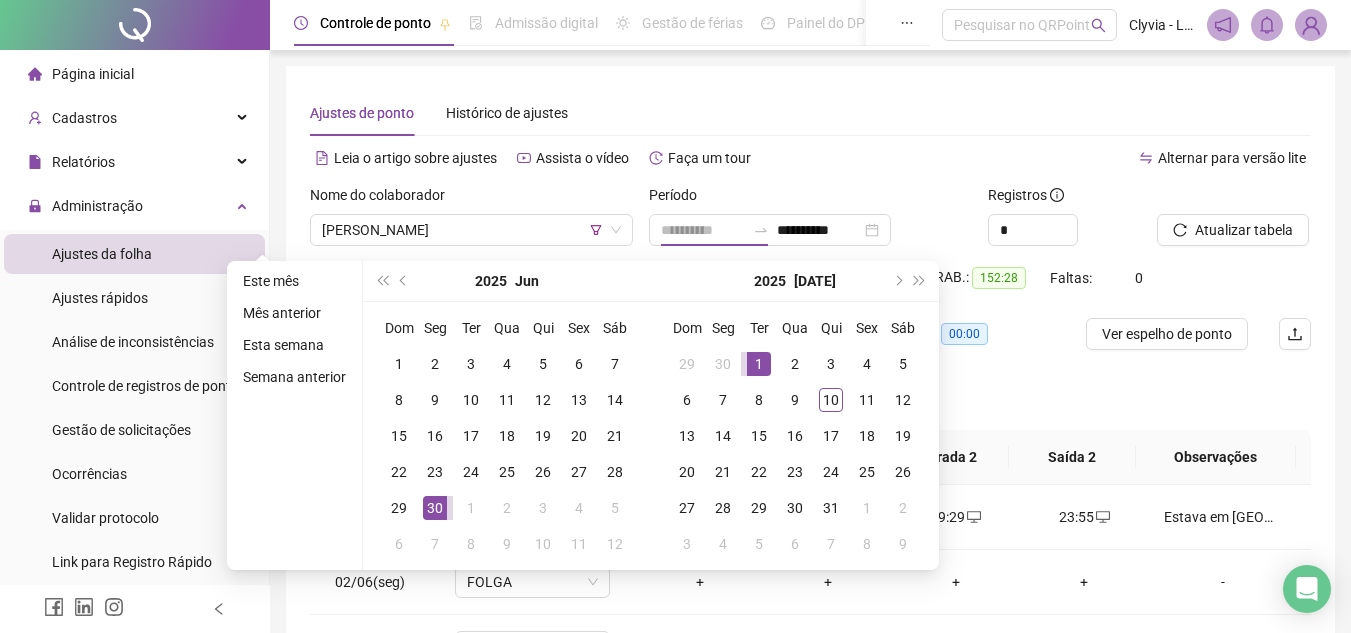 click on "1" at bounding box center (759, 364) 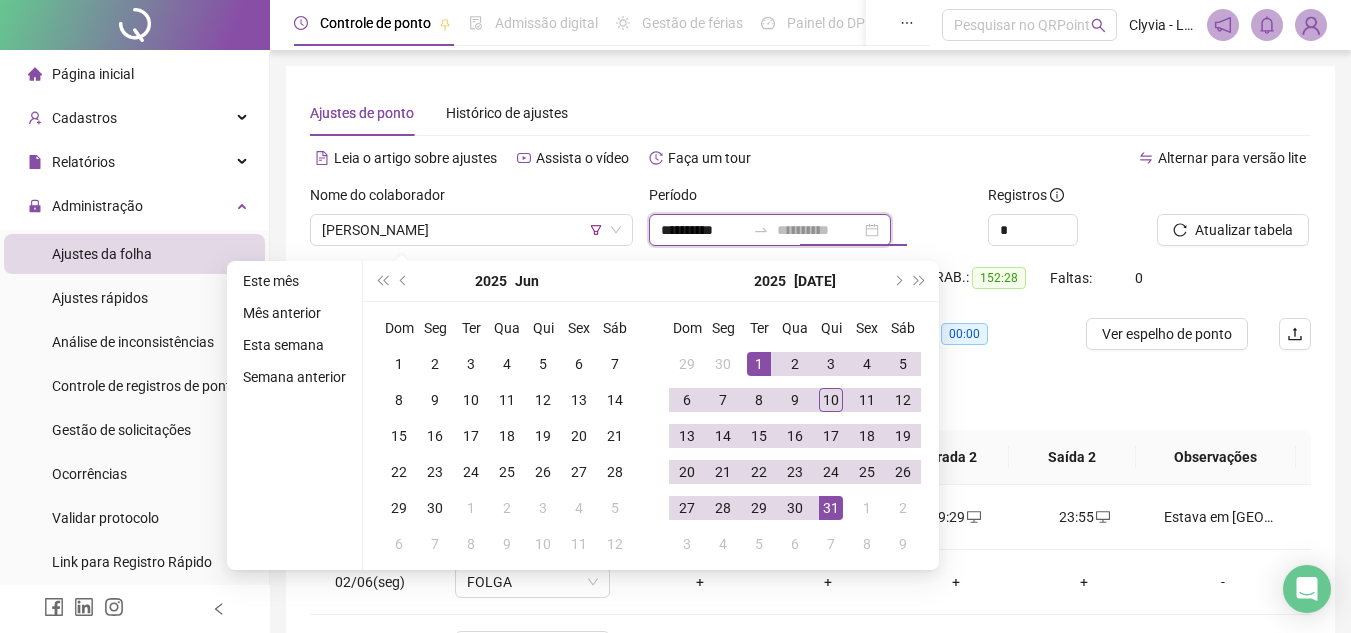 type on "**********" 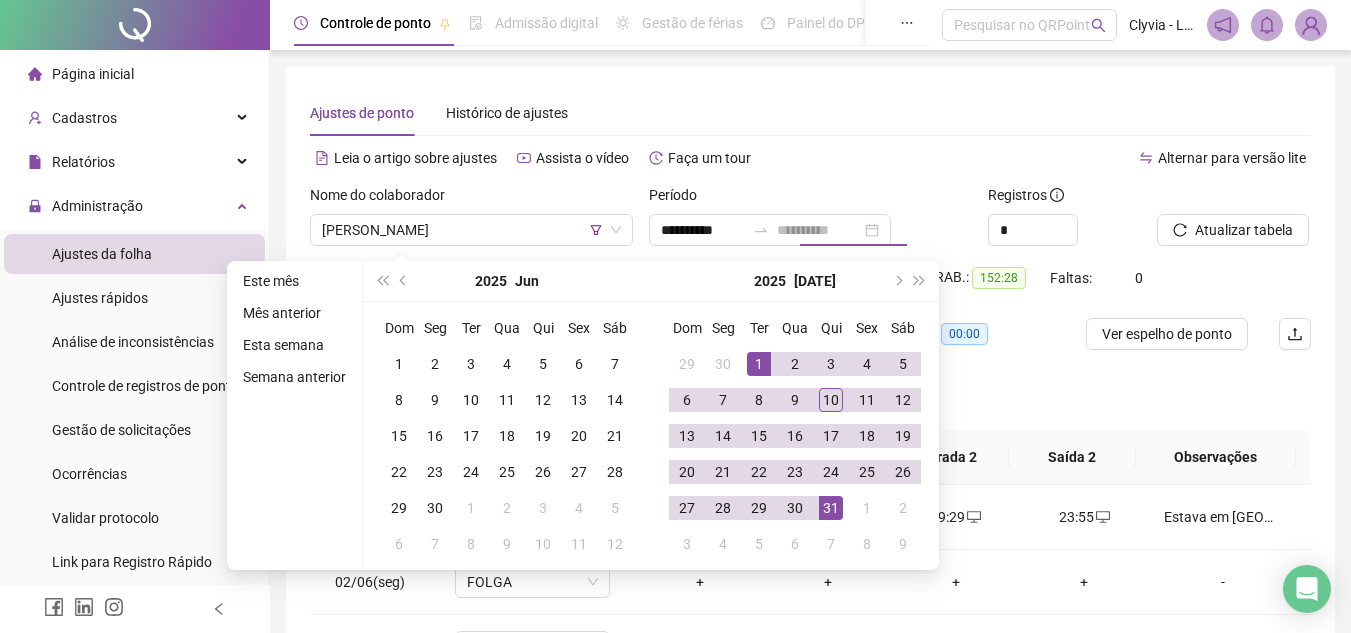 click on "31" at bounding box center [831, 508] 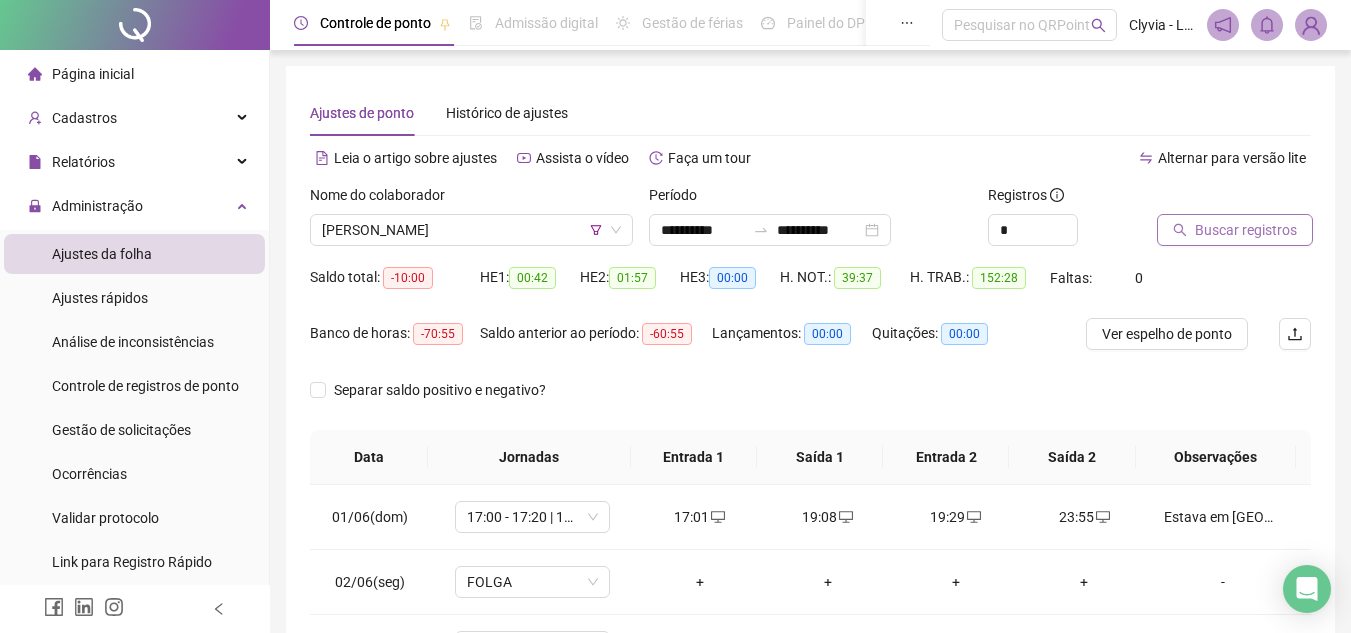 click on "Buscar registros" at bounding box center (1246, 230) 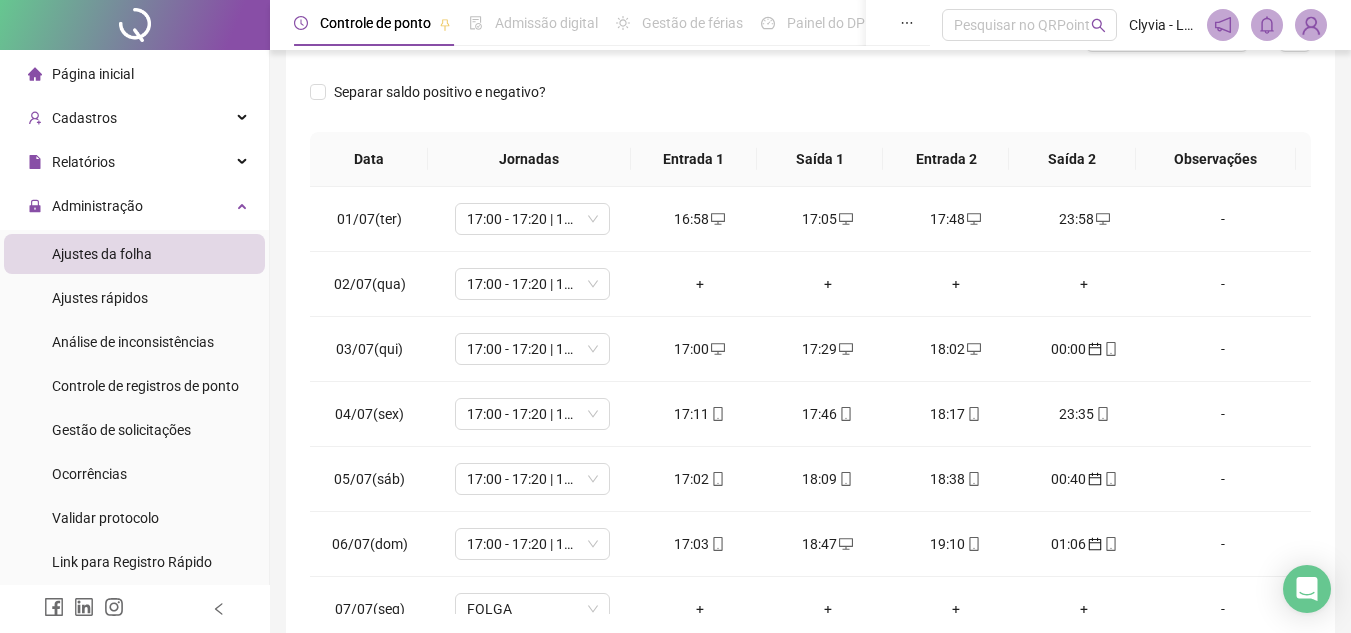 scroll, scrollTop: 389, scrollLeft: 0, axis: vertical 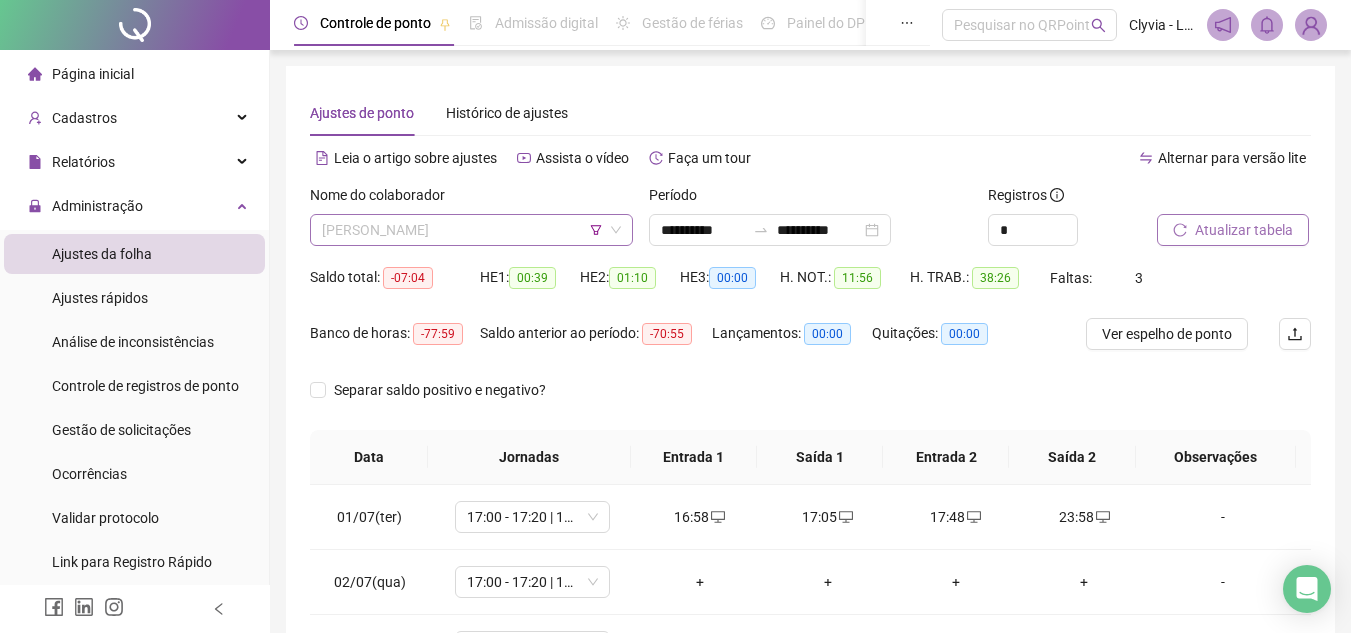 click on "[PERSON_NAME]" at bounding box center [471, 230] 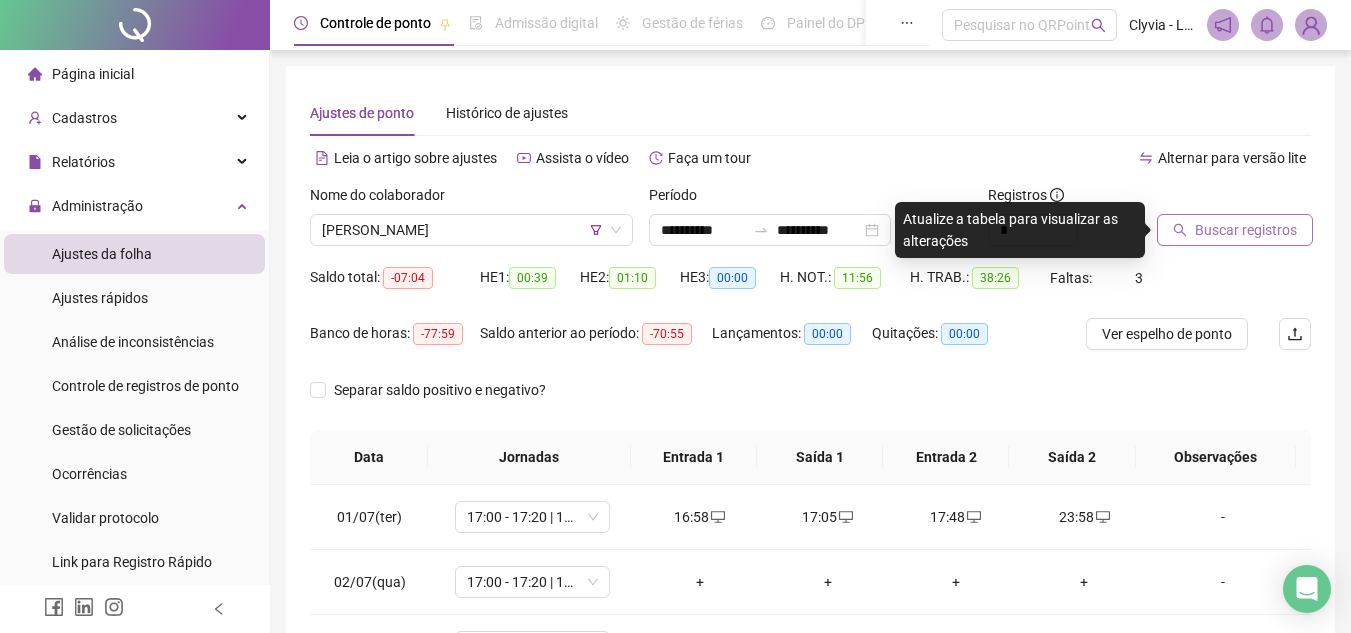 click on "Buscar registros" at bounding box center [1246, 230] 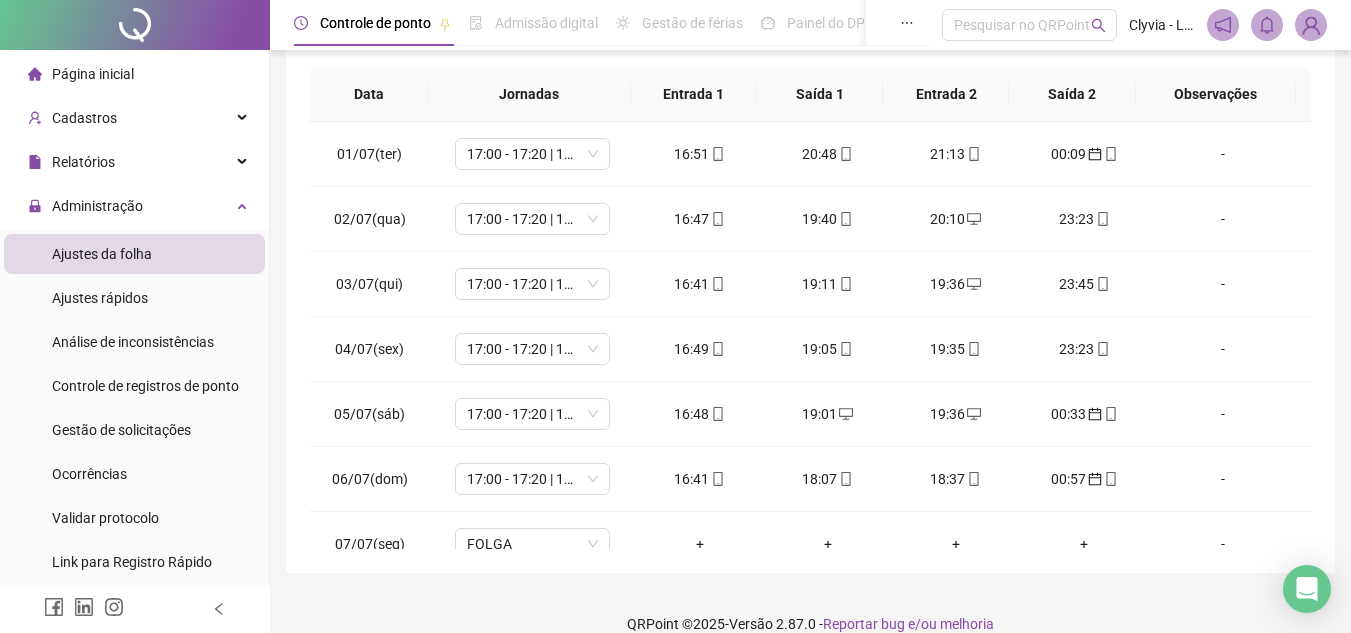scroll, scrollTop: 370, scrollLeft: 0, axis: vertical 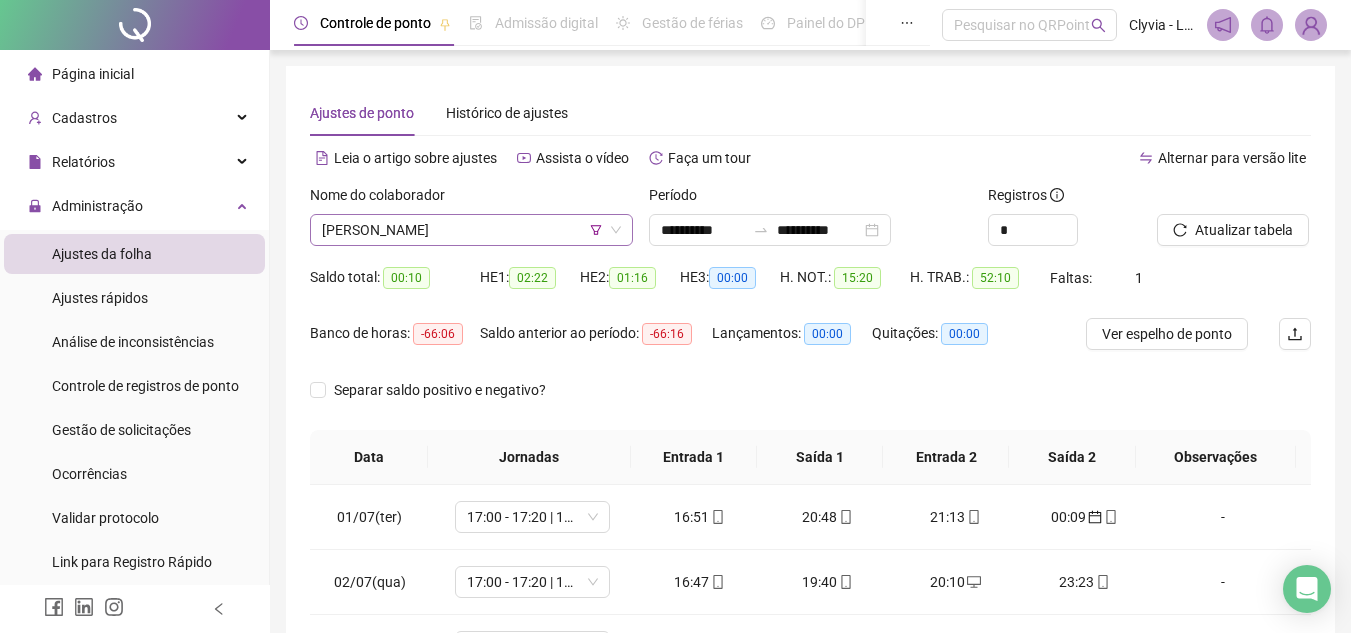 click on "[PERSON_NAME]" at bounding box center [471, 230] 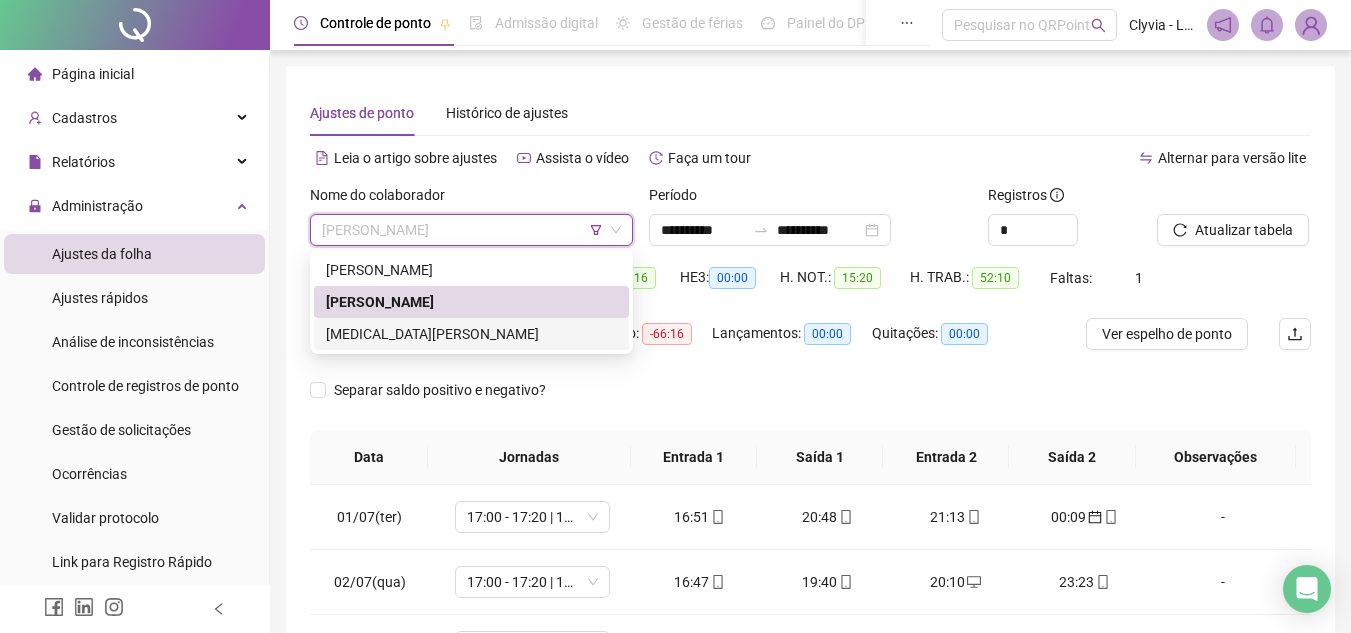click on "[MEDICAL_DATA][PERSON_NAME]" at bounding box center [471, 334] 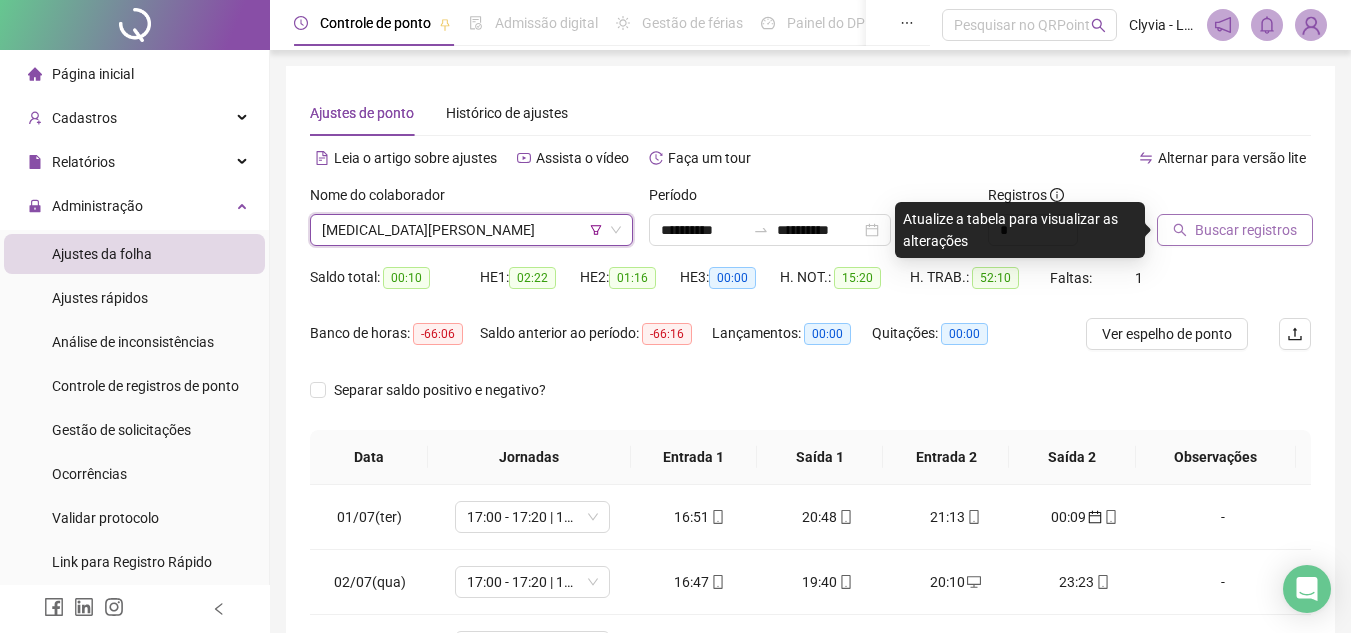 click on "Buscar registros" at bounding box center [1235, 230] 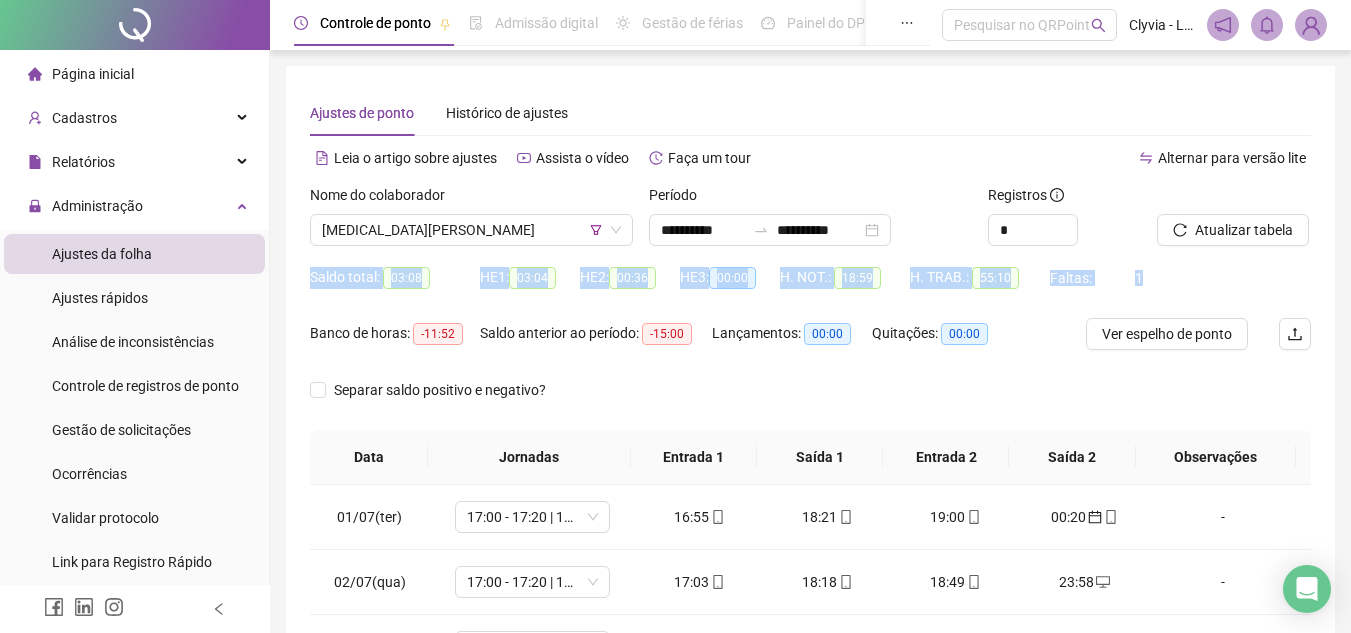 drag, startPoint x: 1346, startPoint y: 188, endPoint x: 1365, endPoint y: 287, distance: 100.80675 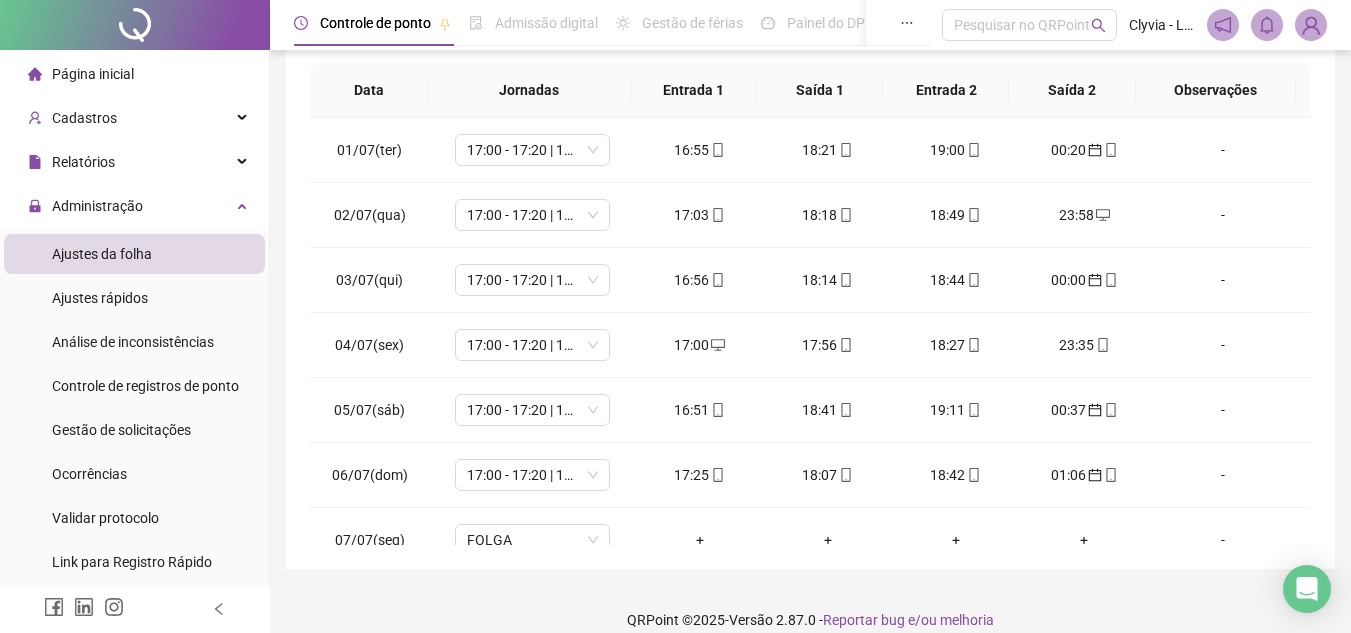 scroll, scrollTop: 389, scrollLeft: 0, axis: vertical 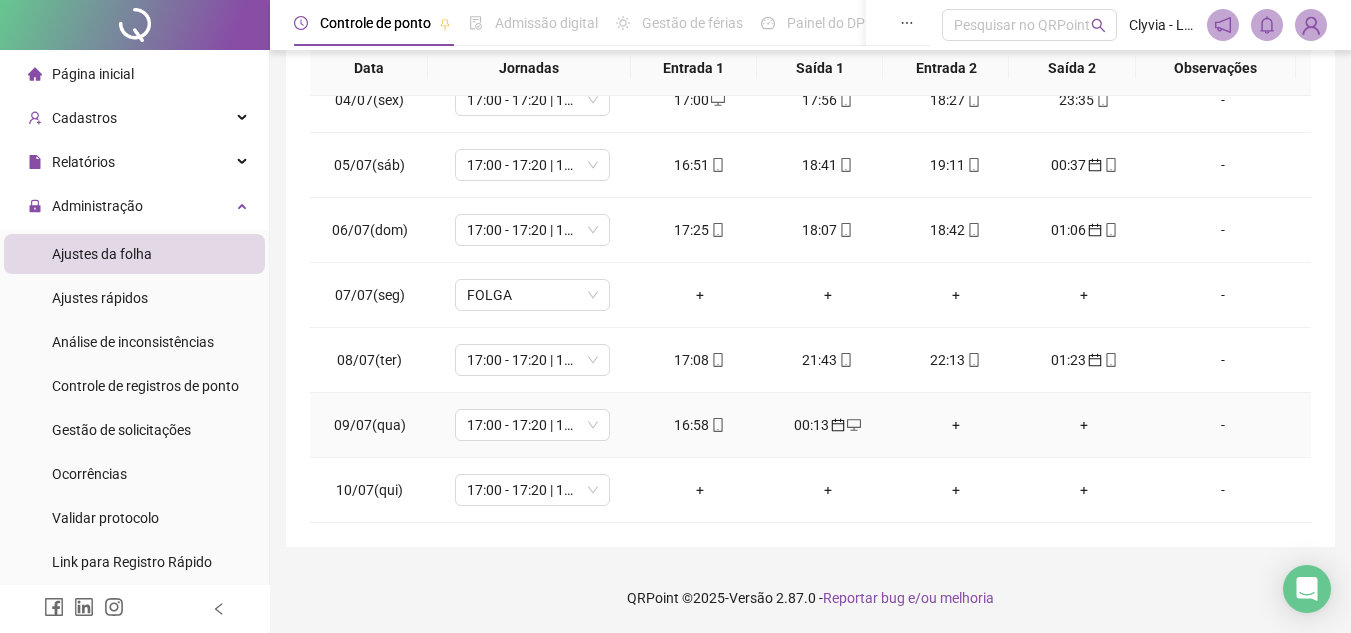 click on "+" at bounding box center (956, 425) 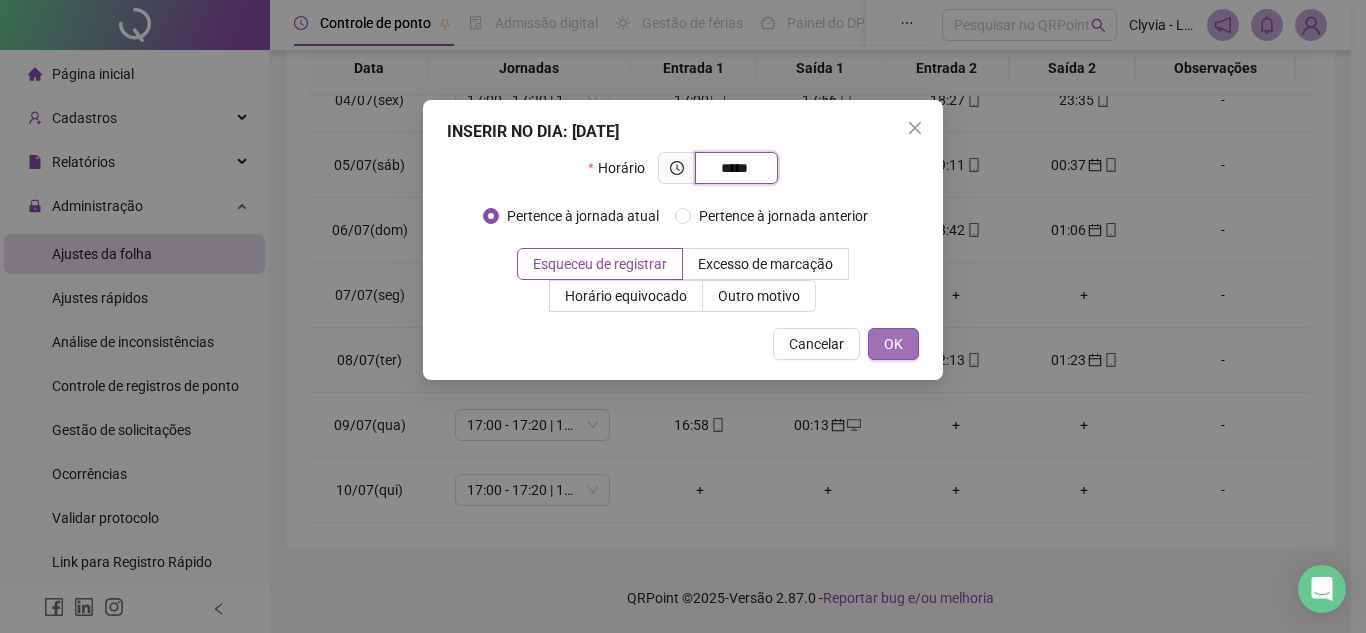 type on "*****" 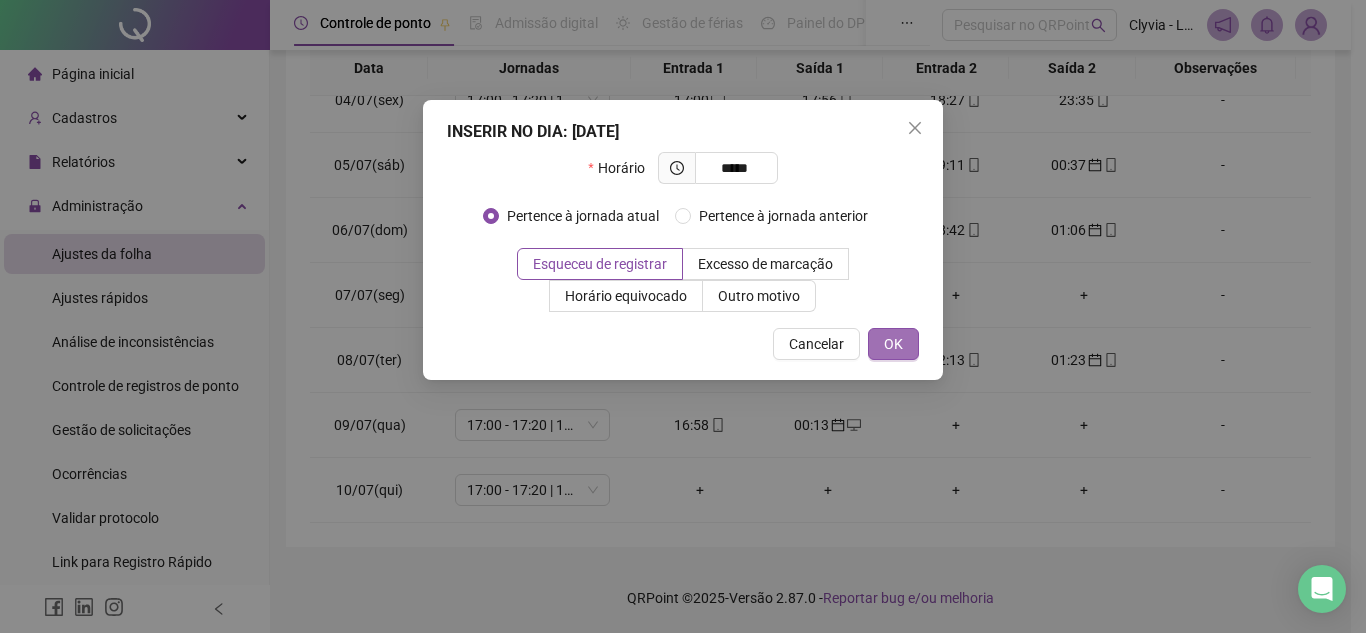 click on "OK" at bounding box center [893, 344] 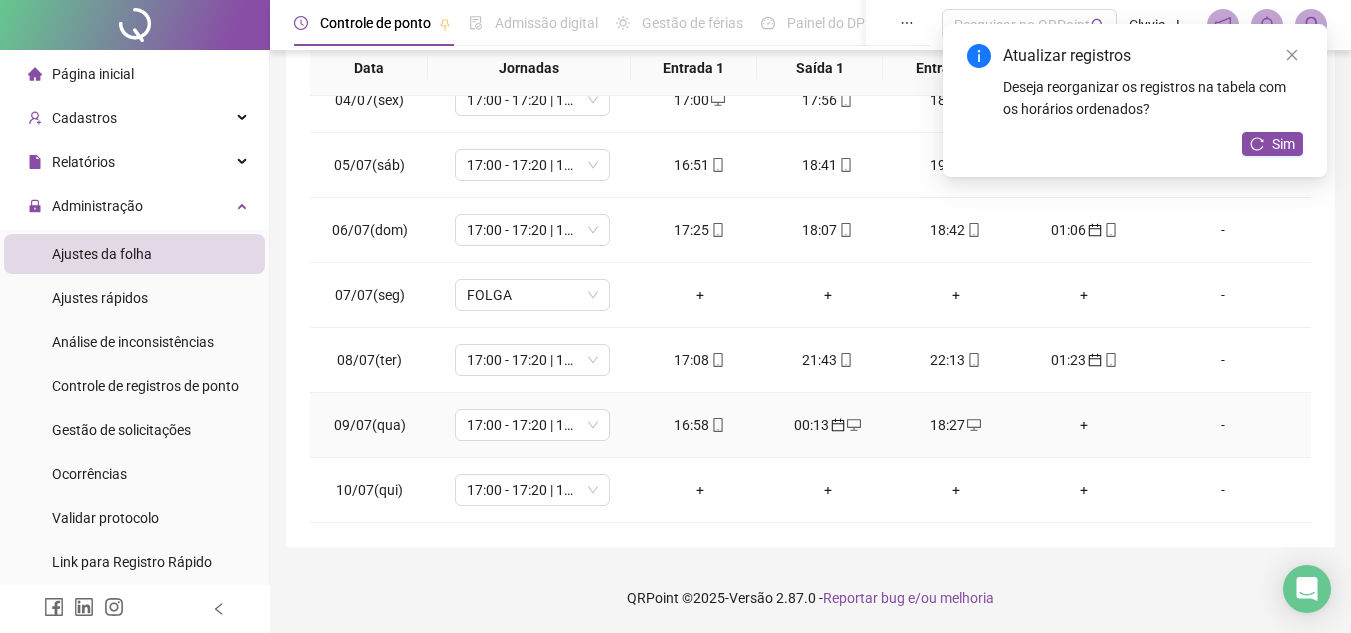click on "+" at bounding box center [1084, 425] 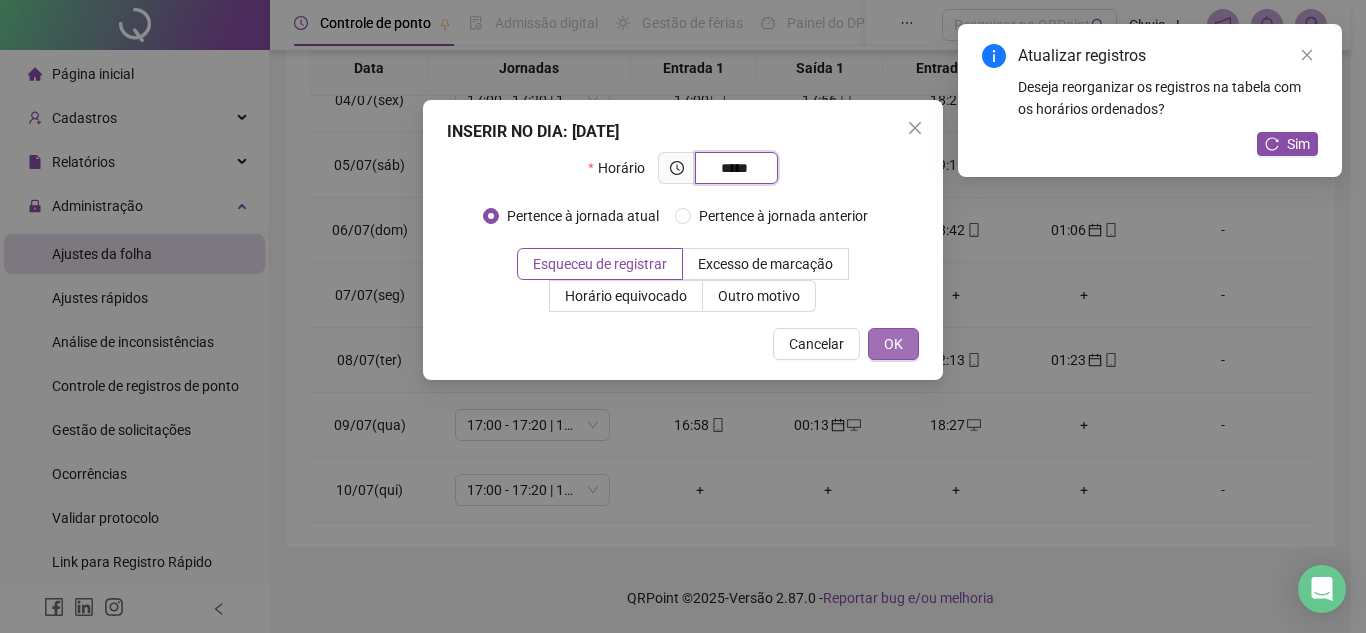 type on "*****" 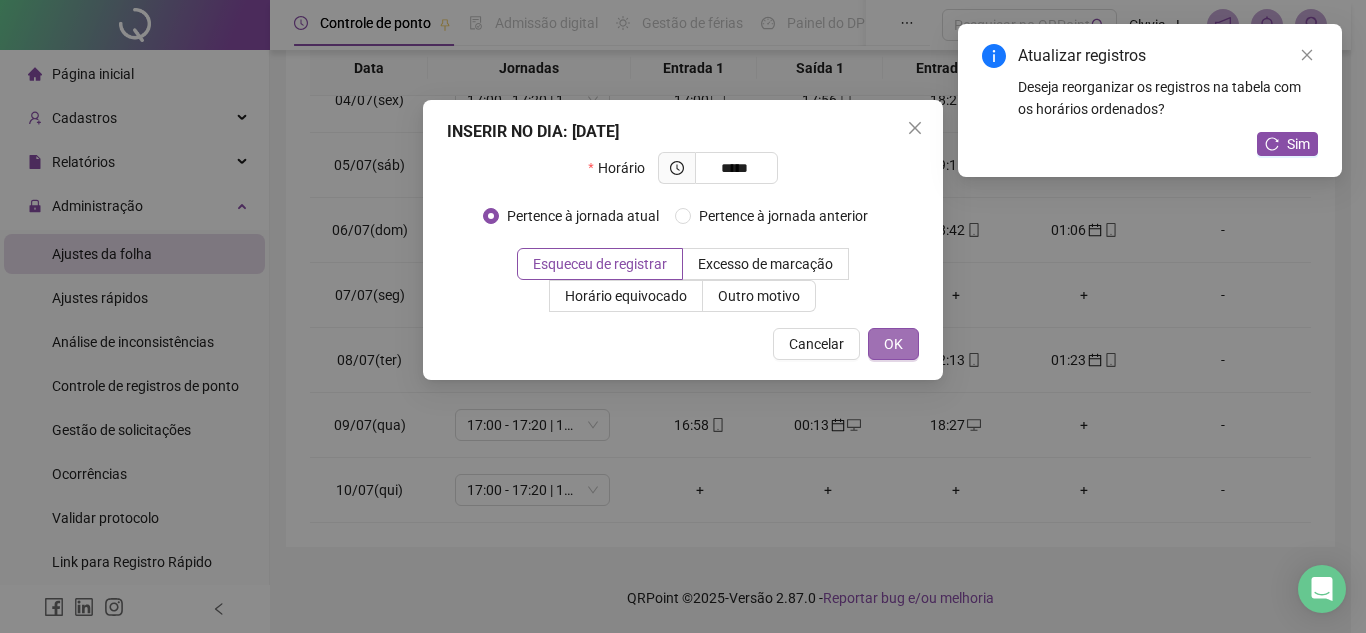 click on "OK" at bounding box center (893, 344) 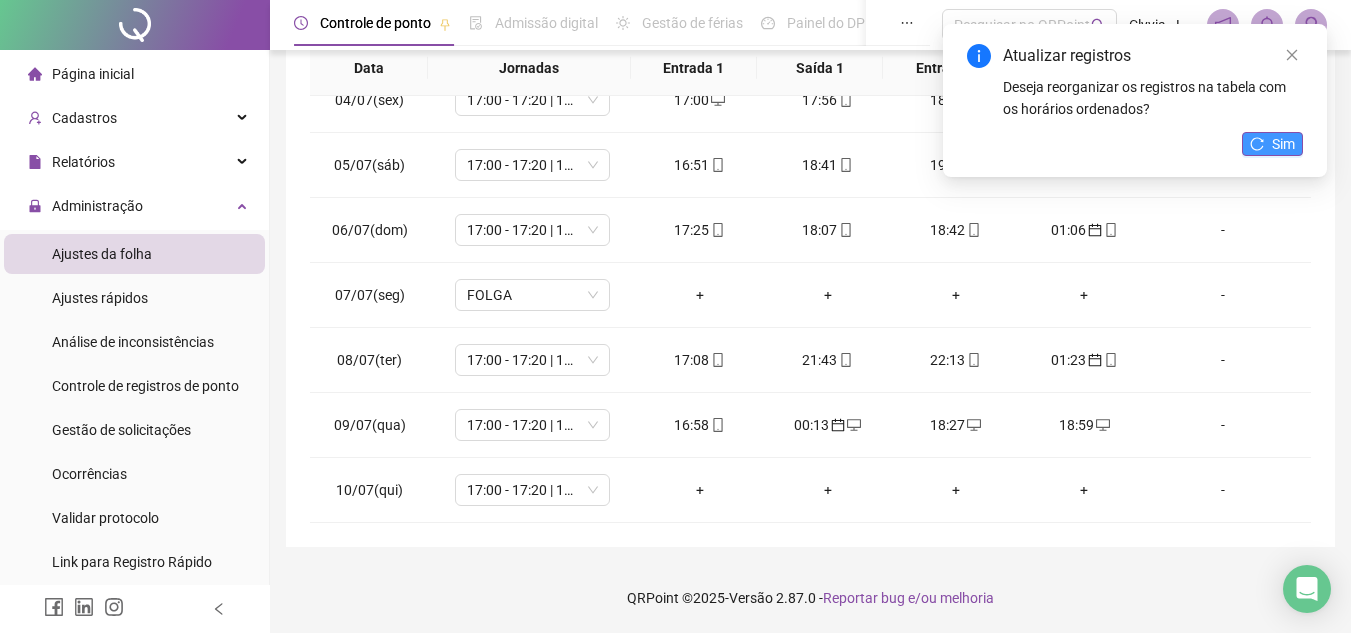 click 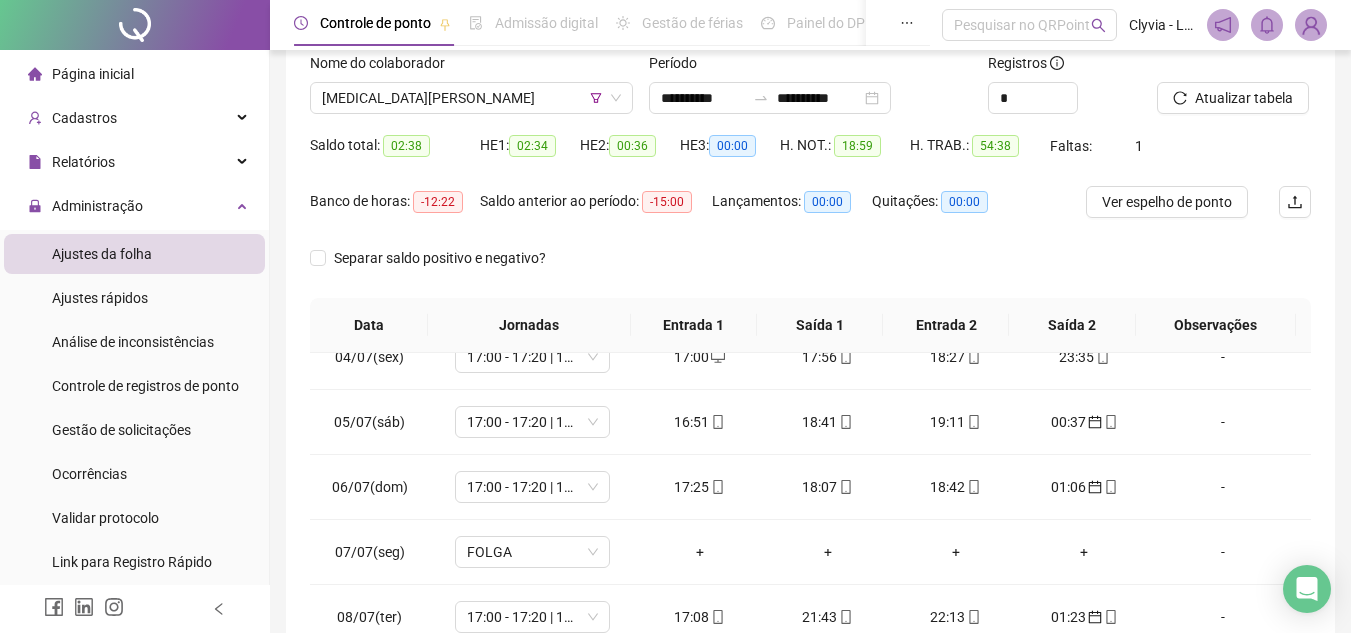 scroll, scrollTop: 117, scrollLeft: 0, axis: vertical 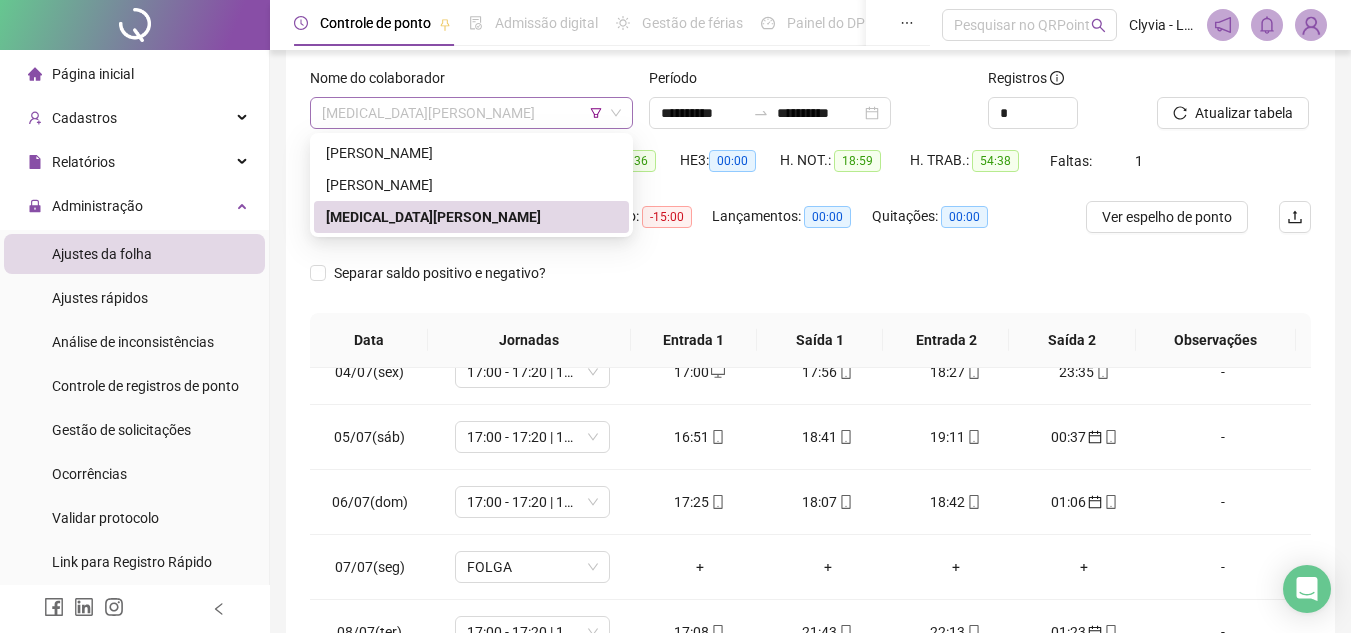 click on "[MEDICAL_DATA][PERSON_NAME]" at bounding box center (471, 113) 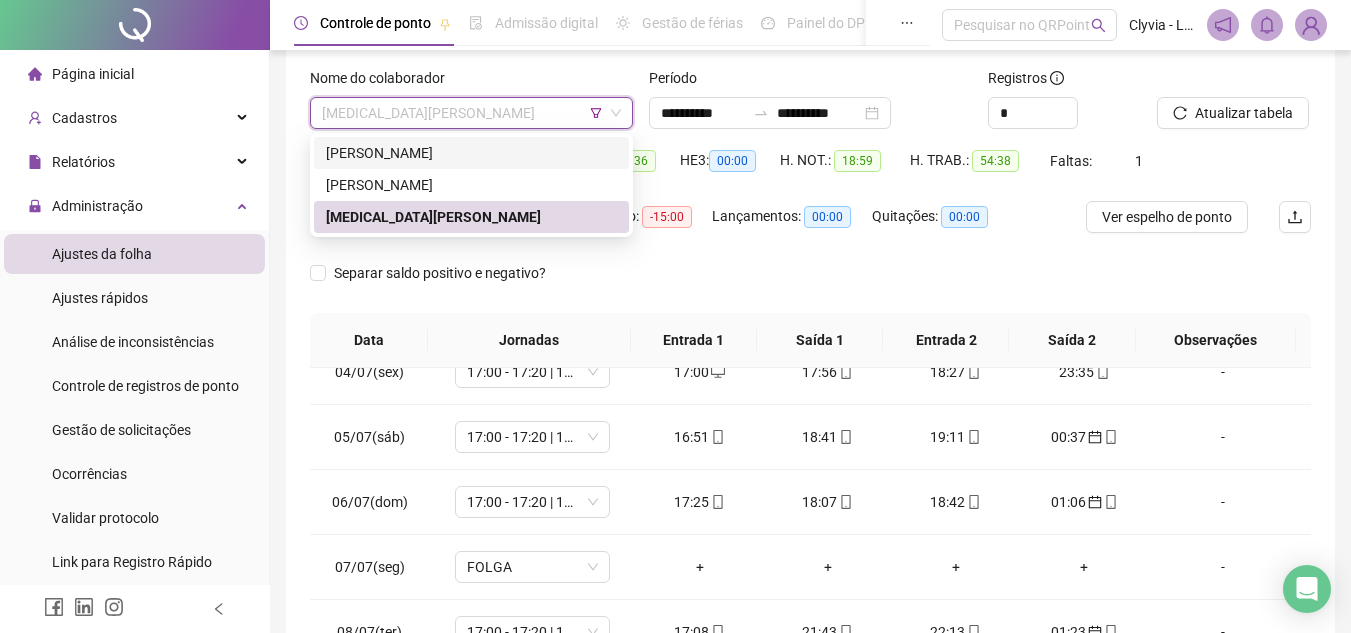click 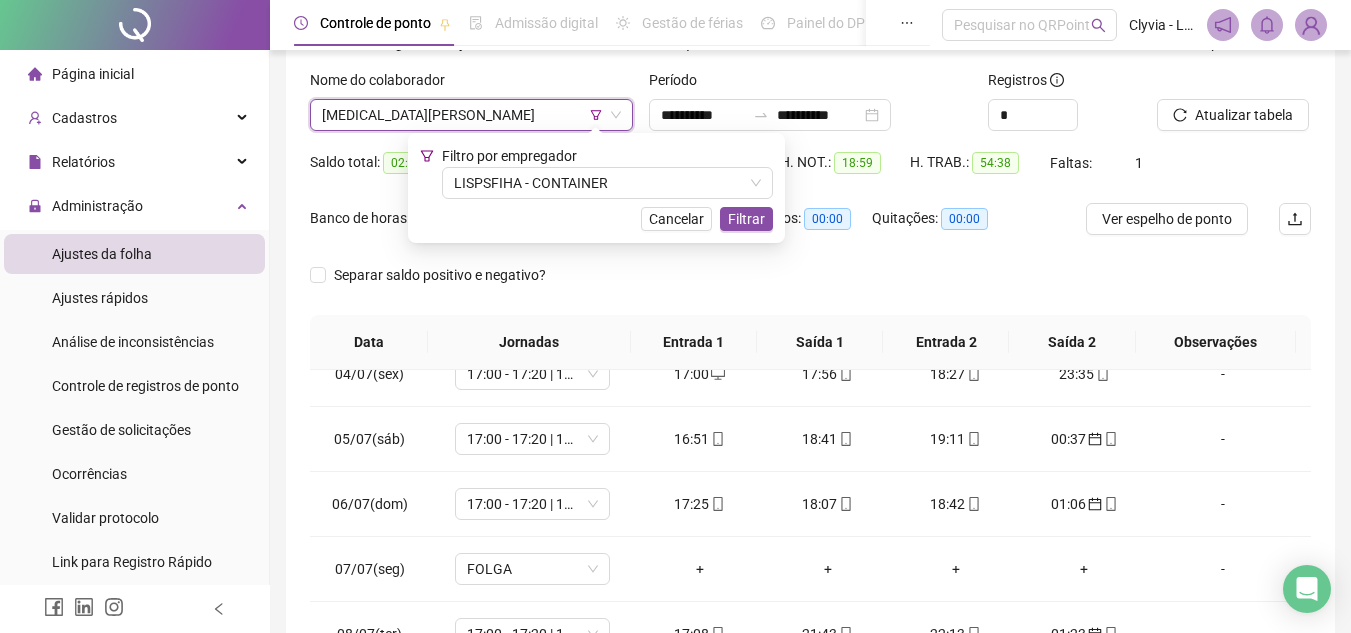 scroll, scrollTop: 34, scrollLeft: 0, axis: vertical 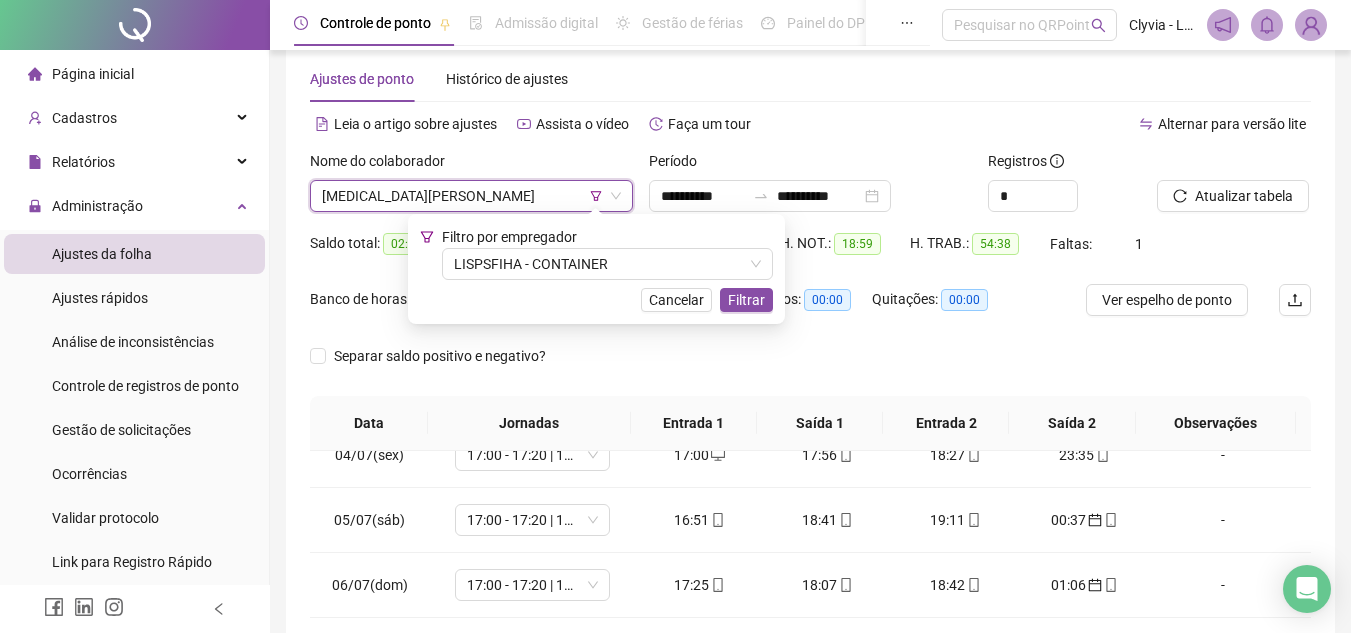 click on "[MEDICAL_DATA][PERSON_NAME]" at bounding box center (471, 196) 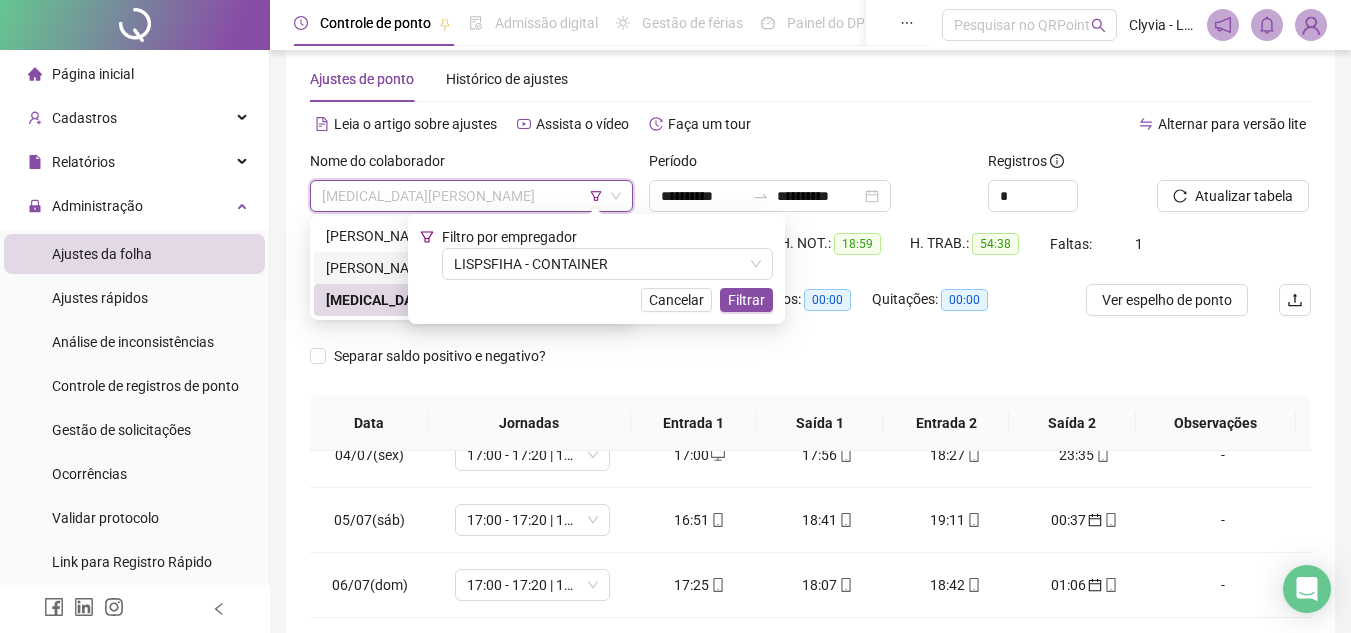 click on "[PERSON_NAME]" at bounding box center [471, 268] 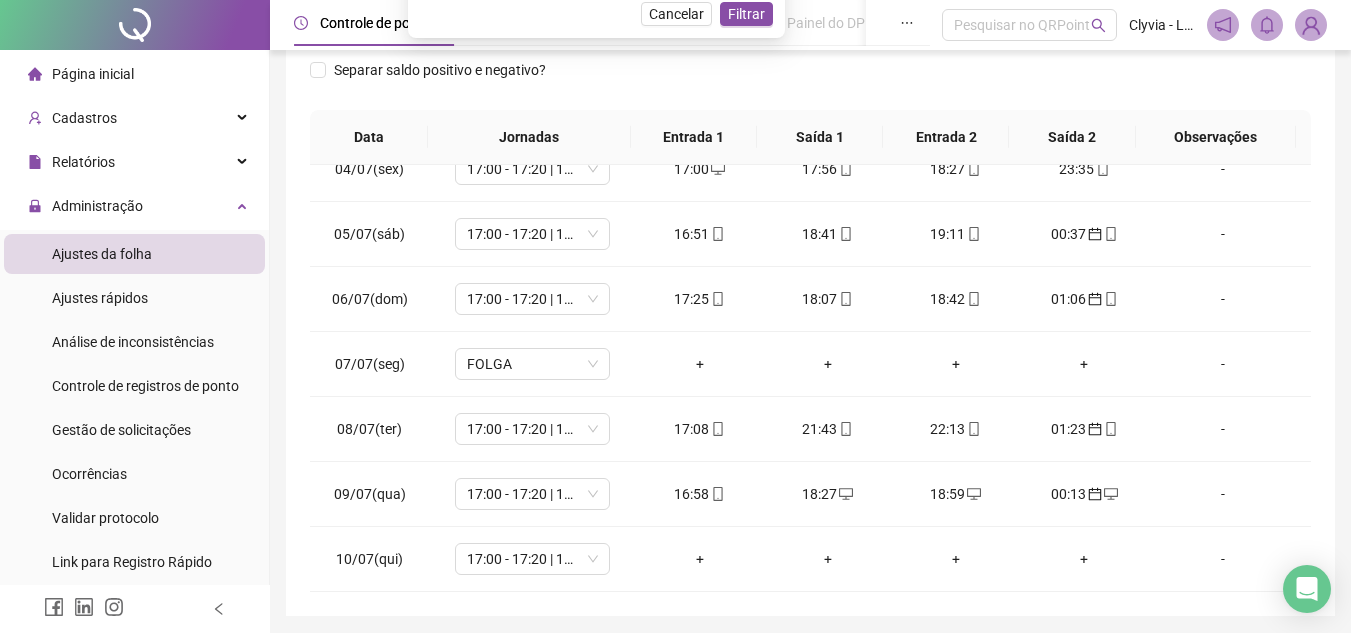 scroll, scrollTop: 0, scrollLeft: 0, axis: both 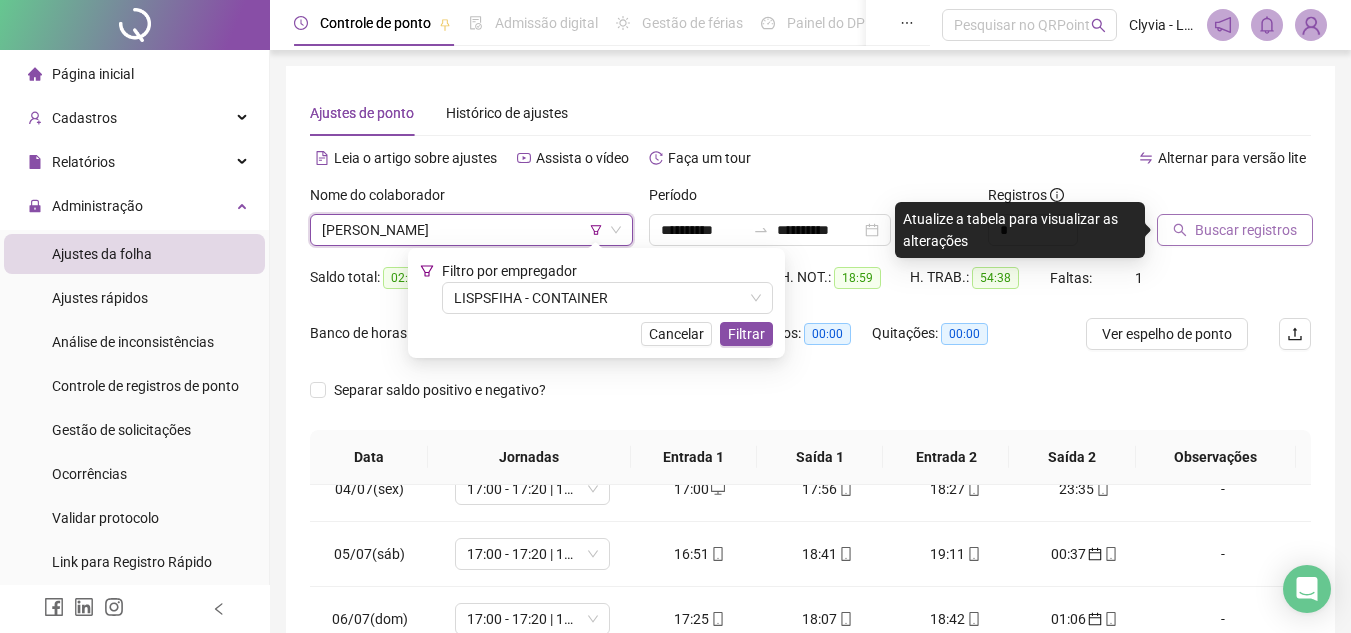 click on "Buscar registros" at bounding box center (1246, 230) 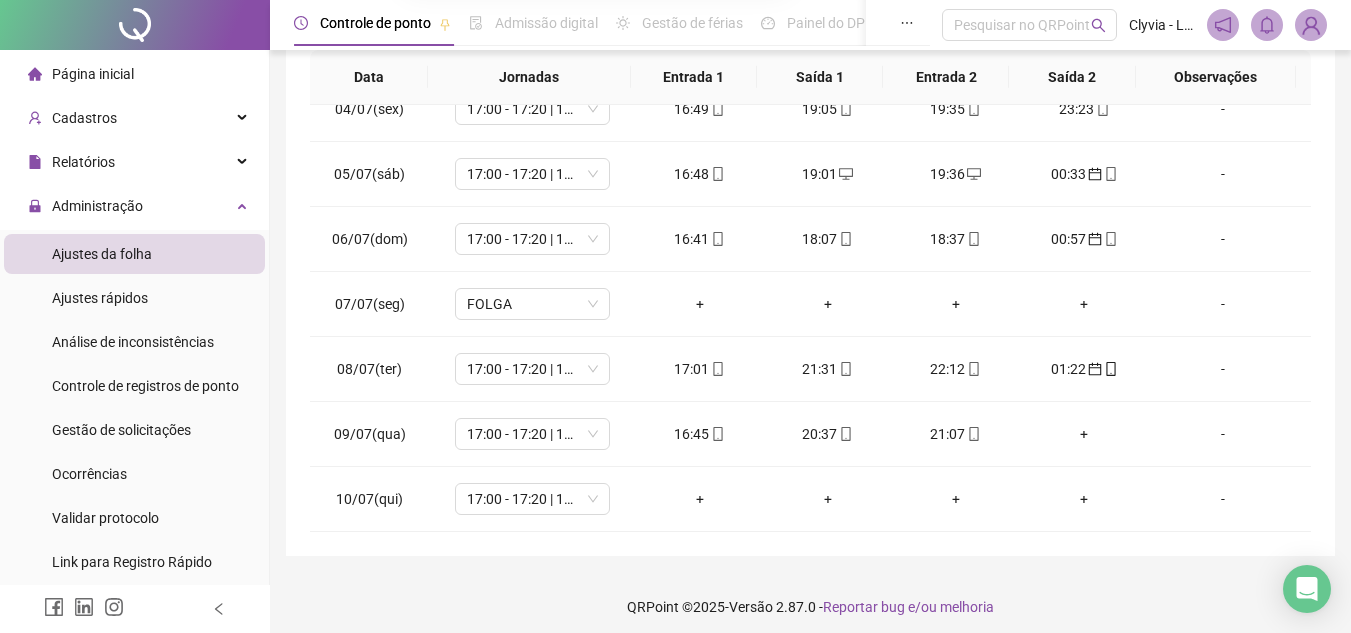 scroll, scrollTop: 389, scrollLeft: 0, axis: vertical 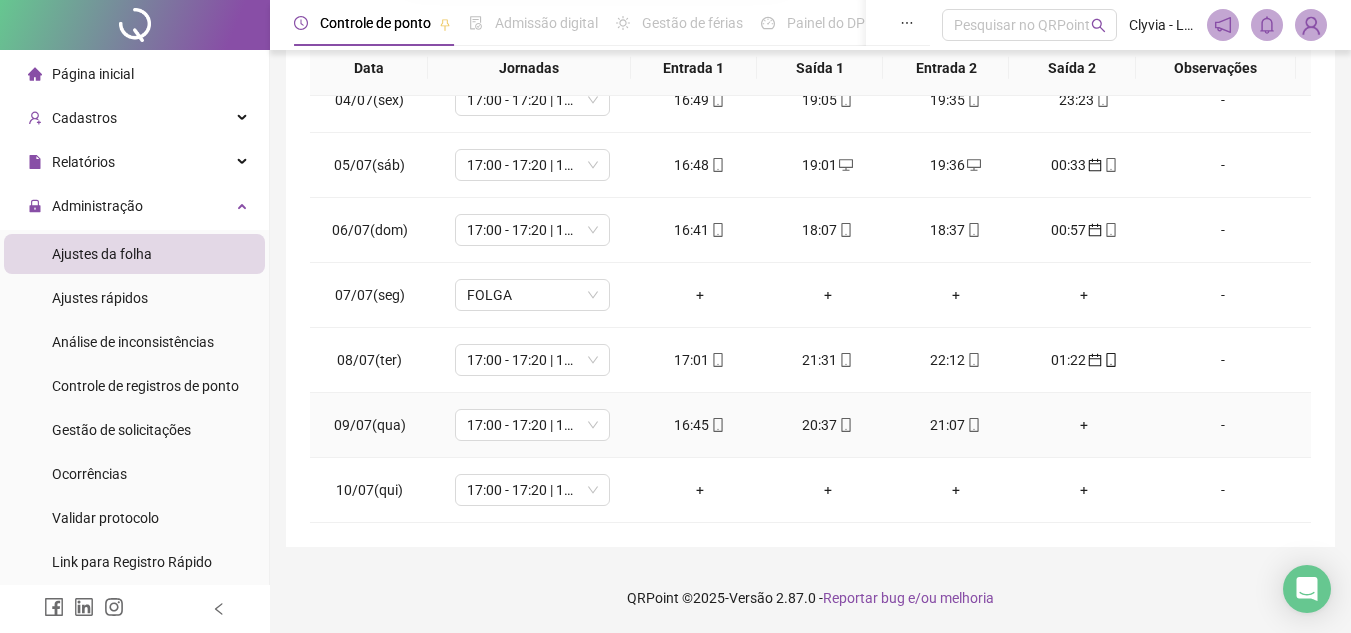 click on "+" at bounding box center (1084, 425) 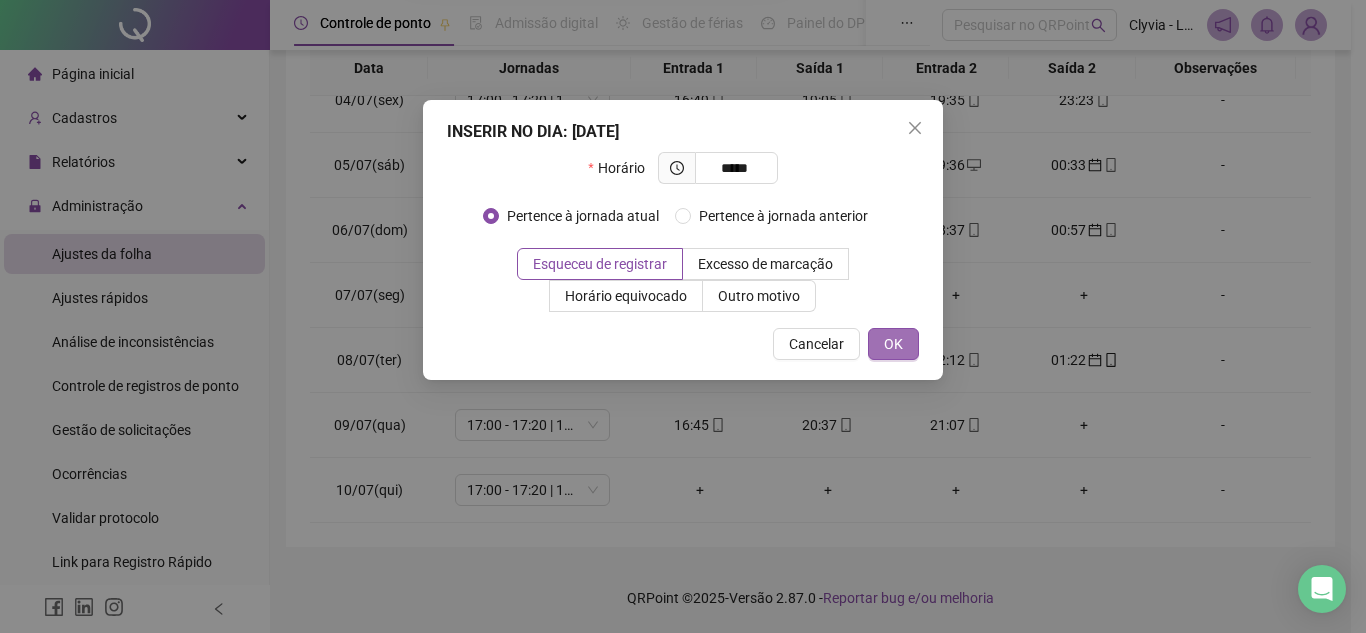 type on "*****" 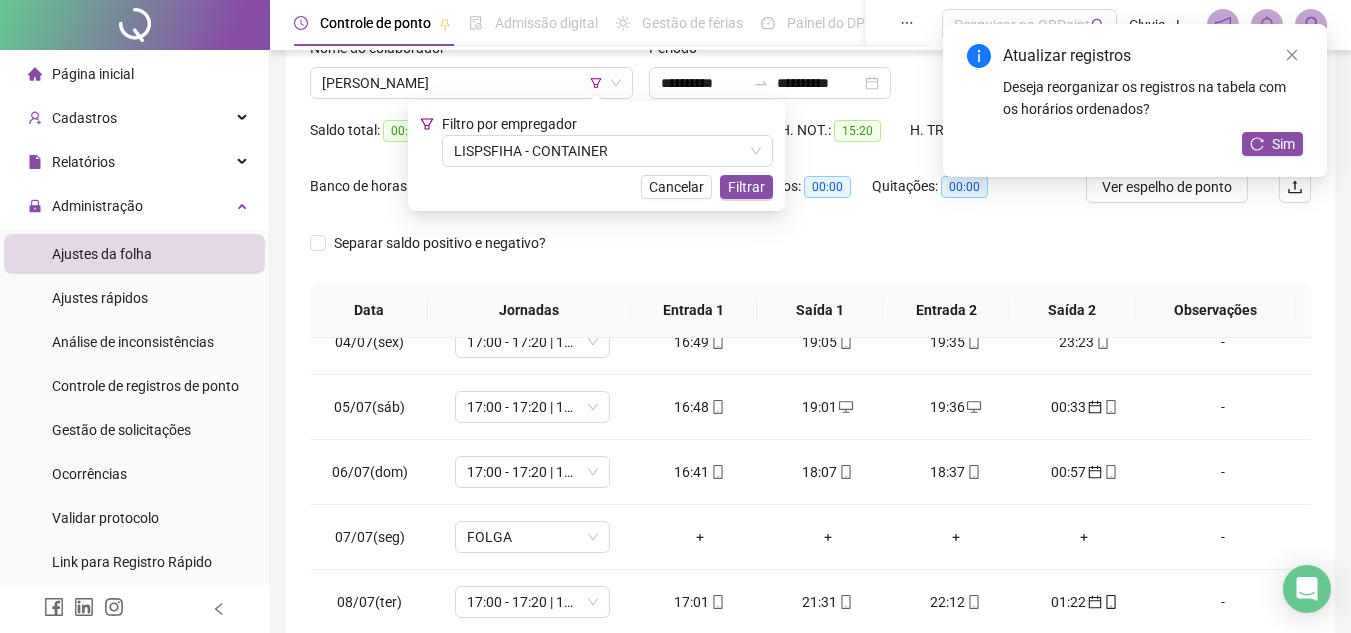 scroll, scrollTop: 45, scrollLeft: 0, axis: vertical 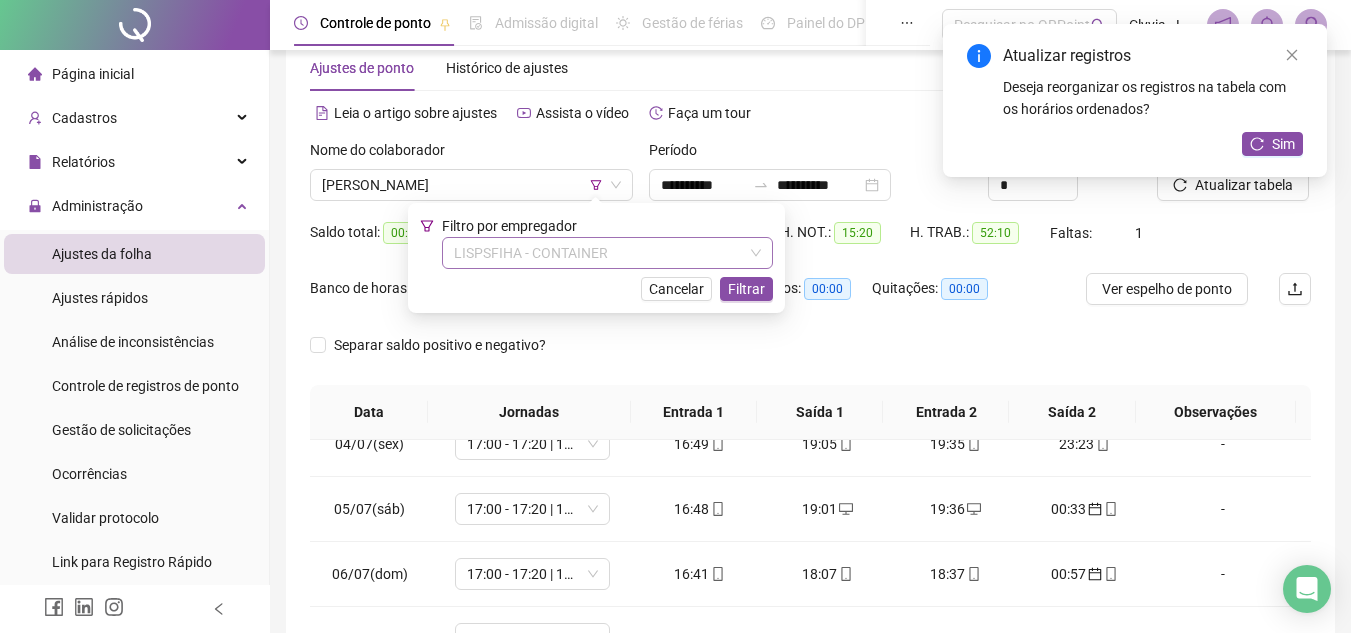 click on "LISPSFIHA - CONTAINER" at bounding box center [607, 253] 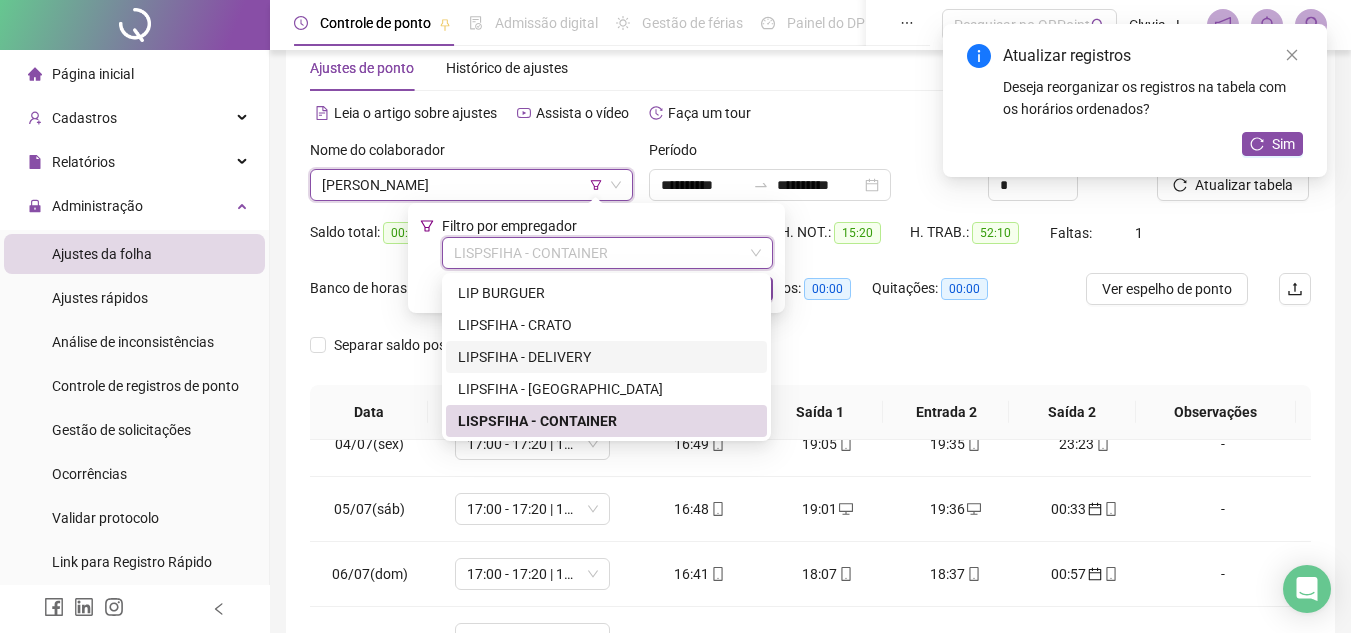 click on "LIPSFIHA - DELIVERY" at bounding box center [606, 357] 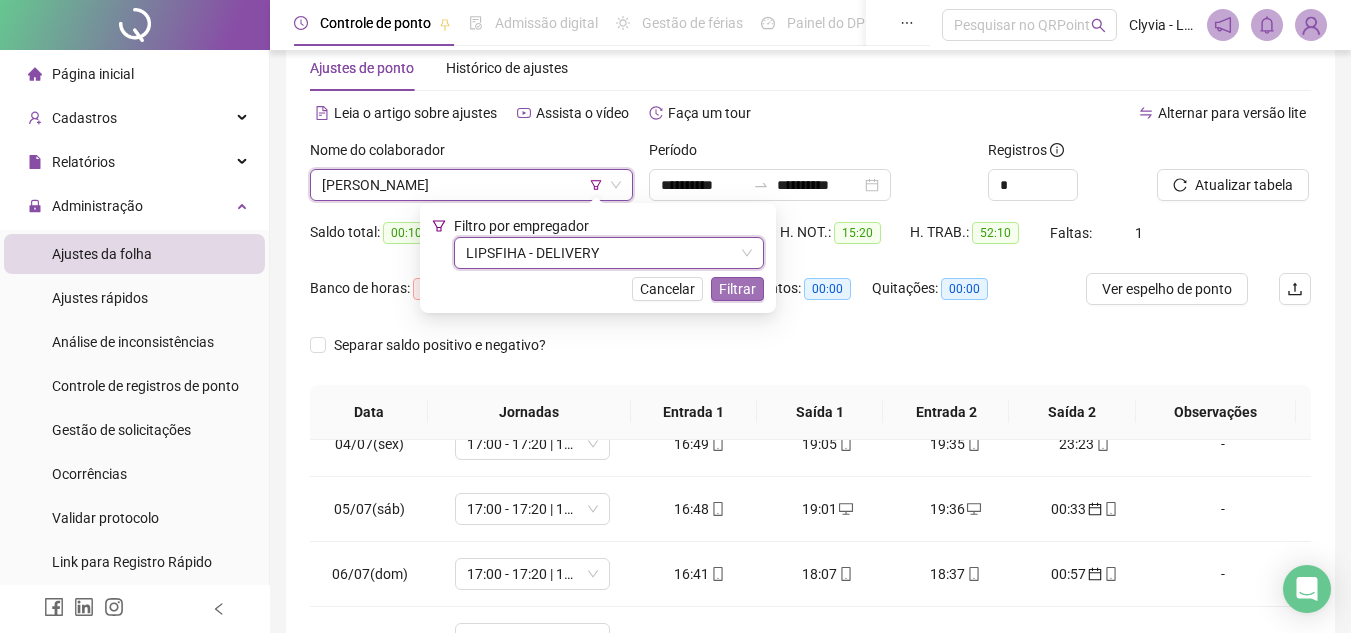 click on "Filtrar" at bounding box center [737, 289] 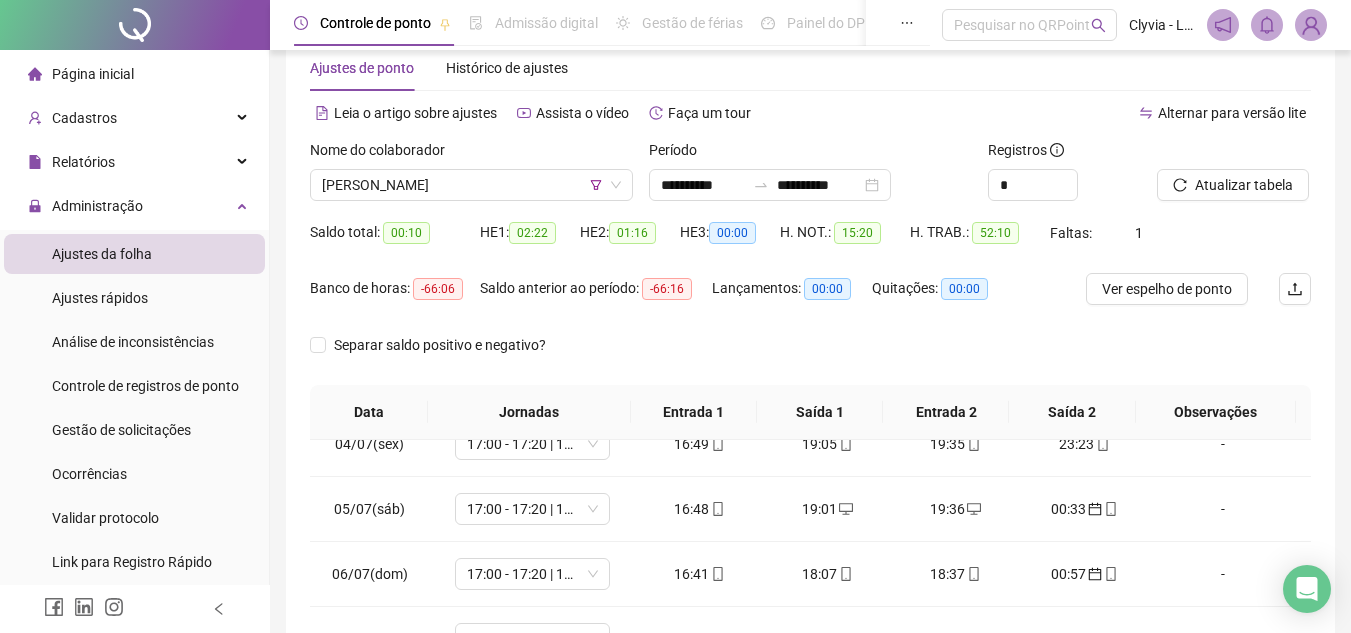click on "Nome do colaborador [PERSON_NAME]" at bounding box center (471, 178) 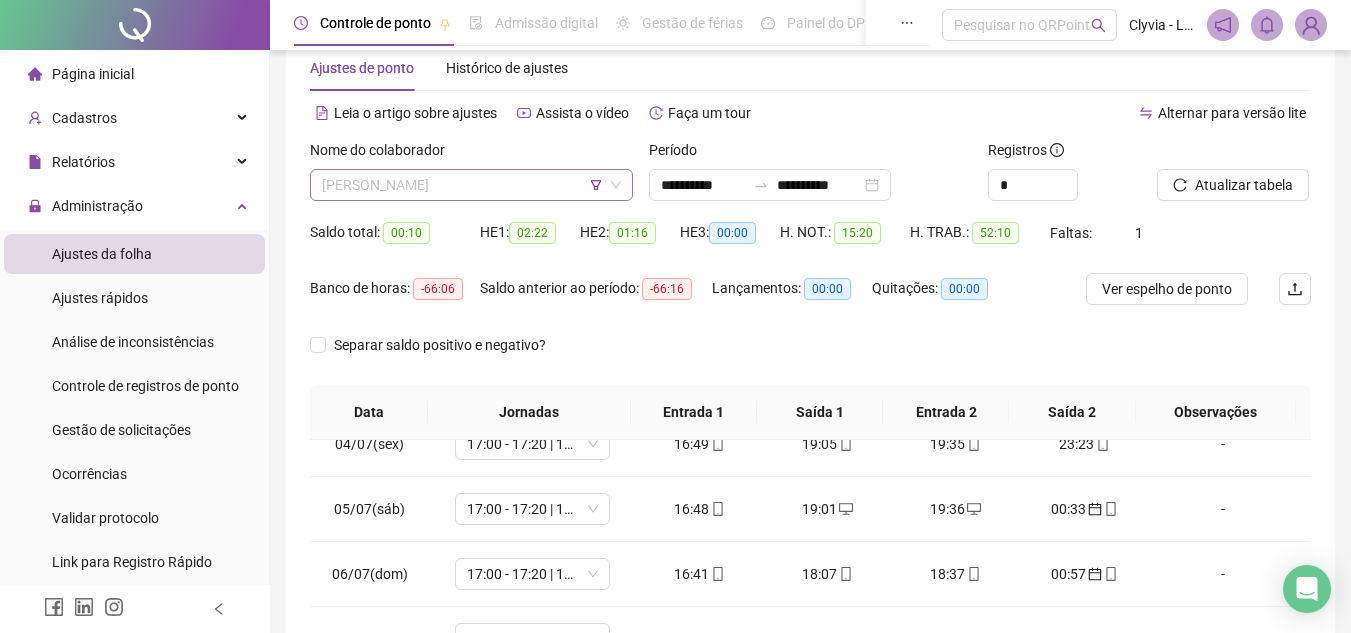 click on "[PERSON_NAME]" at bounding box center (471, 185) 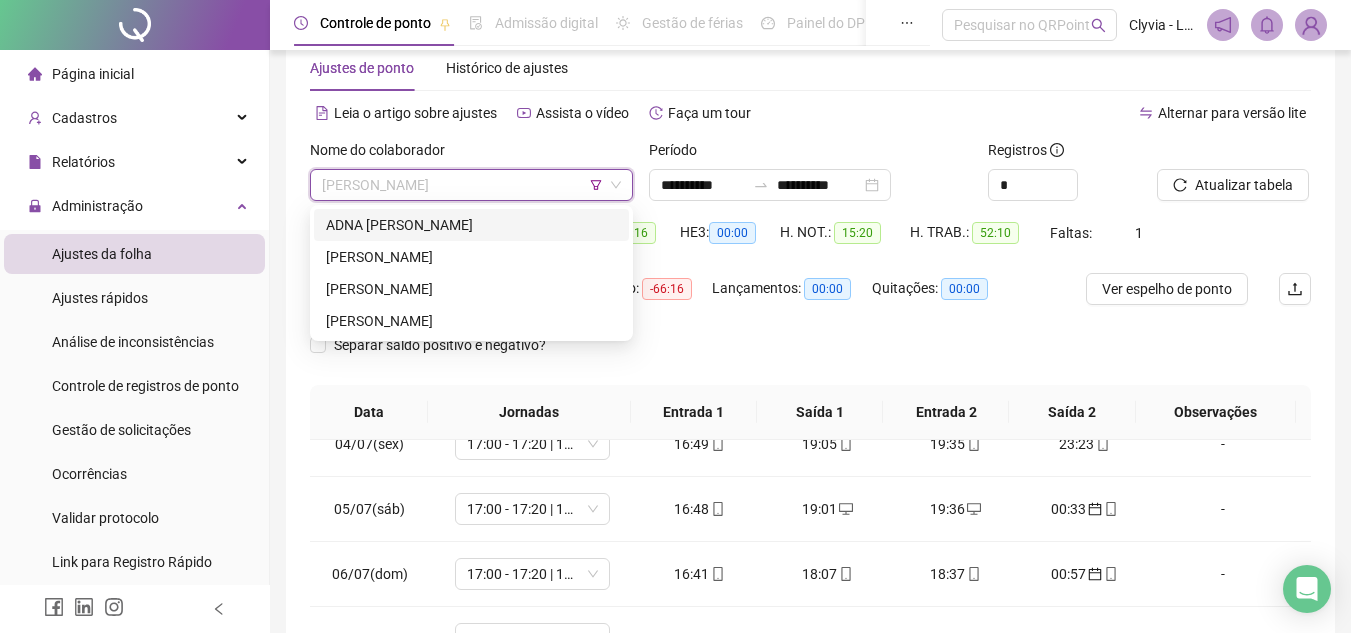 click on "ADNA [PERSON_NAME]" at bounding box center (471, 225) 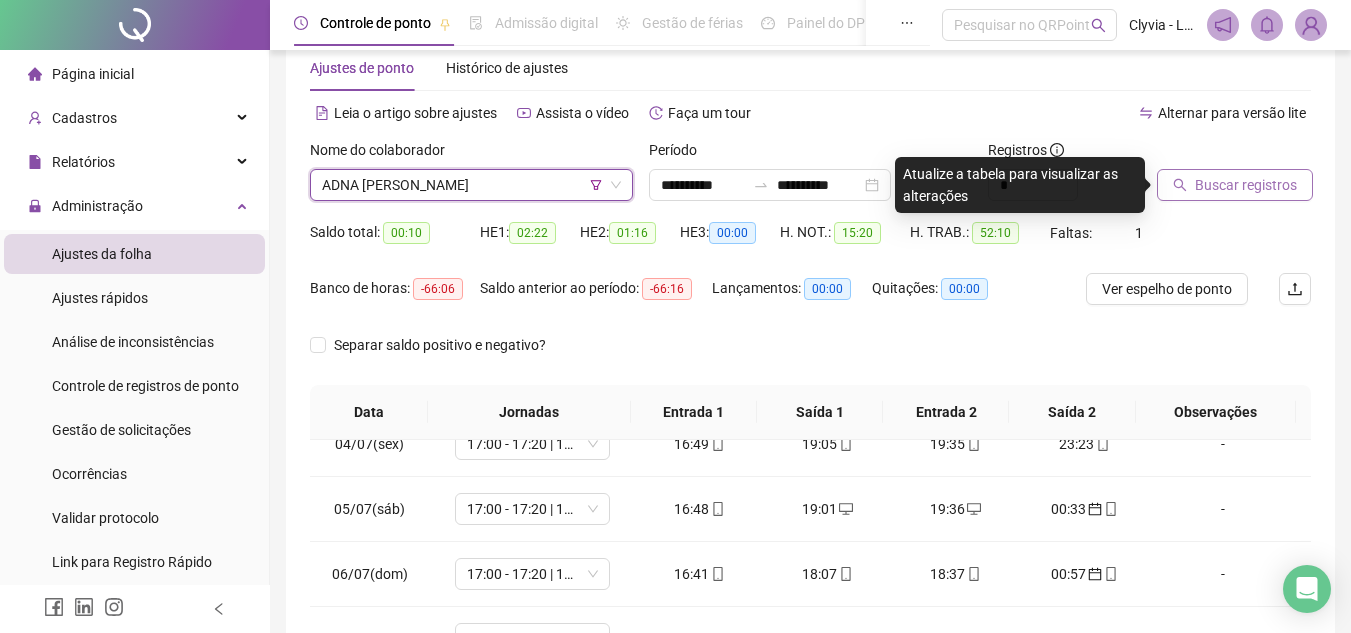 click on "Buscar registros" at bounding box center [1246, 185] 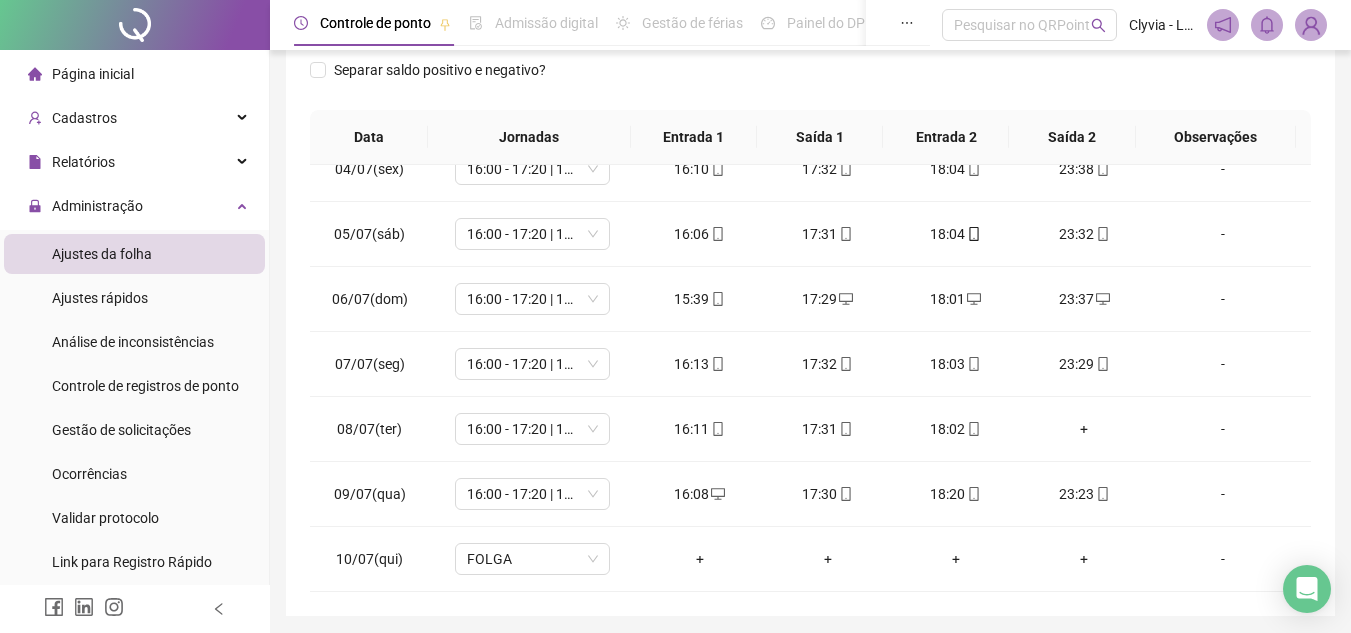 scroll, scrollTop: 356, scrollLeft: 0, axis: vertical 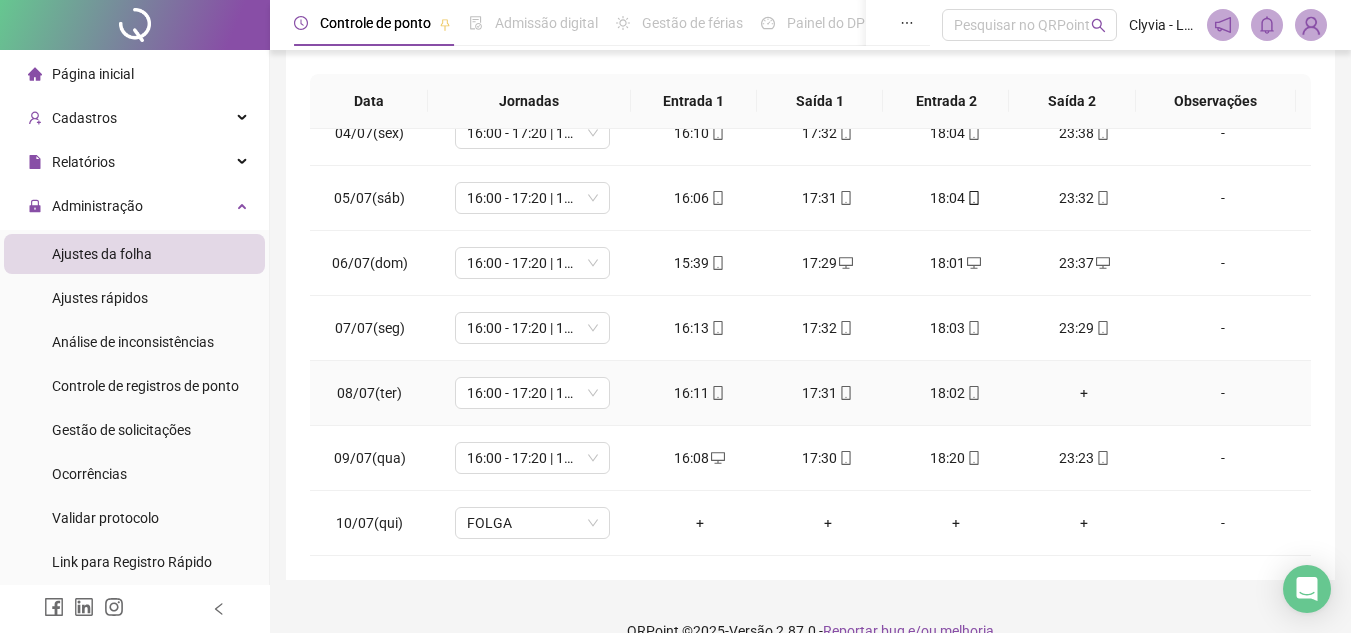click on "+" at bounding box center [1084, 393] 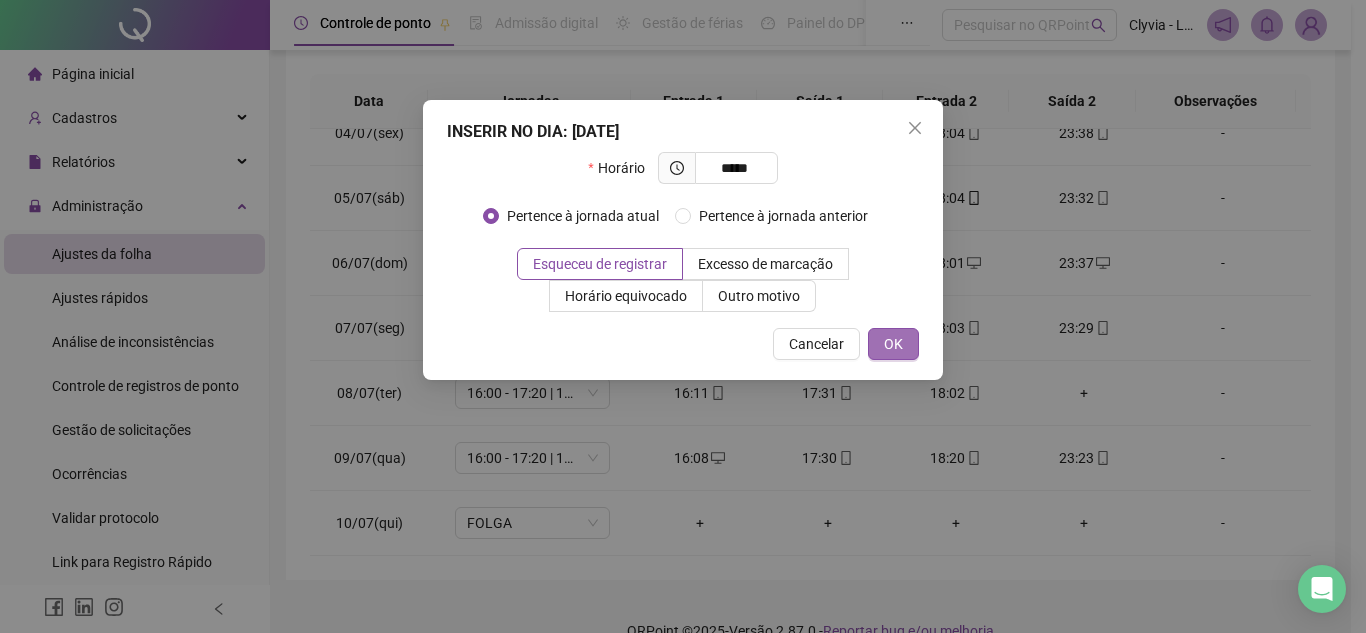 type on "*****" 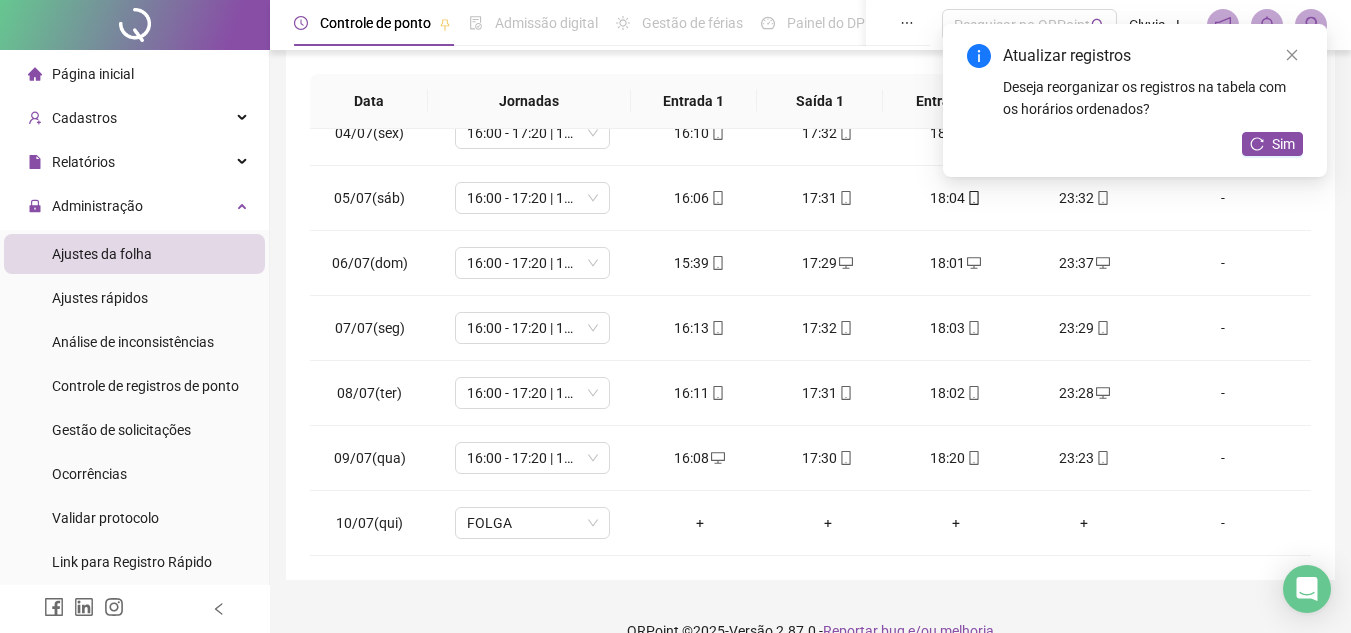 drag, startPoint x: 1314, startPoint y: 422, endPoint x: 1311, endPoint y: 436, distance: 14.3178215 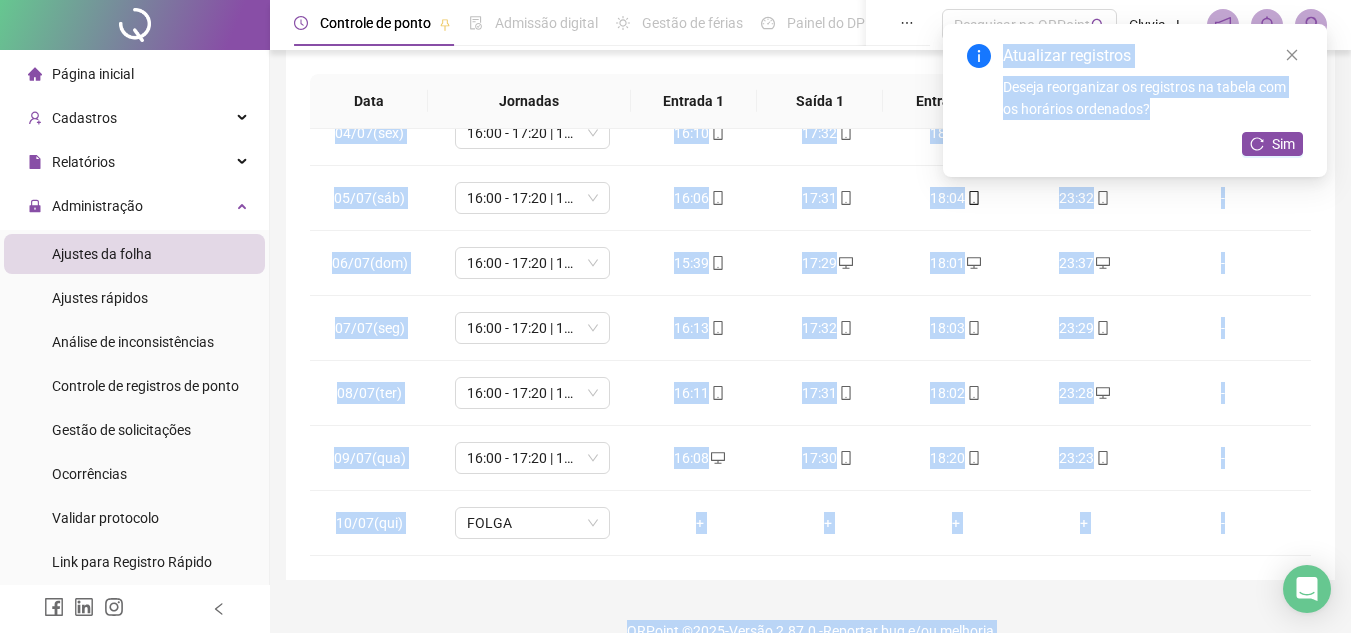 drag, startPoint x: 1311, startPoint y: 448, endPoint x: 1299, endPoint y: 175, distance: 273.2636 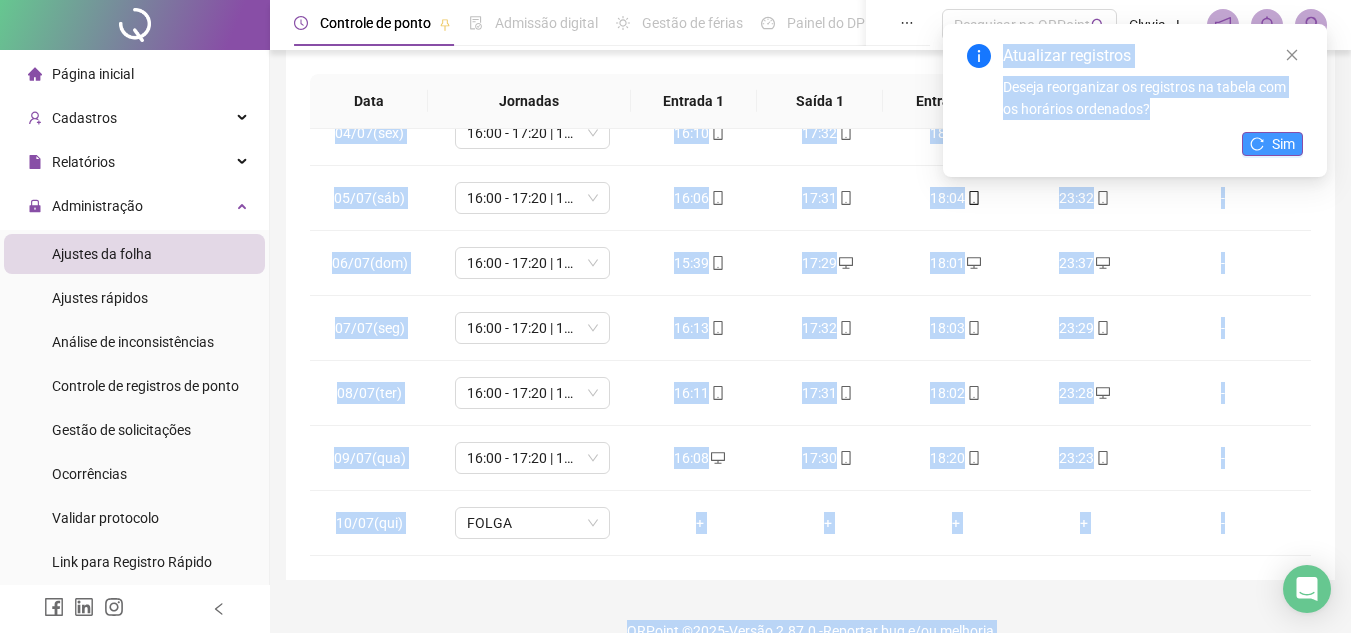 click on "Sim" at bounding box center (1283, 144) 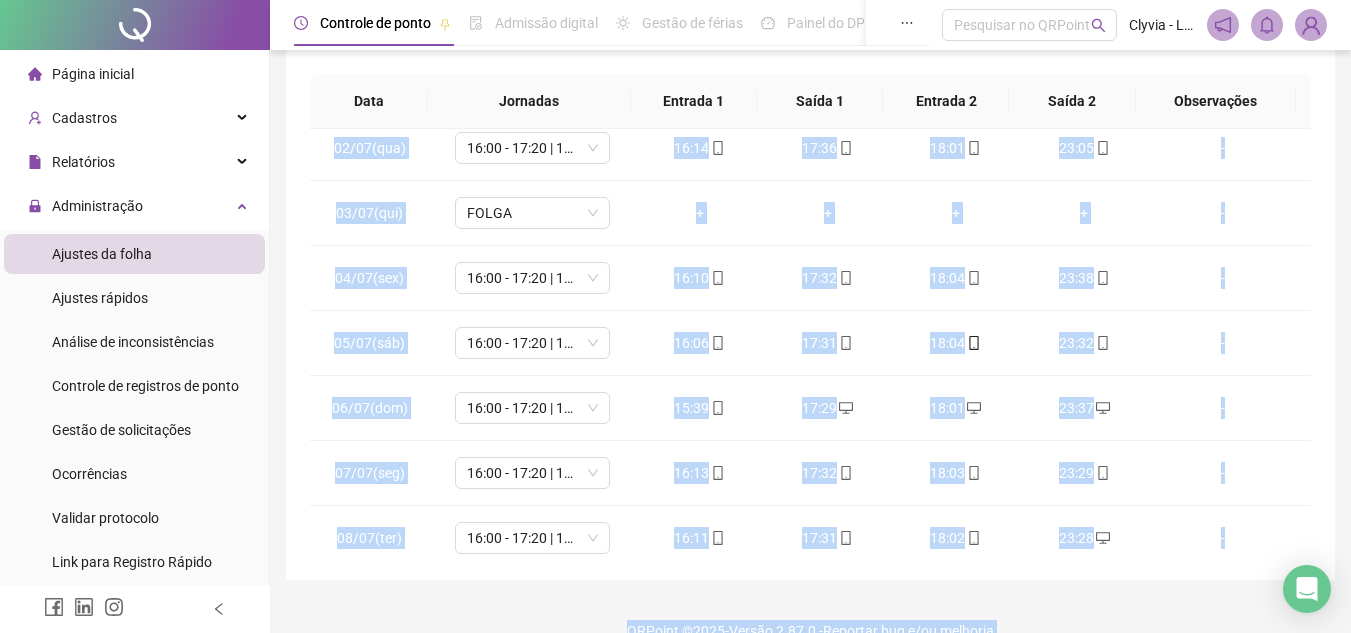 scroll, scrollTop: 0, scrollLeft: 0, axis: both 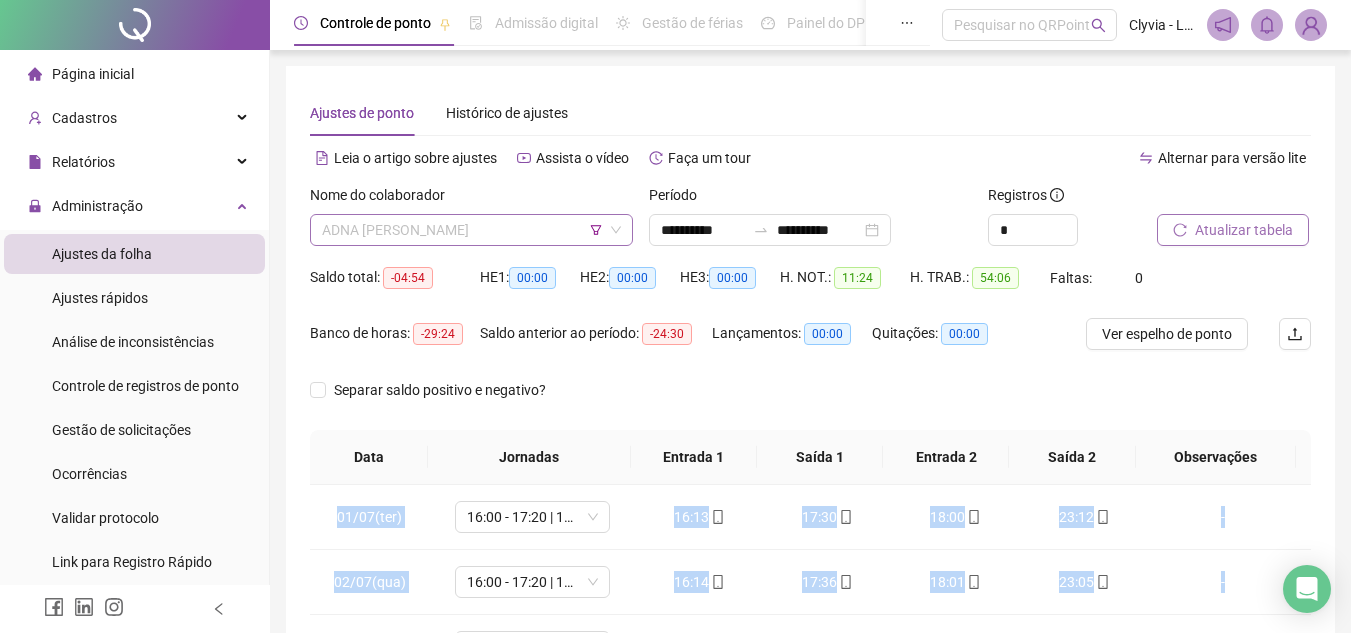 click on "ADNA [PERSON_NAME]" at bounding box center (471, 230) 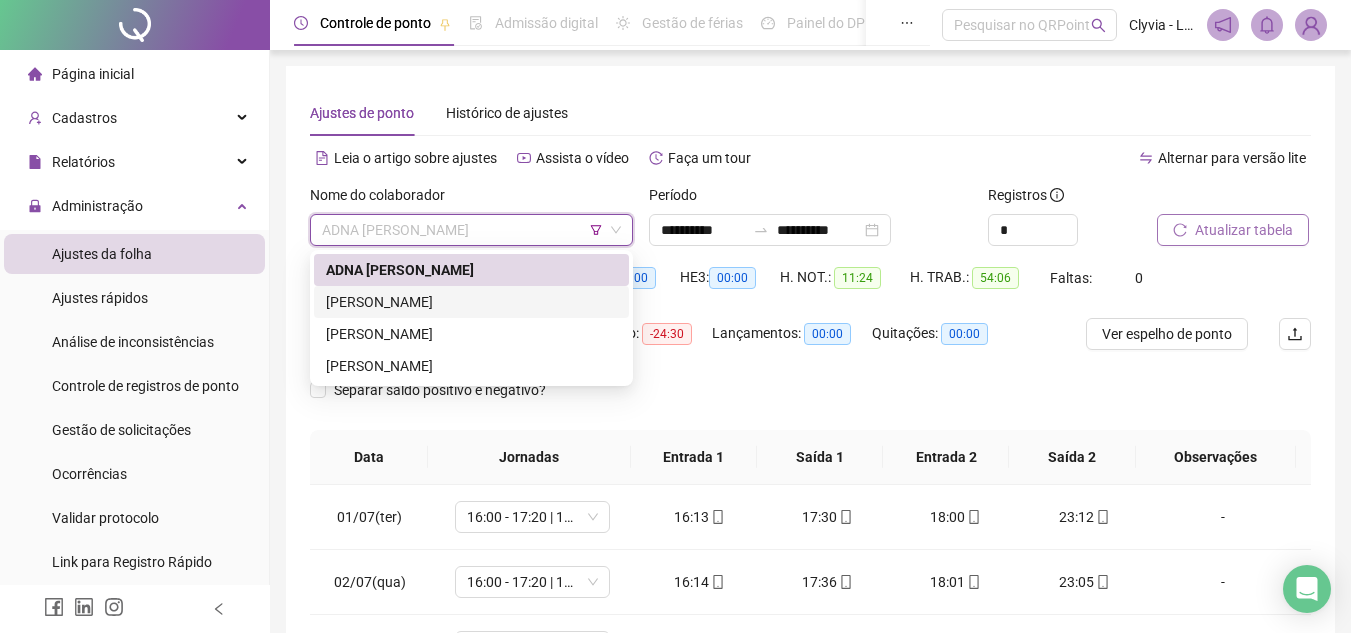click on "[PERSON_NAME]" at bounding box center (471, 302) 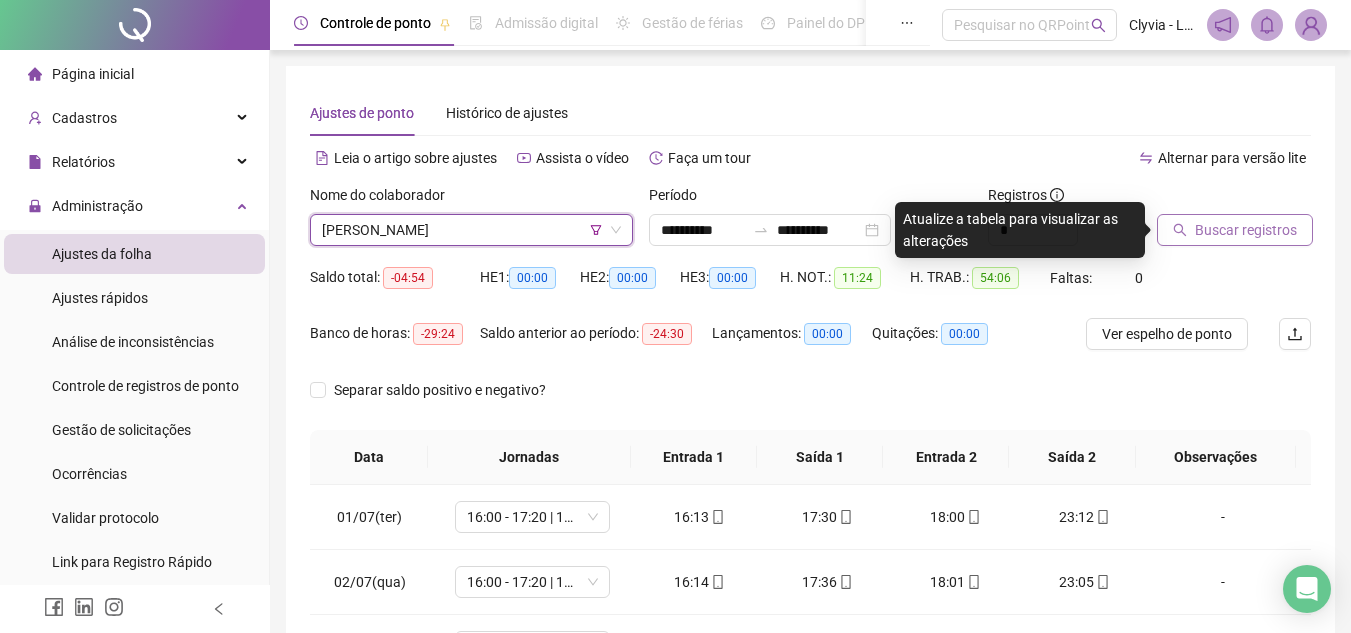 click on "[PERSON_NAME]" at bounding box center (471, 230) 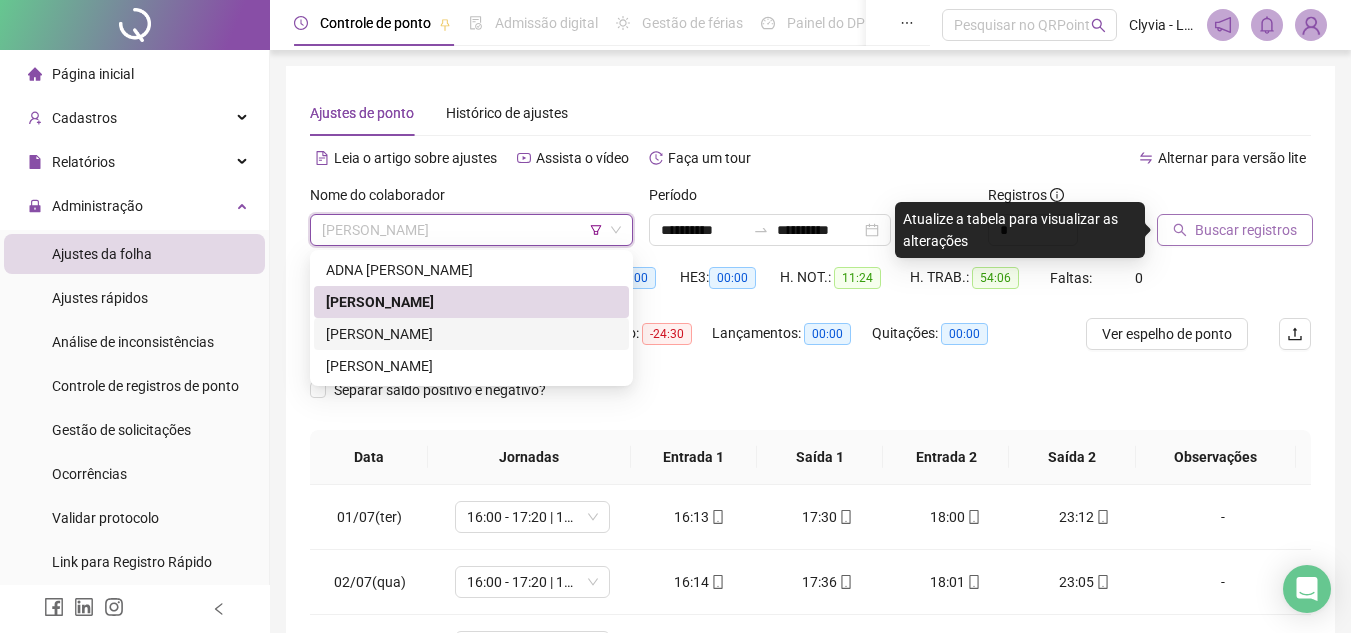 click on "[PERSON_NAME]" at bounding box center [471, 334] 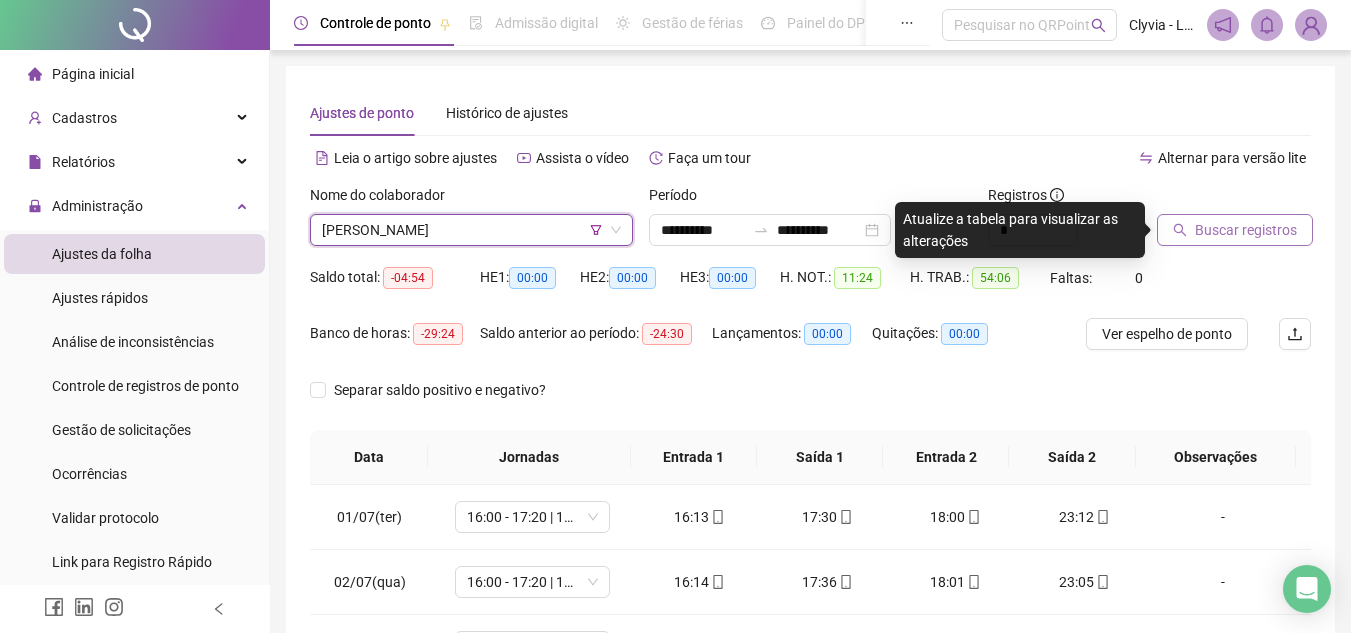 click on "Buscar registros" at bounding box center [1235, 230] 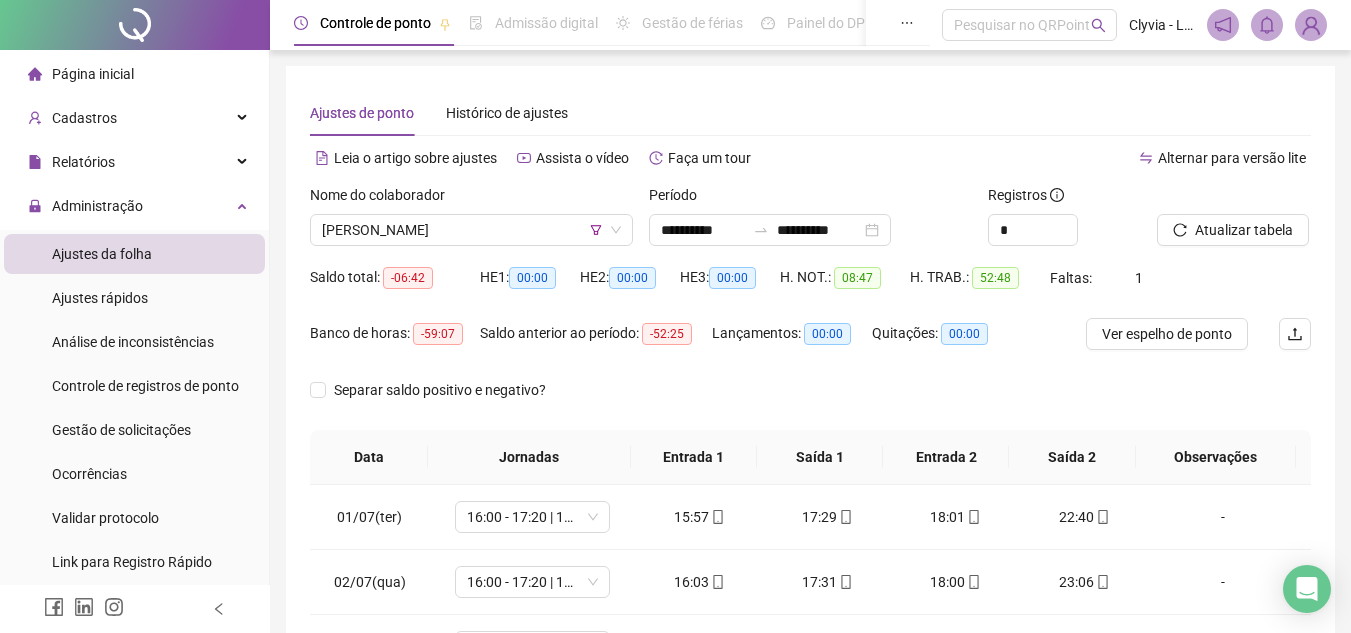 scroll, scrollTop: 389, scrollLeft: 0, axis: vertical 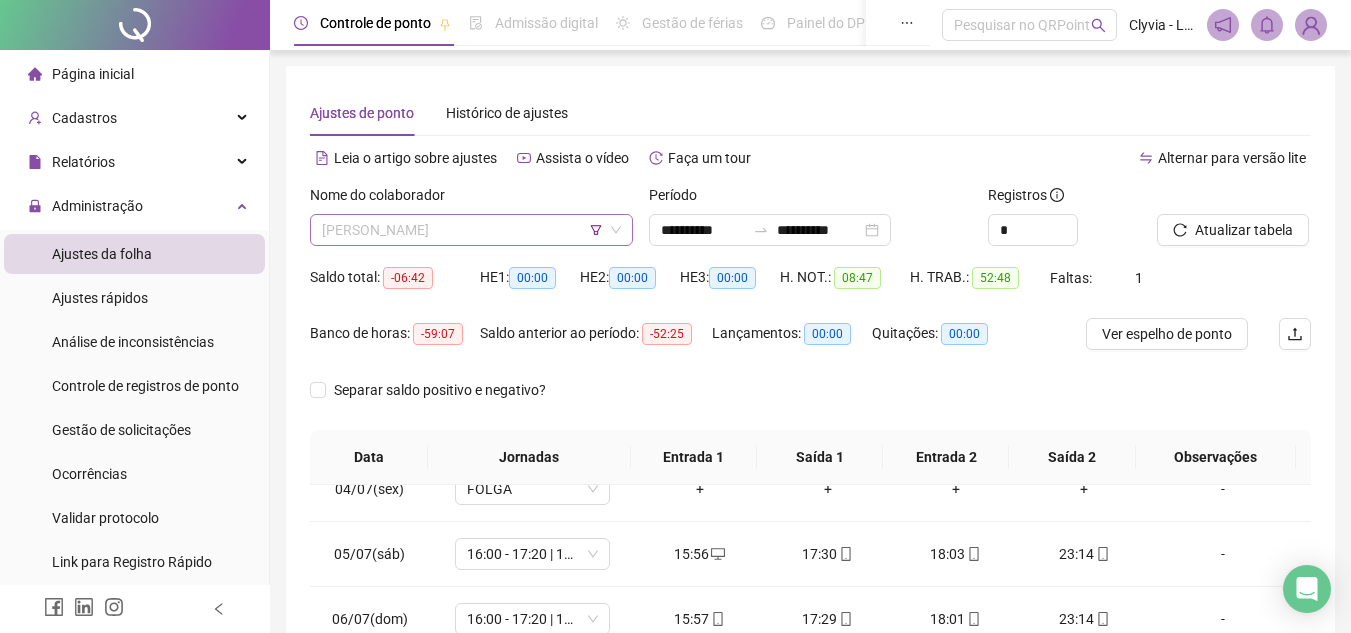 click on "[PERSON_NAME]" at bounding box center (471, 230) 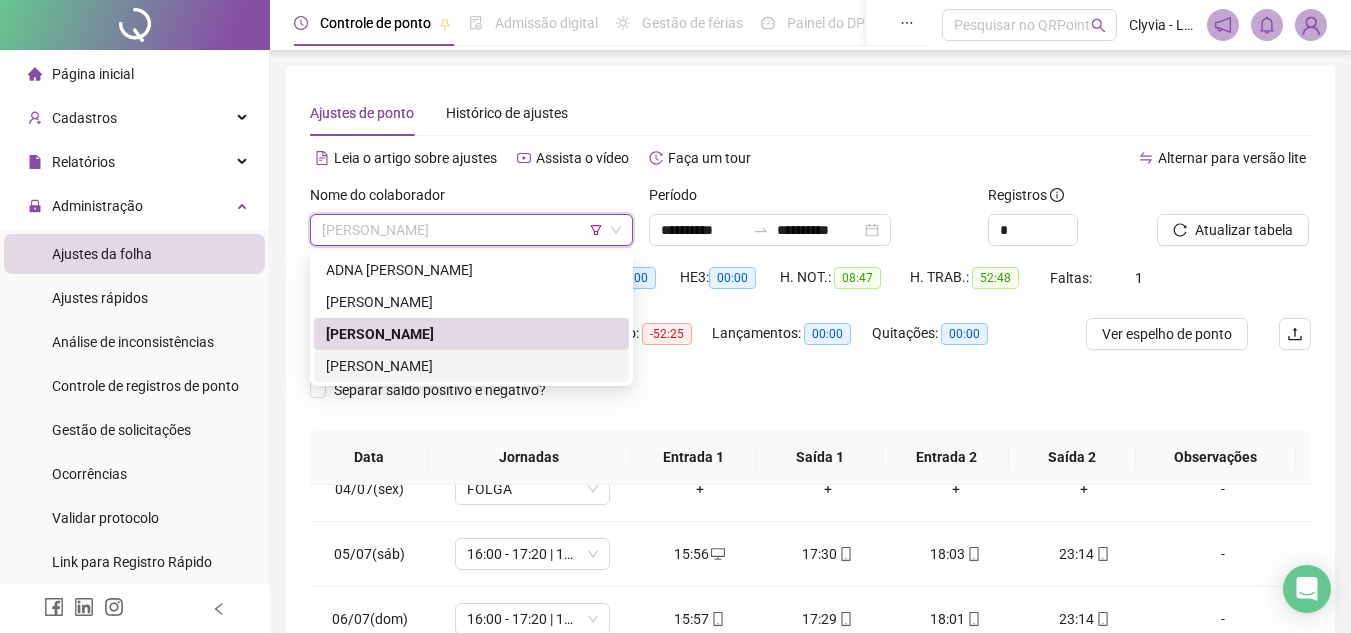 click on "[PERSON_NAME]" at bounding box center (471, 366) 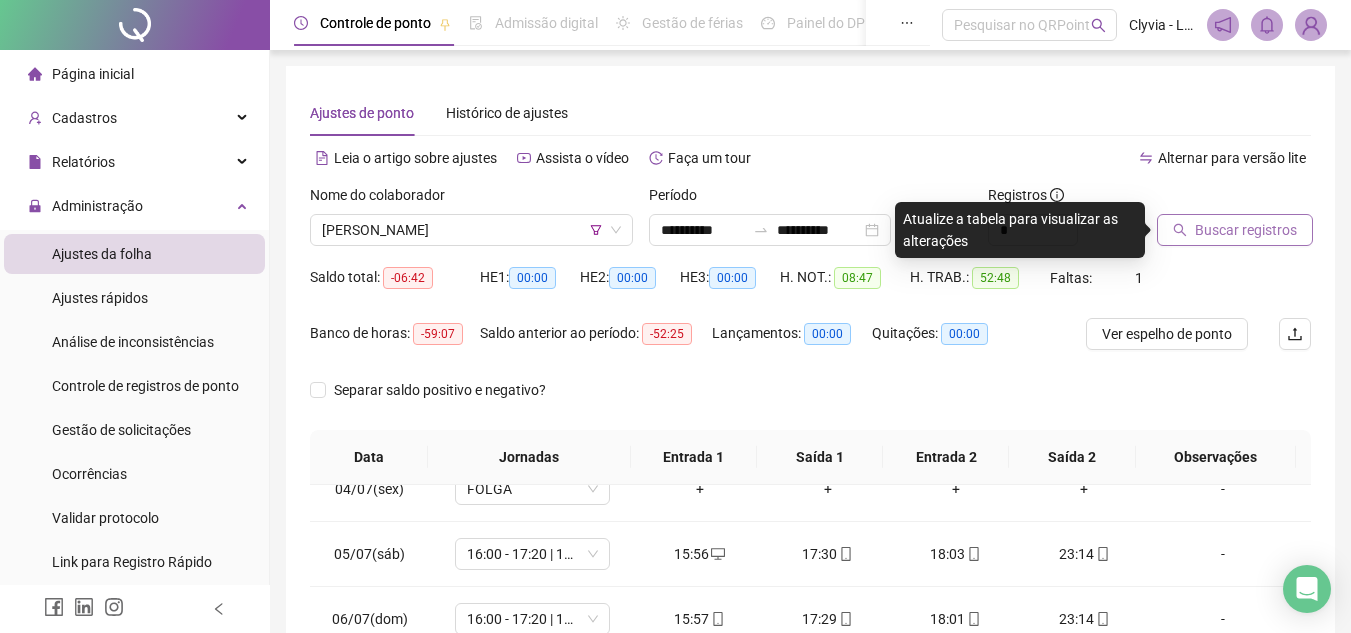 click on "Buscar registros" at bounding box center (1246, 230) 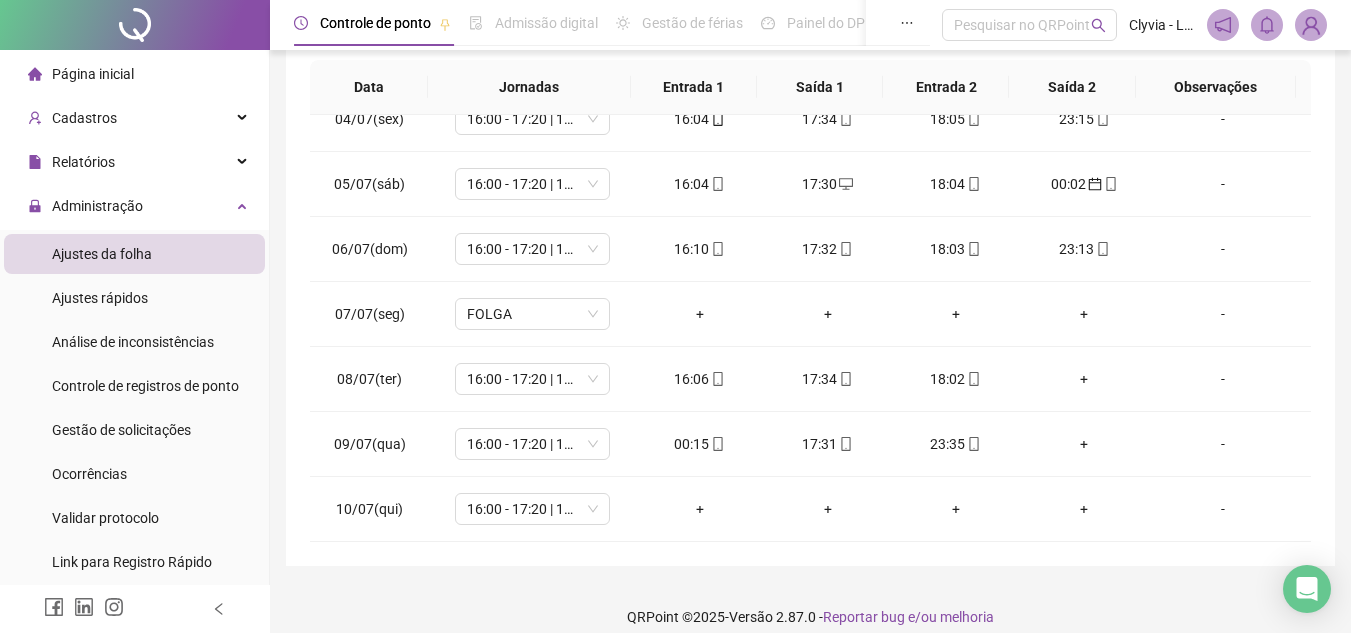 scroll, scrollTop: 389, scrollLeft: 0, axis: vertical 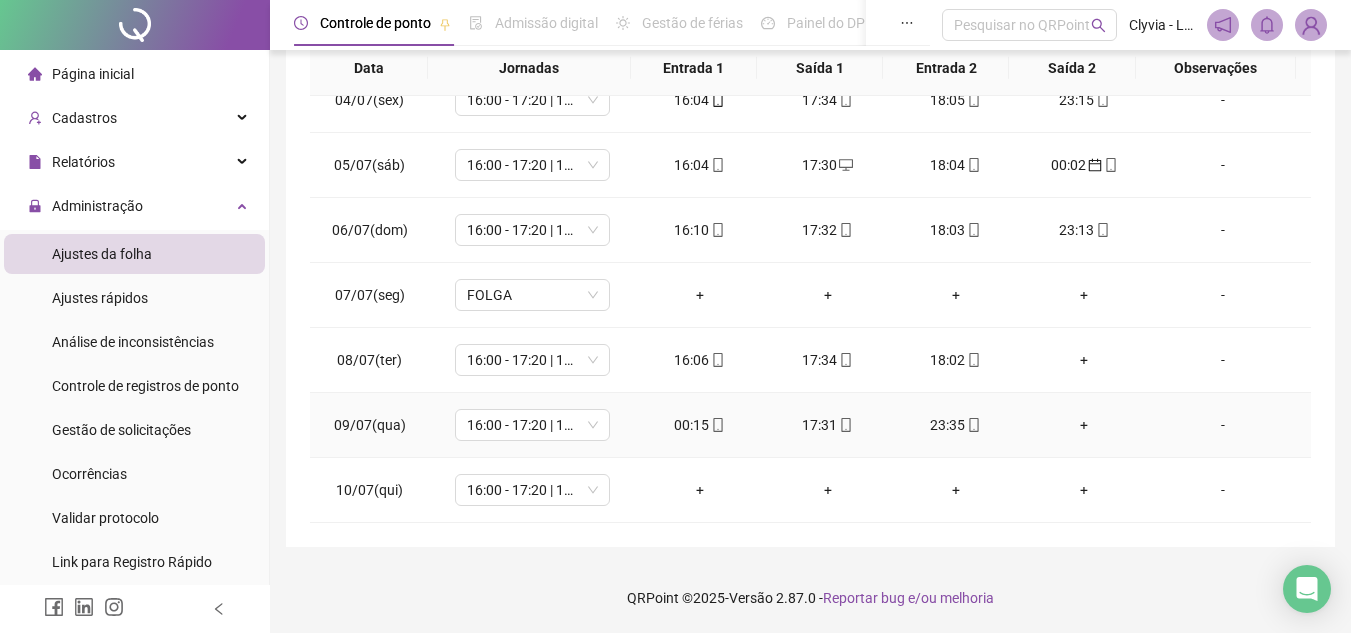 click on "+" at bounding box center [1084, 425] 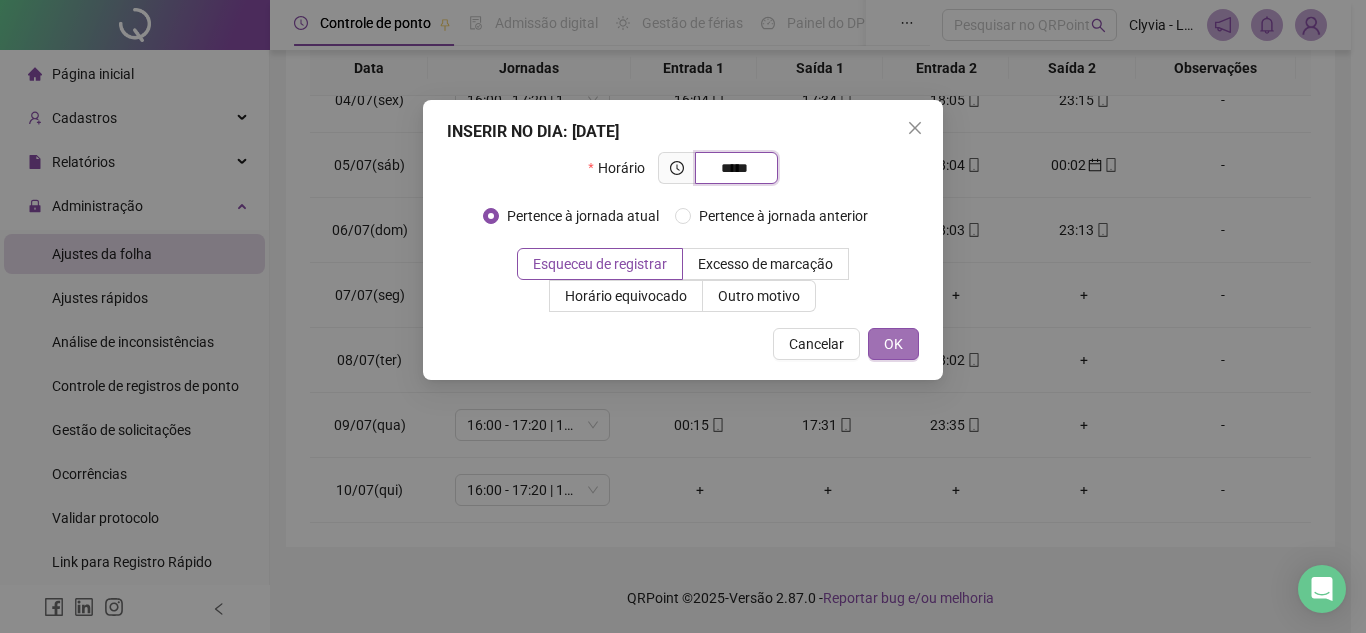 type on "*****" 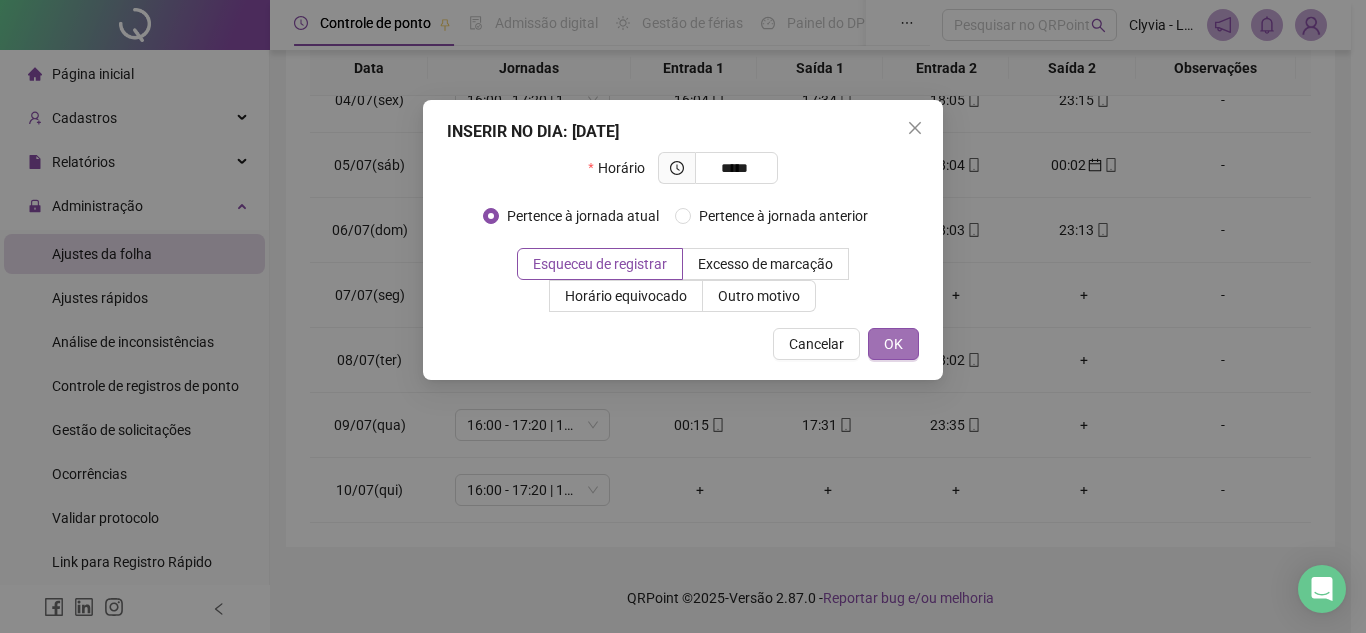 click on "OK" at bounding box center (893, 344) 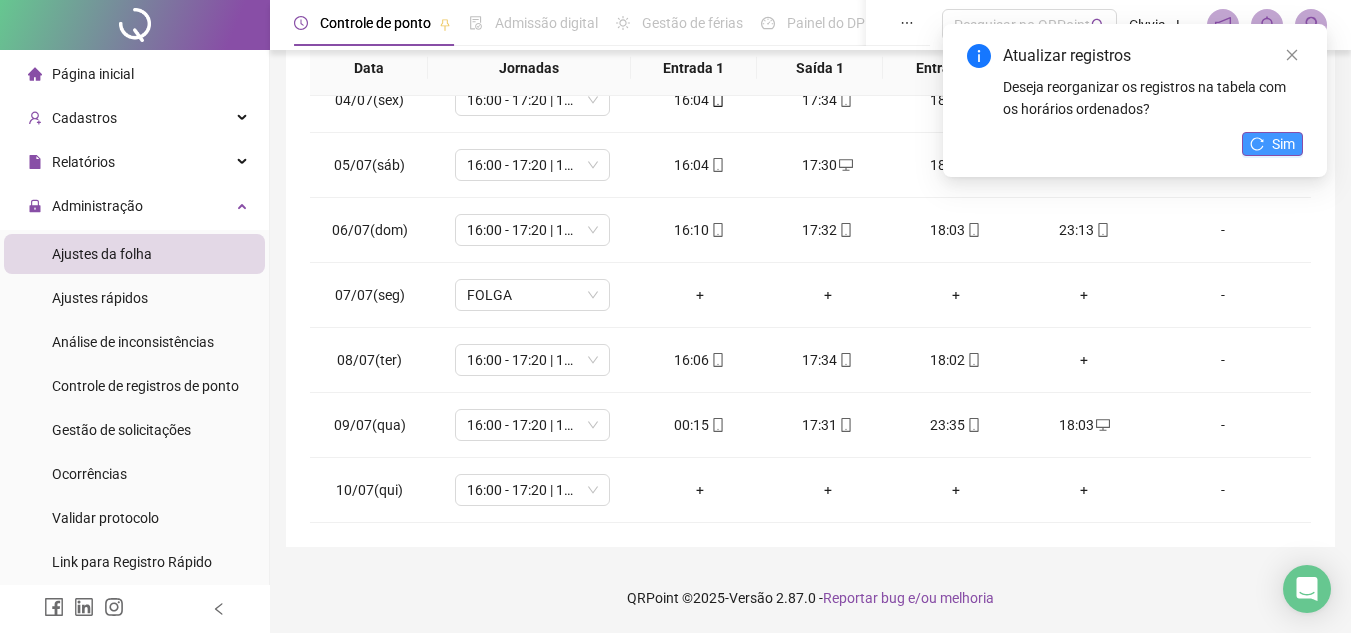 click on "Sim" at bounding box center (1283, 144) 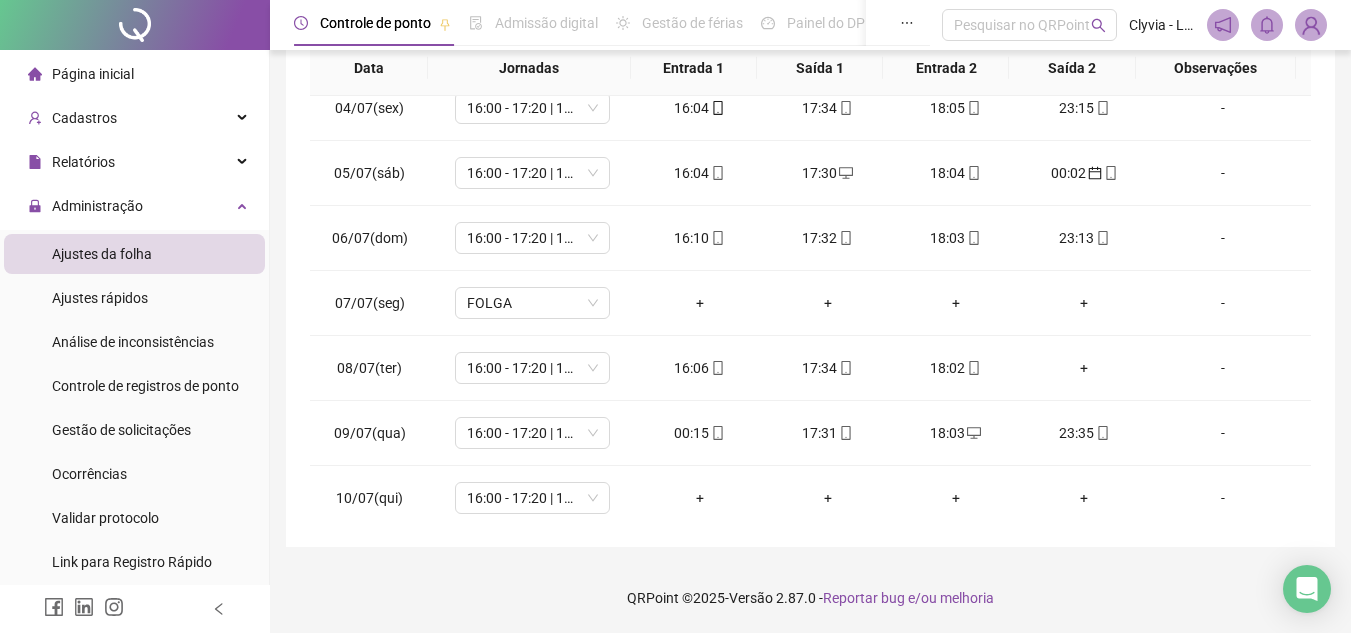 scroll, scrollTop: 223, scrollLeft: 0, axis: vertical 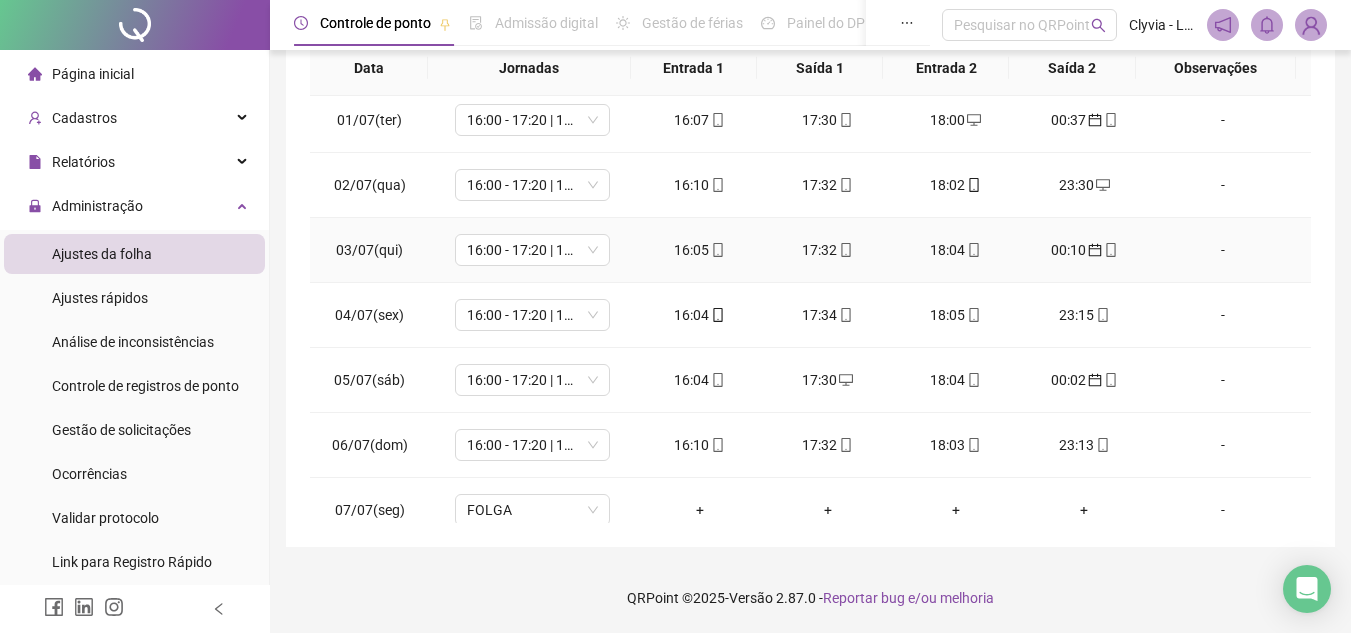 click on "-" at bounding box center (1229, 250) 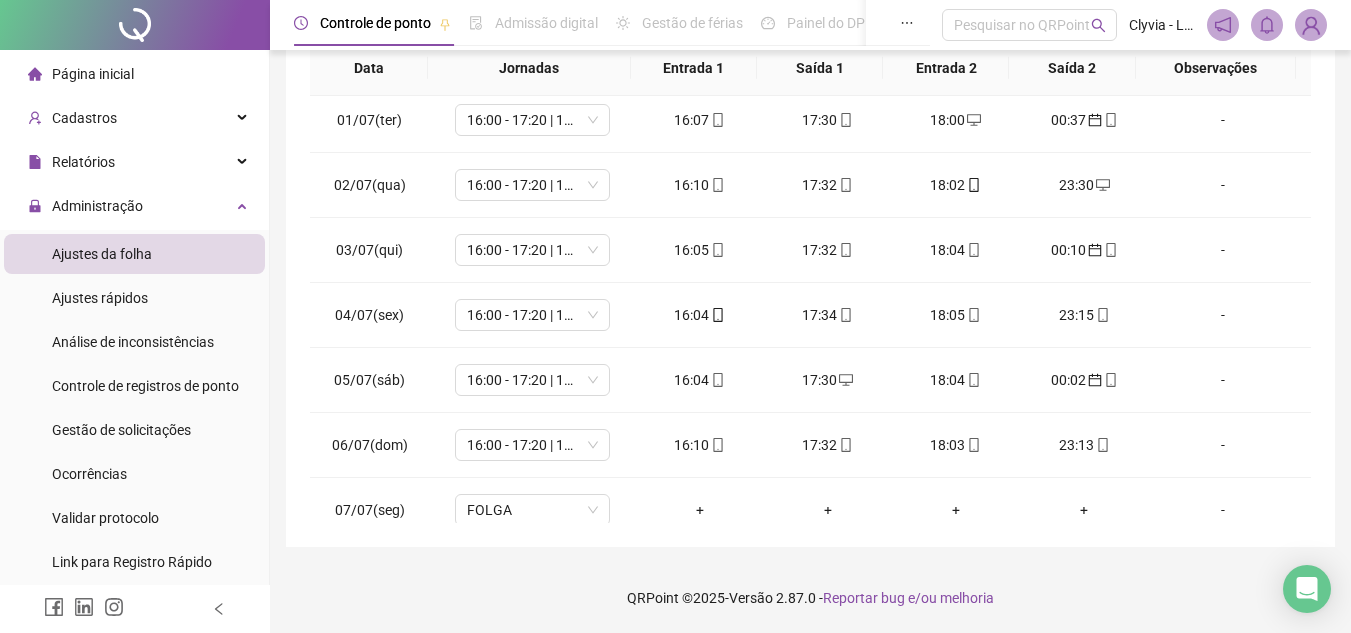 drag, startPoint x: 1314, startPoint y: 305, endPoint x: 1315, endPoint y: 331, distance: 26.019224 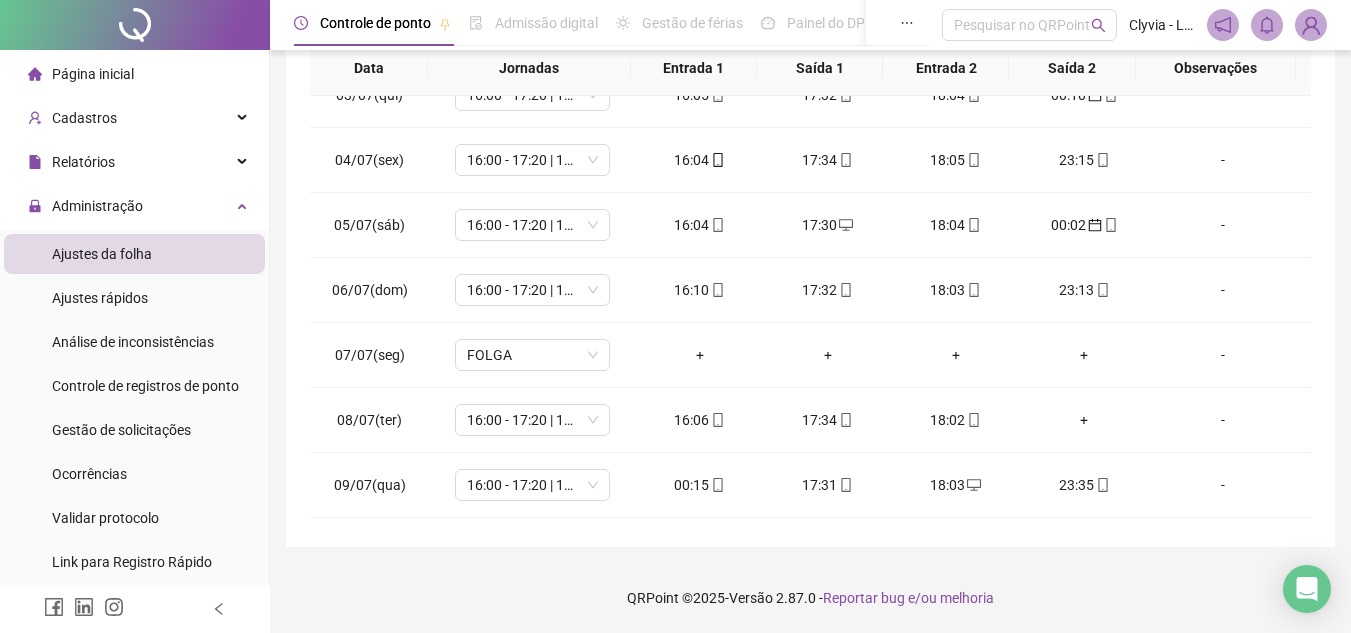 scroll, scrollTop: 173, scrollLeft: 0, axis: vertical 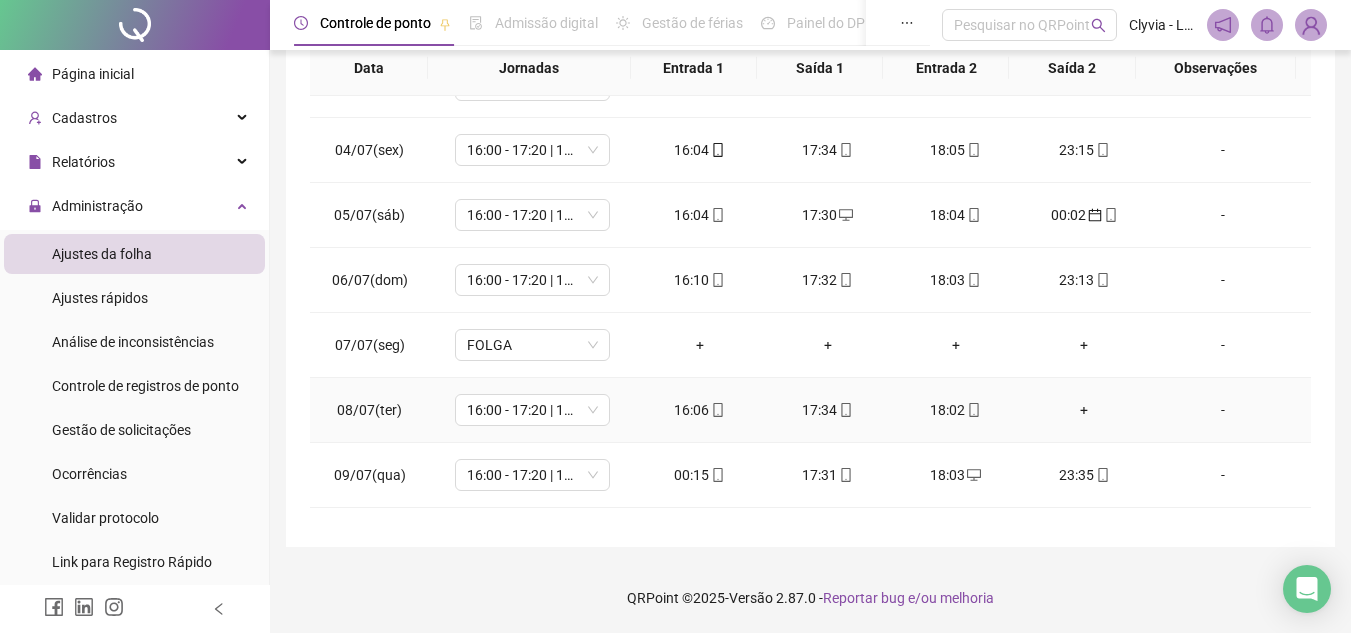 click on "+" at bounding box center [1084, 410] 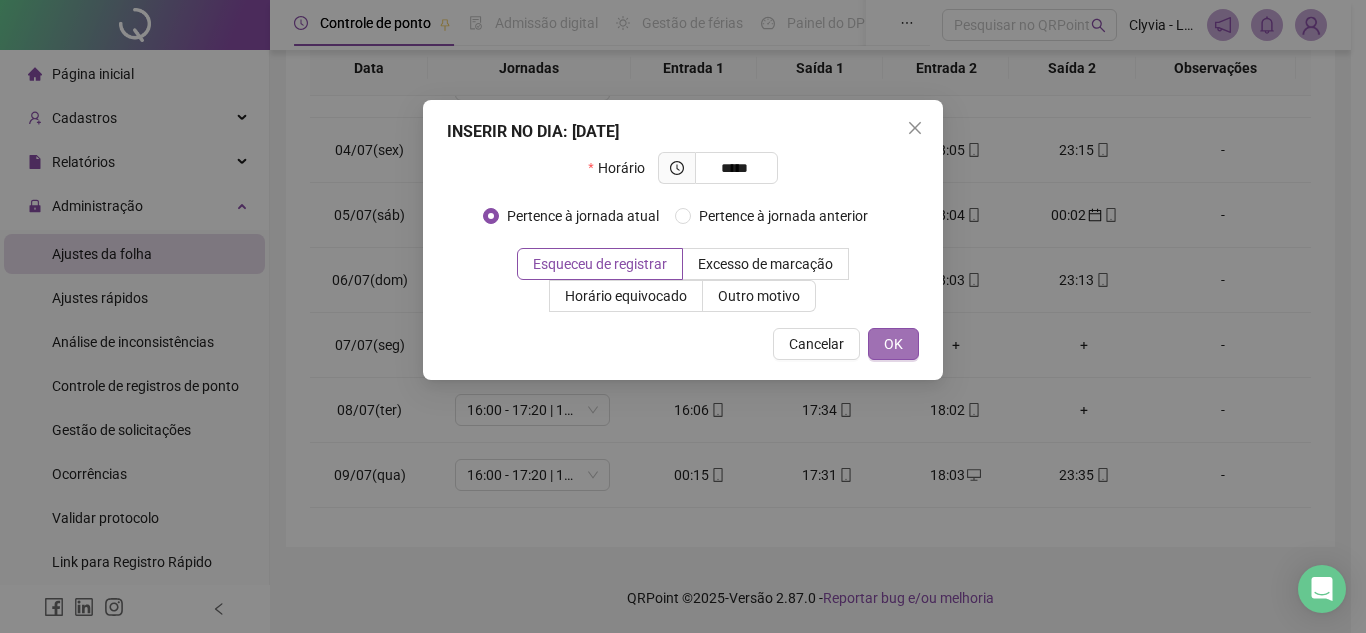 type on "*****" 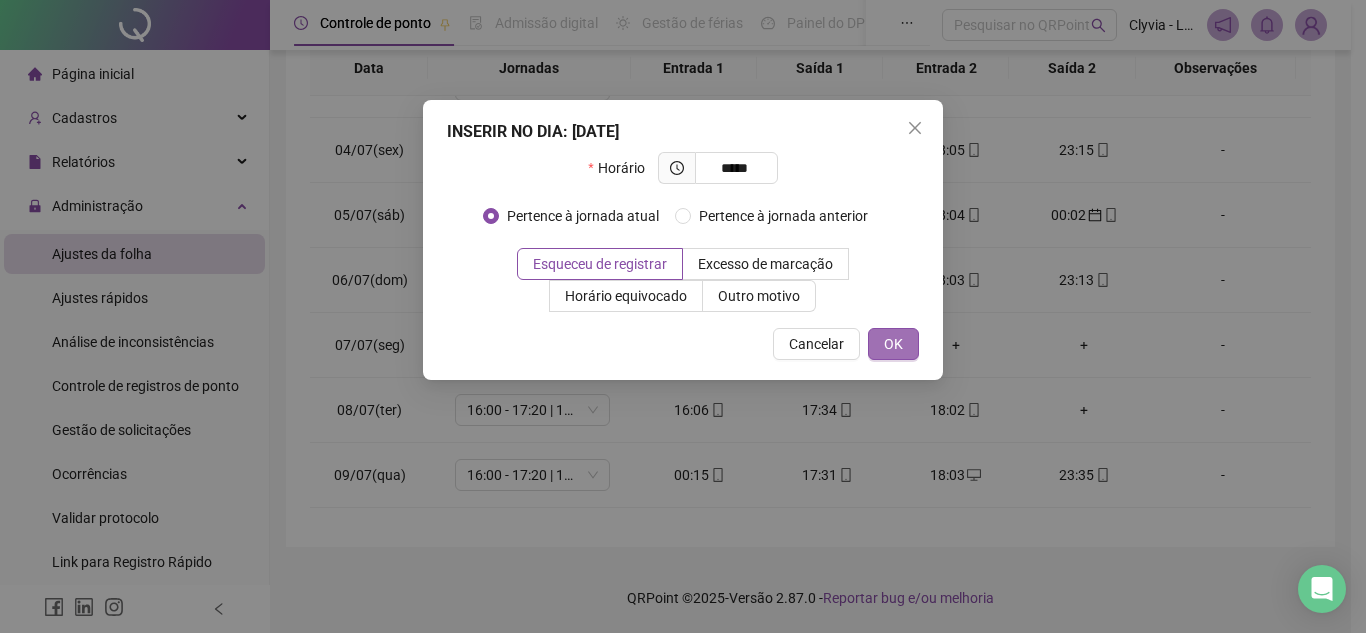 click on "OK" at bounding box center [893, 344] 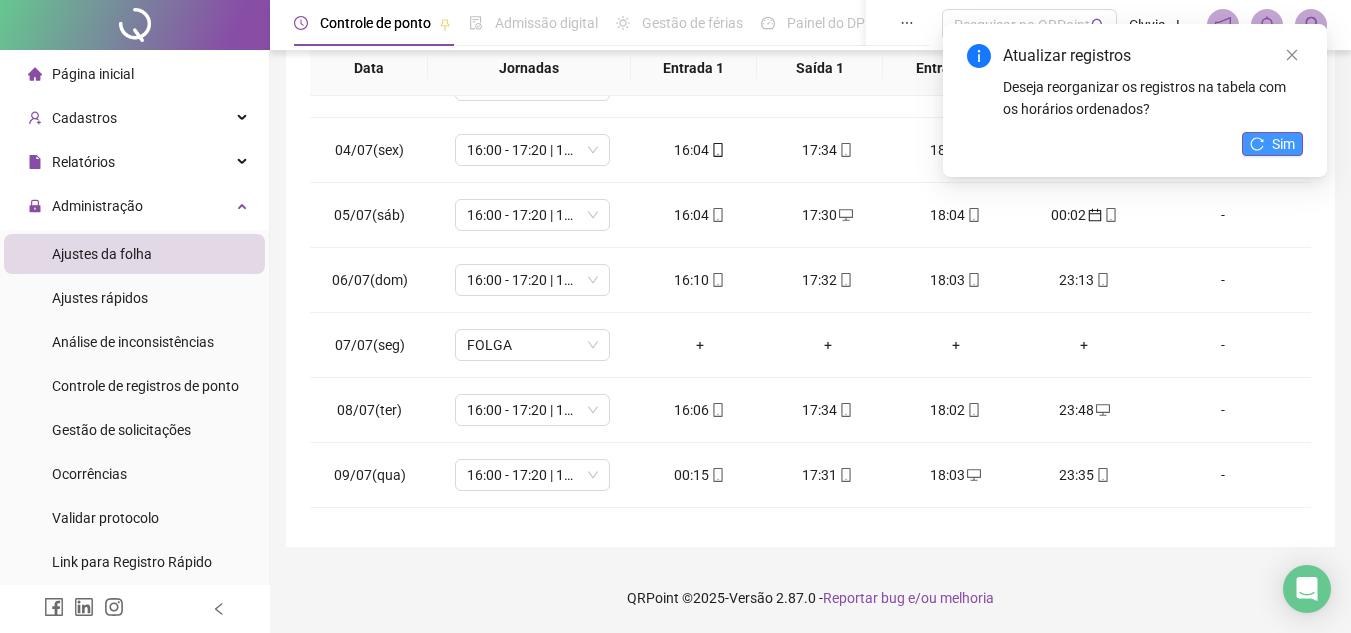 click on "Sim" at bounding box center [1283, 144] 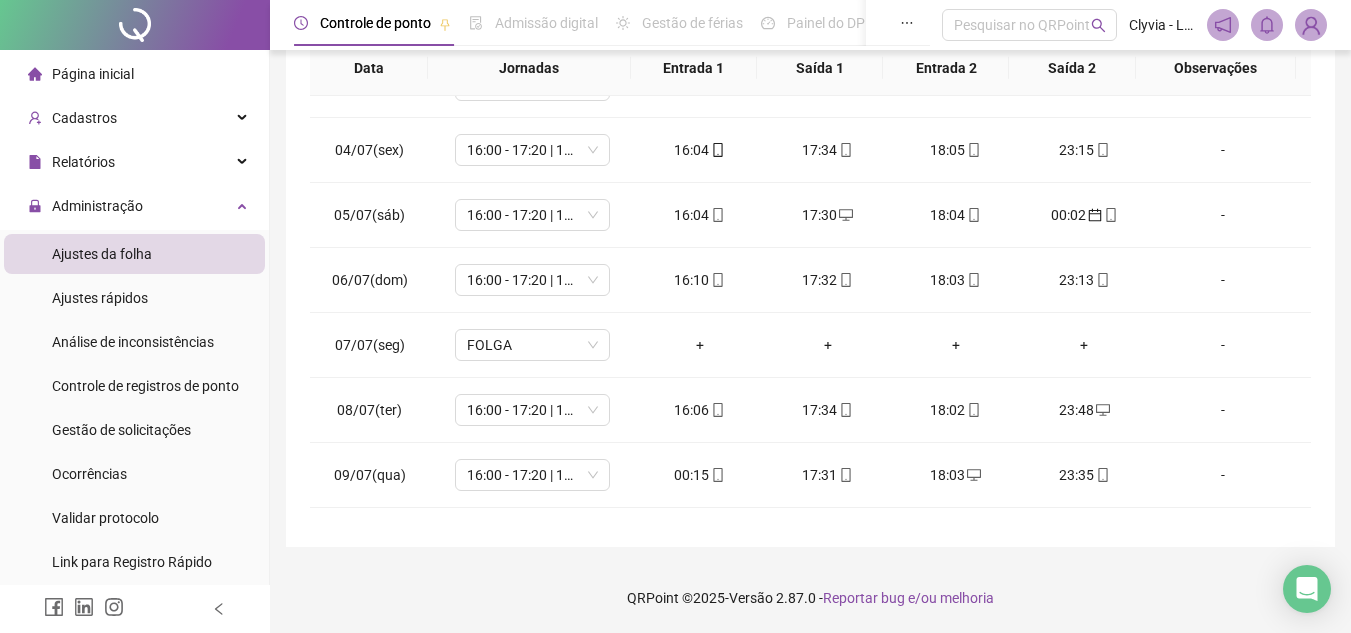 scroll, scrollTop: 0, scrollLeft: 0, axis: both 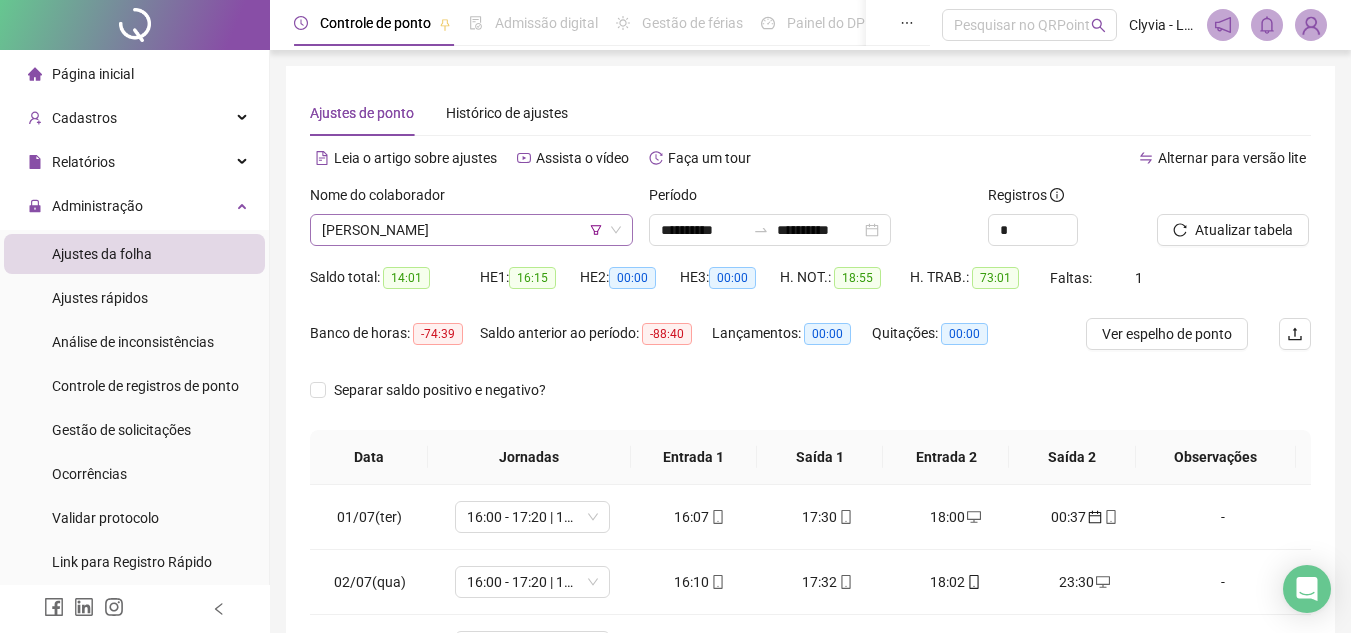 click on "[PERSON_NAME]" at bounding box center [471, 230] 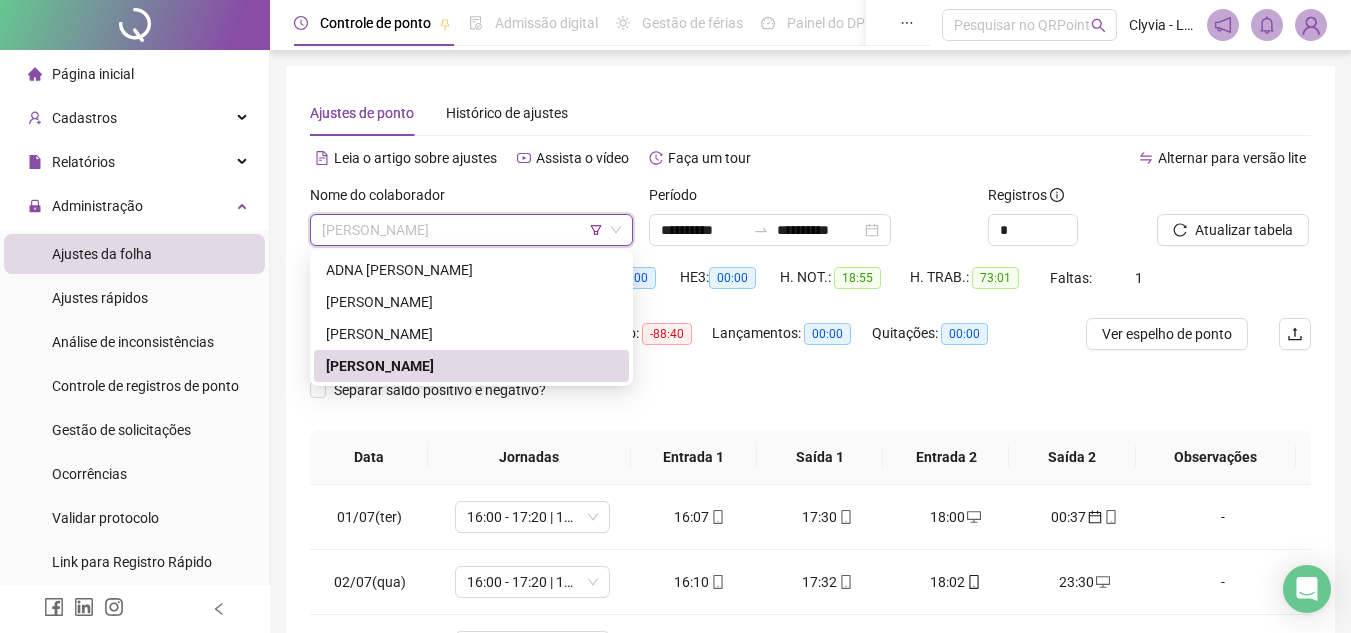 click on "[PERSON_NAME]" at bounding box center [471, 230] 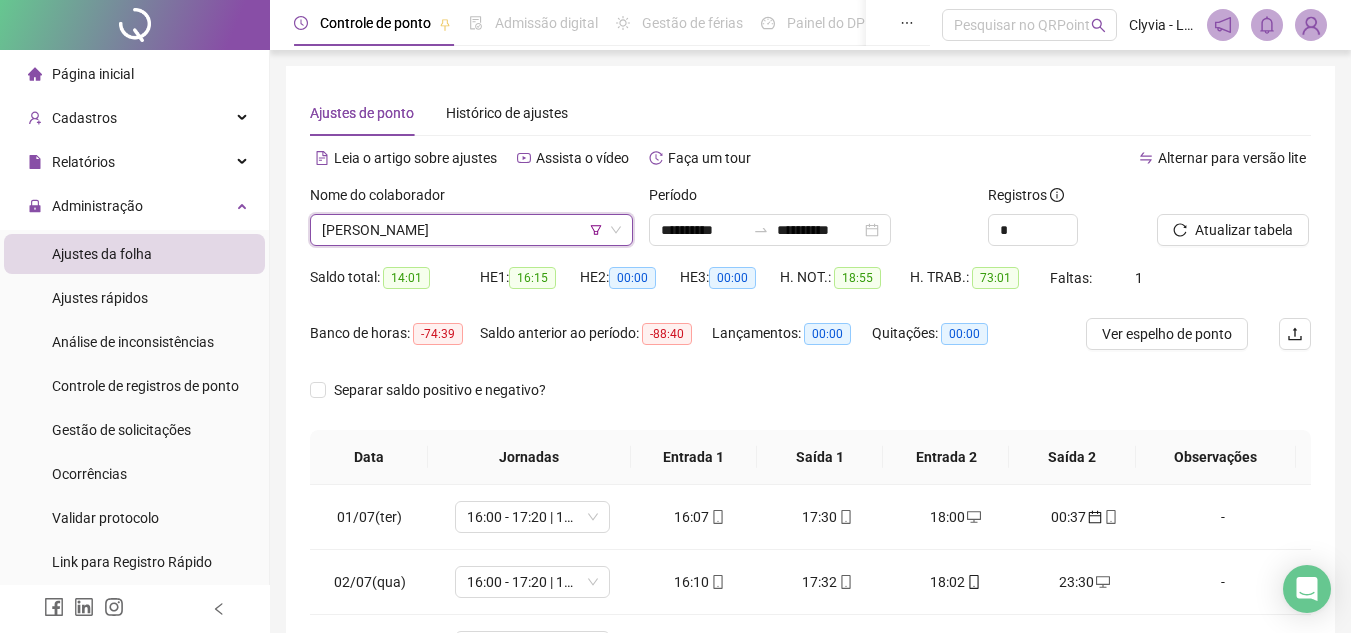 click on "[PERSON_NAME]" at bounding box center [471, 230] 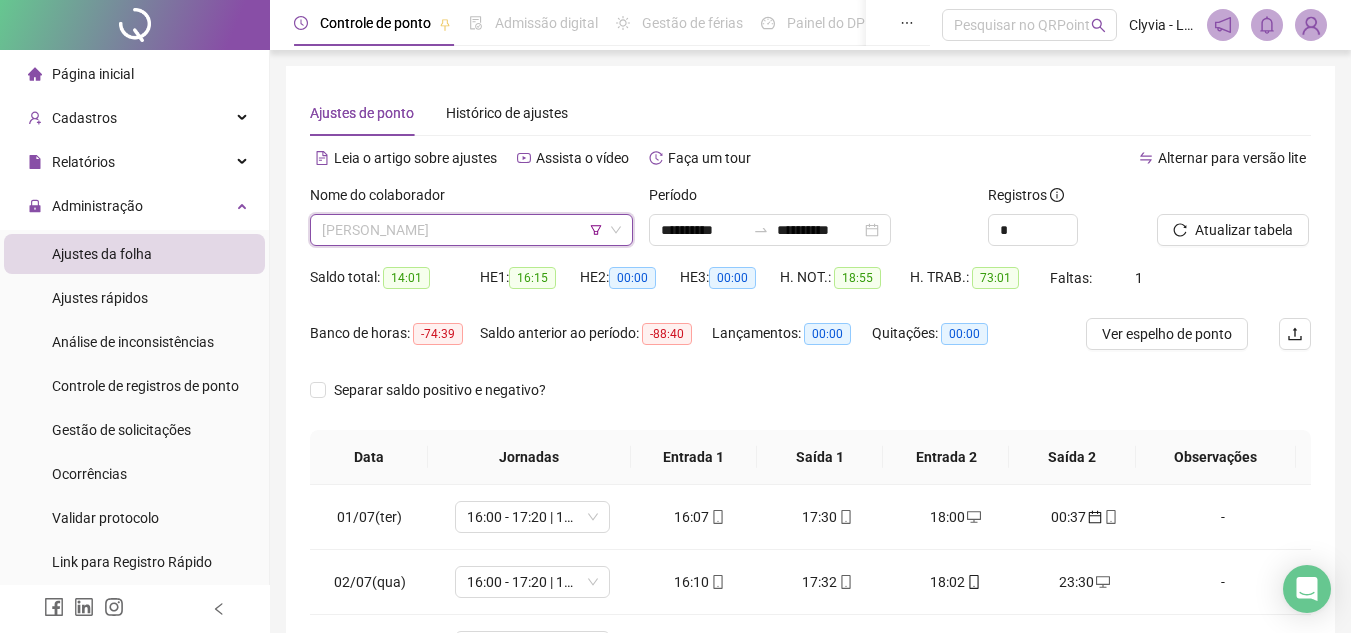 click on "[PERSON_NAME]" at bounding box center (471, 230) 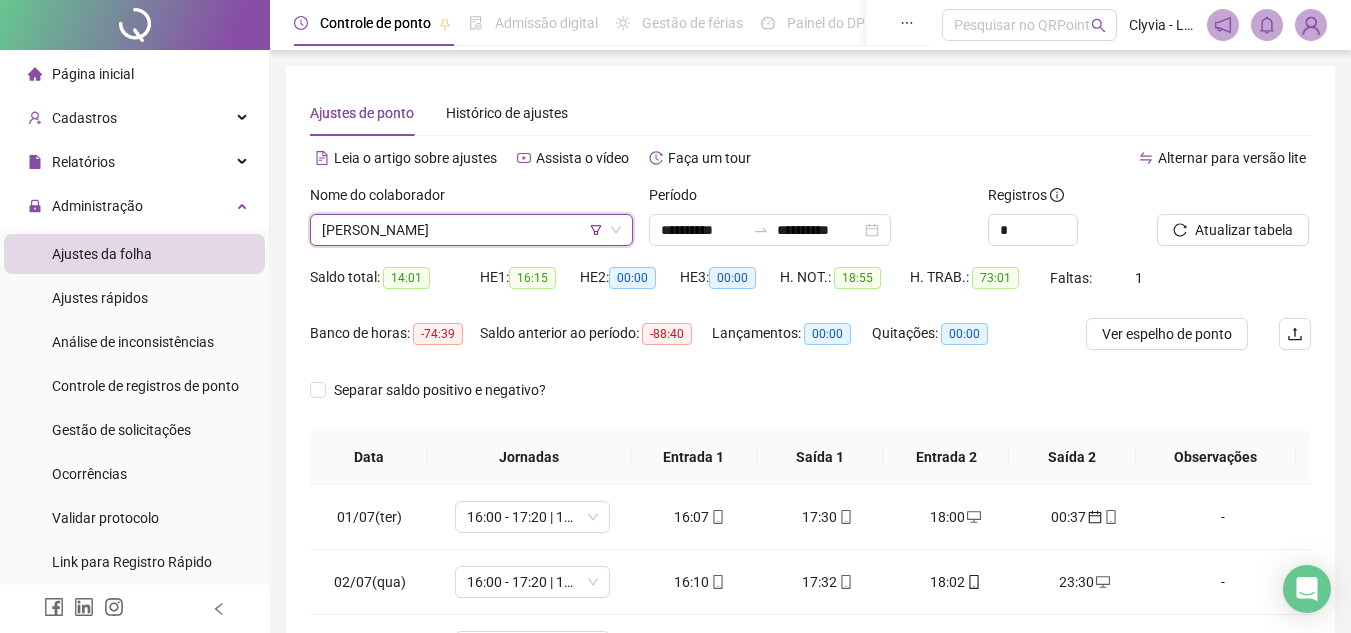 click 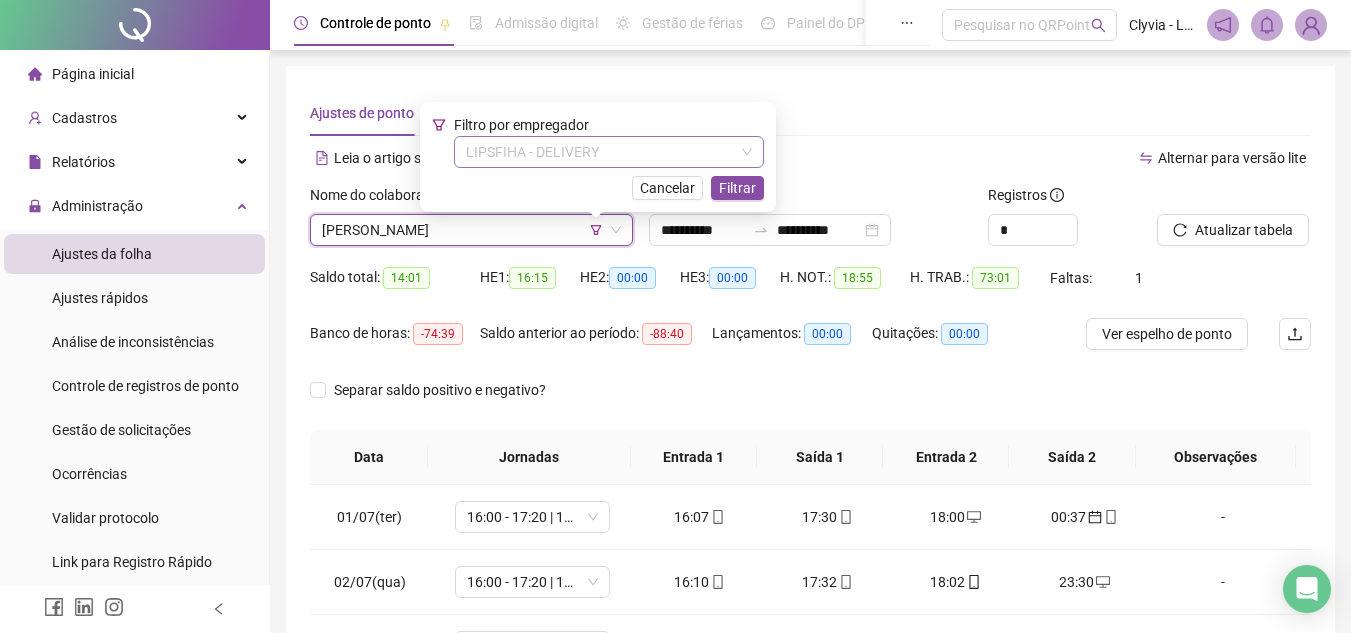 click on "LIPSFIHA - DELIVERY" at bounding box center (609, 152) 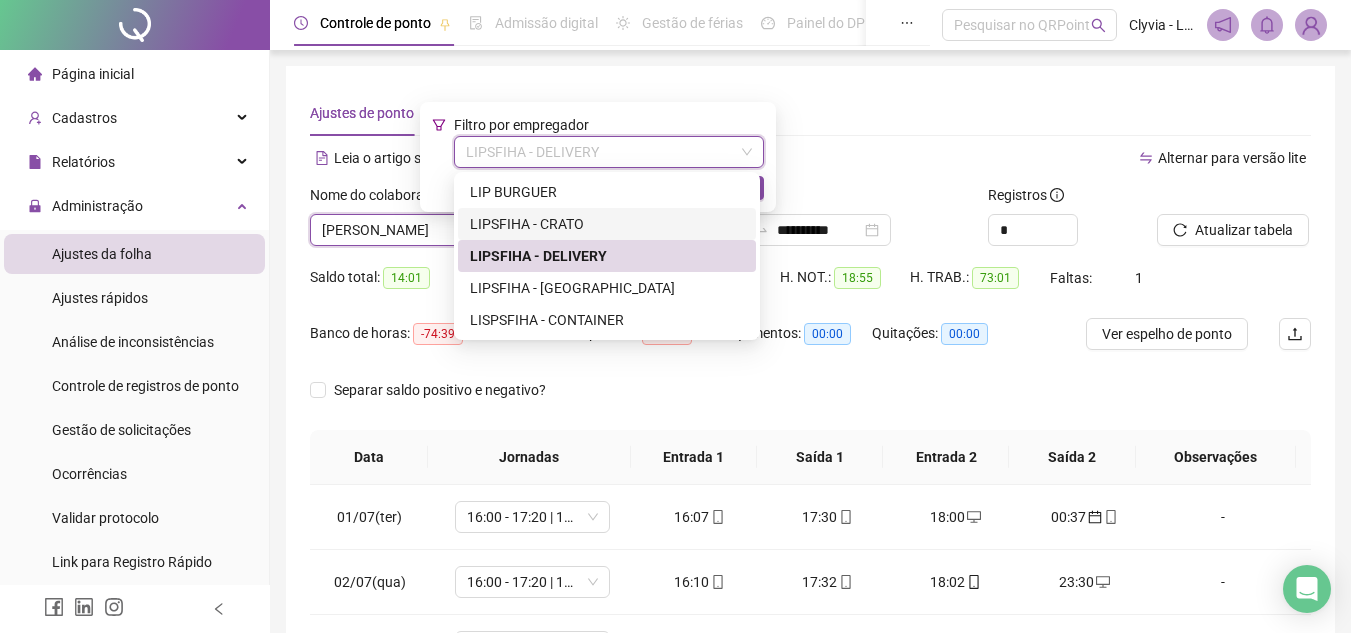 click on "LIPSFIHA - CRATO" at bounding box center (607, 224) 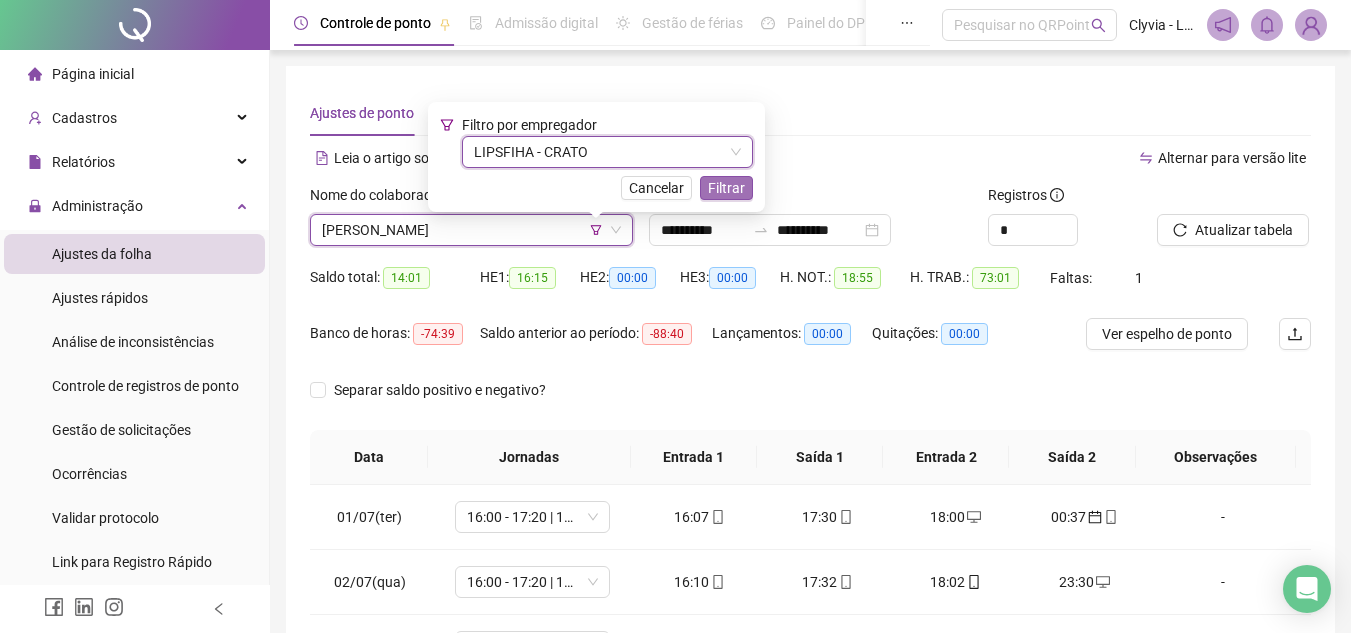 click on "Filtrar" at bounding box center [726, 188] 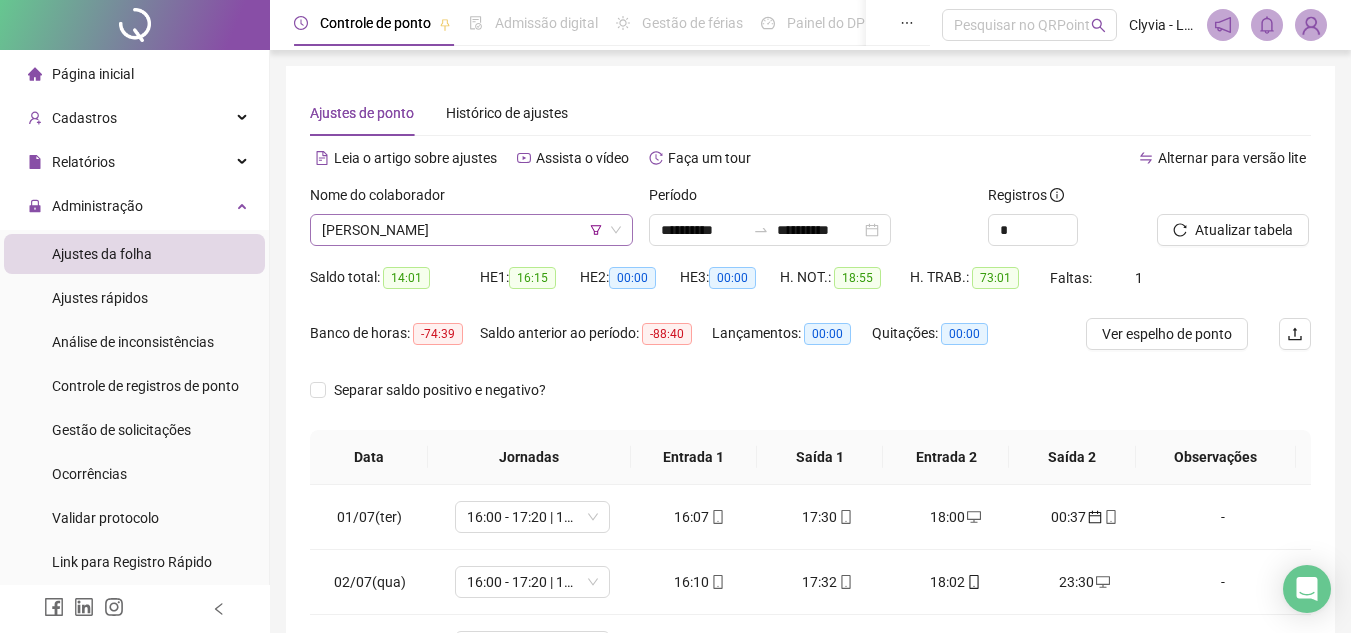 click on "[PERSON_NAME]" at bounding box center (471, 230) 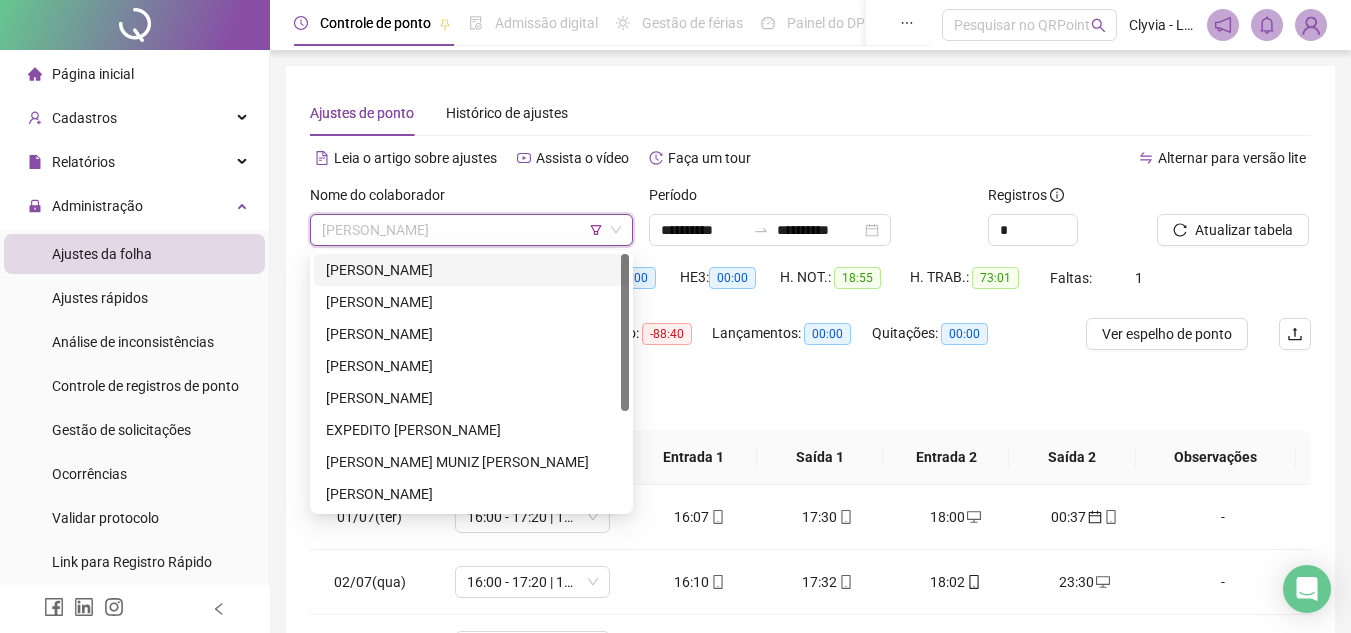 click on "[PERSON_NAME]" at bounding box center (471, 270) 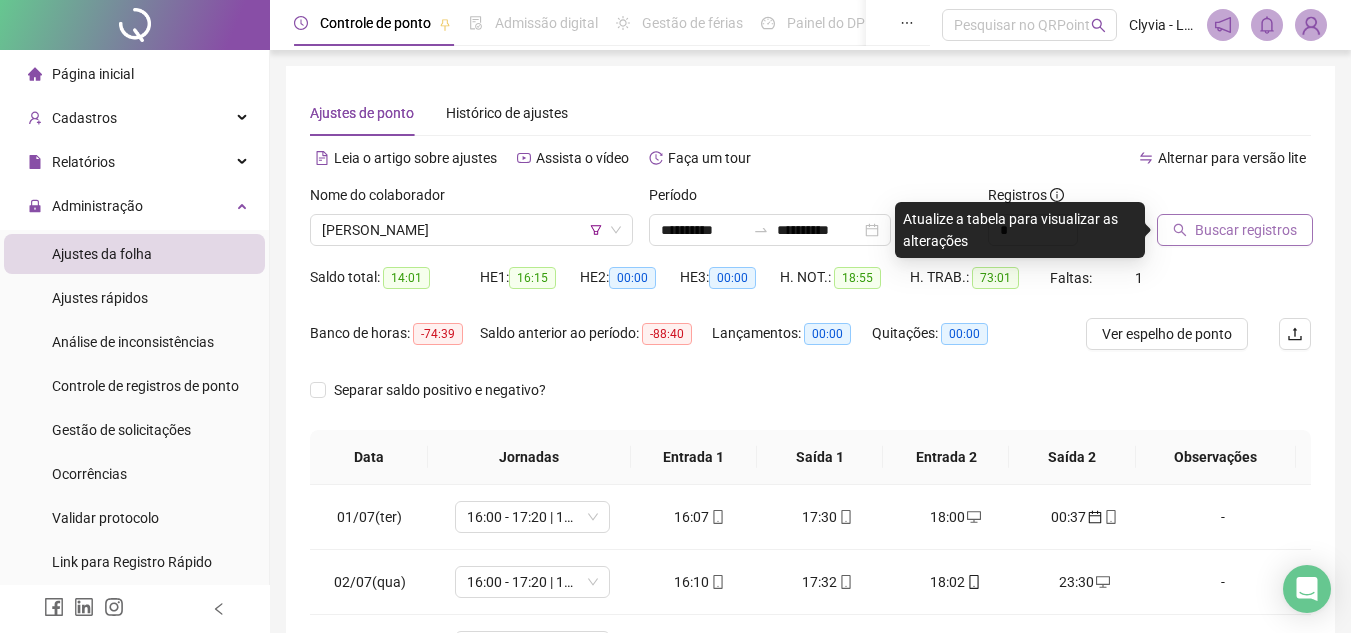 click on "Buscar registros" at bounding box center [1246, 230] 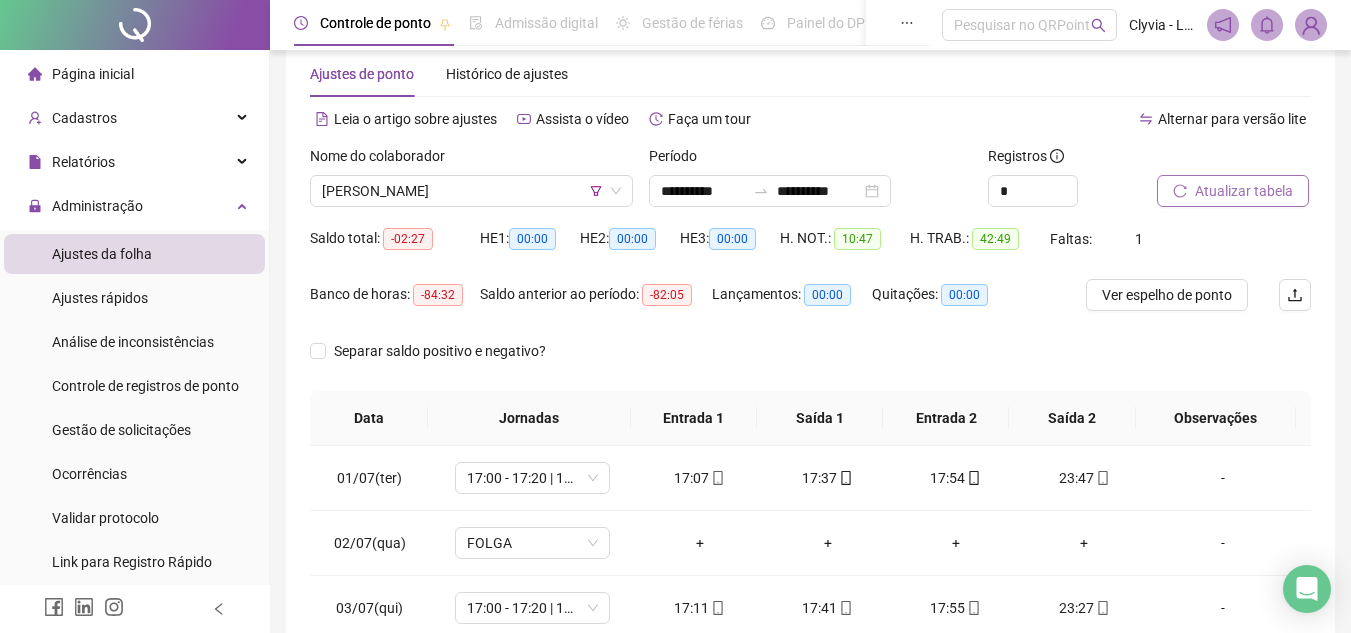scroll, scrollTop: 389, scrollLeft: 0, axis: vertical 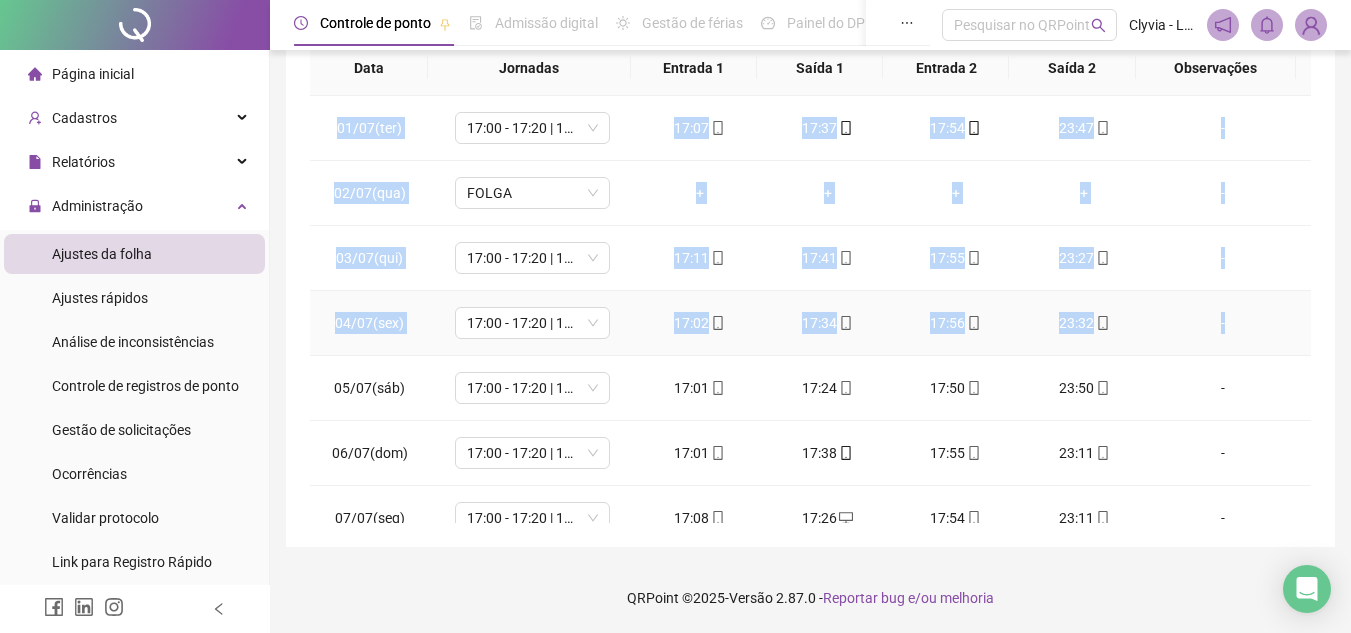 drag, startPoint x: 1291, startPoint y: 296, endPoint x: 1300, endPoint y: 304, distance: 12.0415945 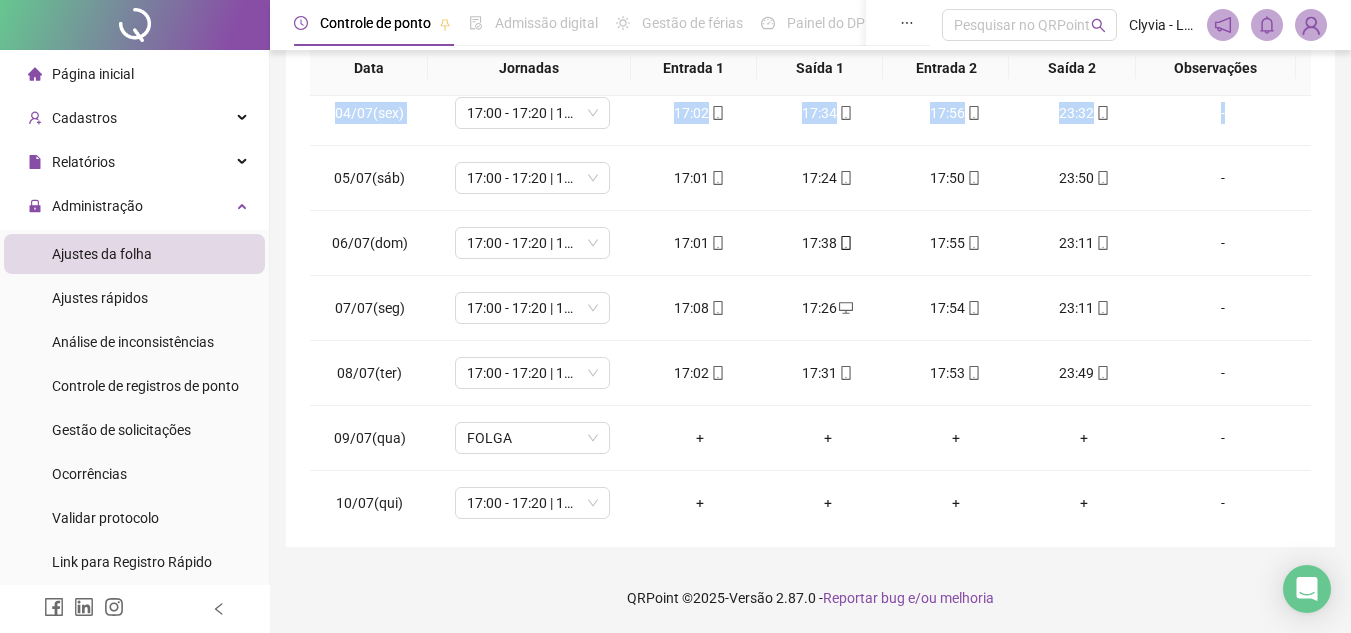 scroll, scrollTop: 223, scrollLeft: 0, axis: vertical 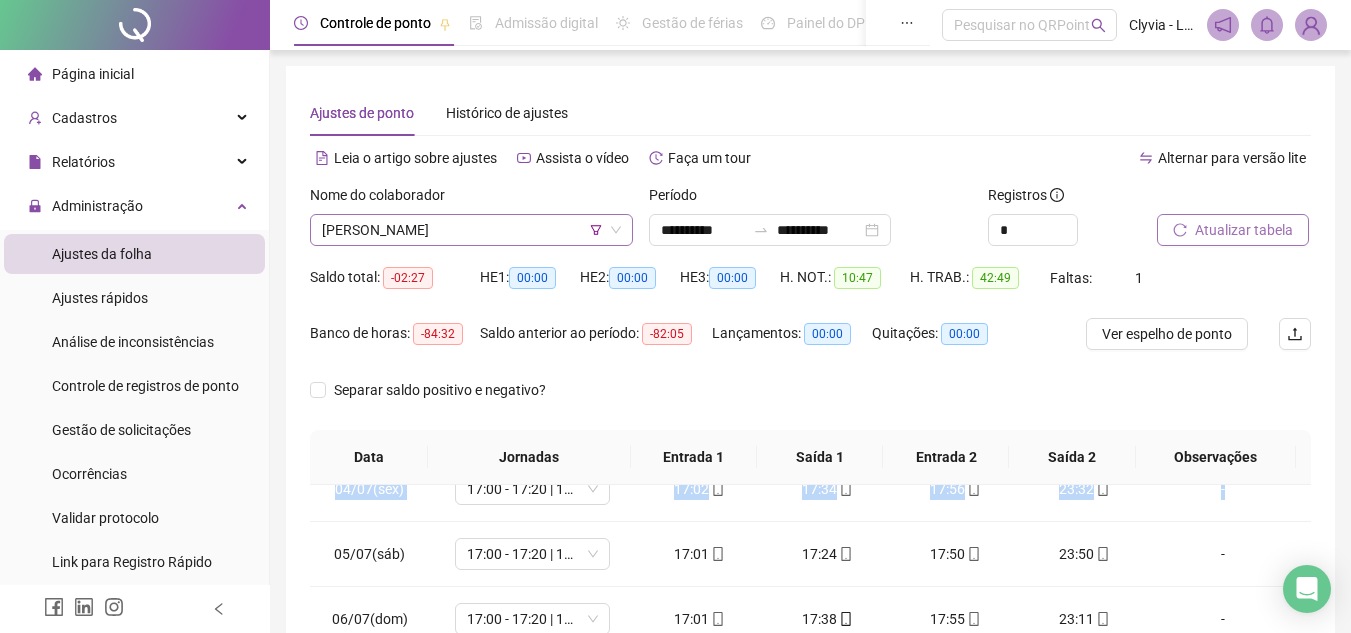 click on "[PERSON_NAME]" at bounding box center [471, 230] 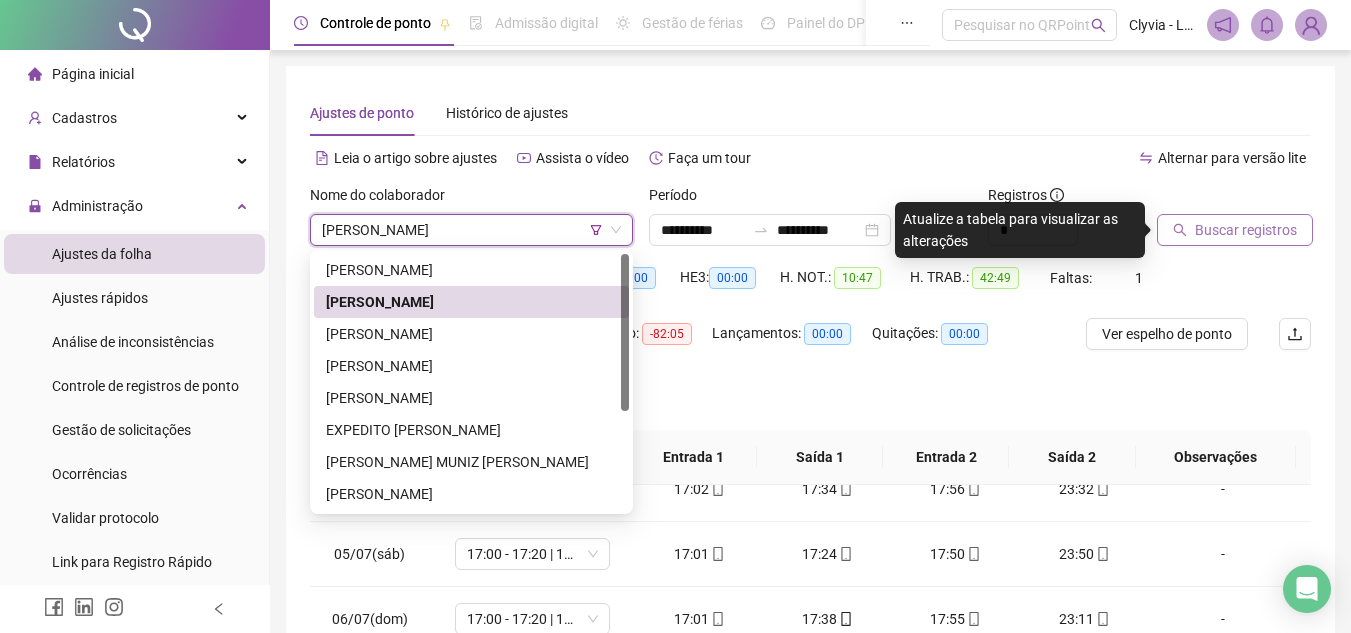 click on "Buscar registros" at bounding box center (1246, 230) 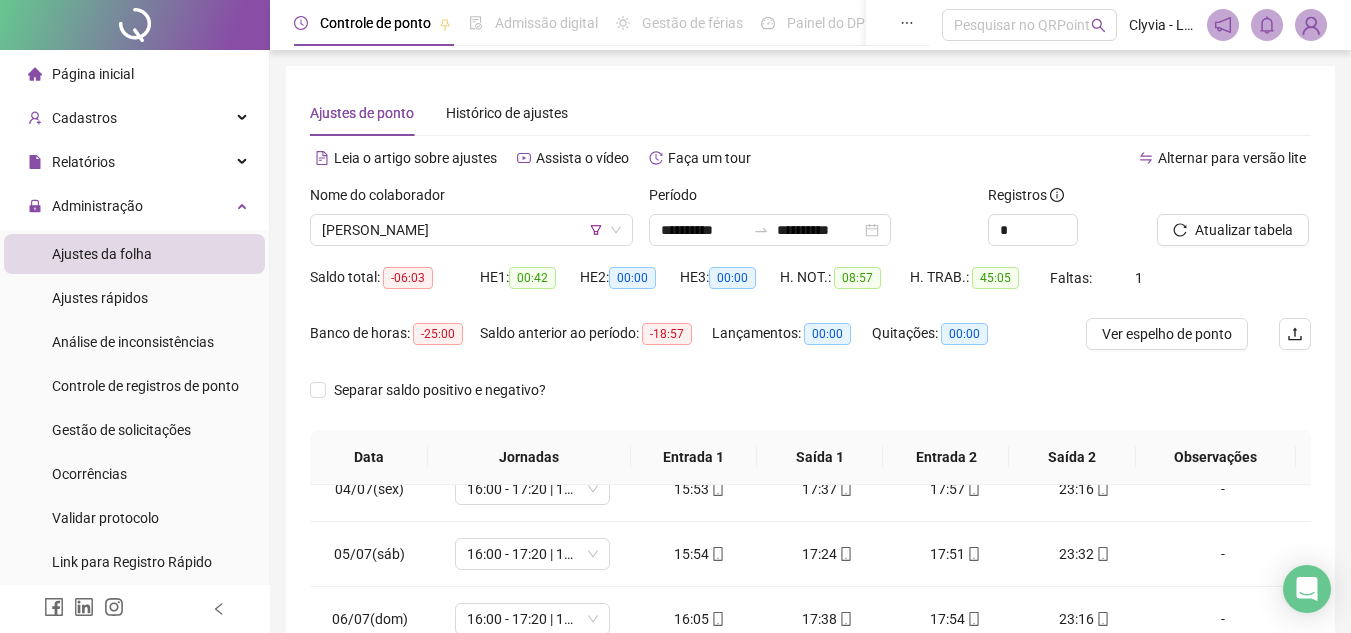scroll, scrollTop: 389, scrollLeft: 0, axis: vertical 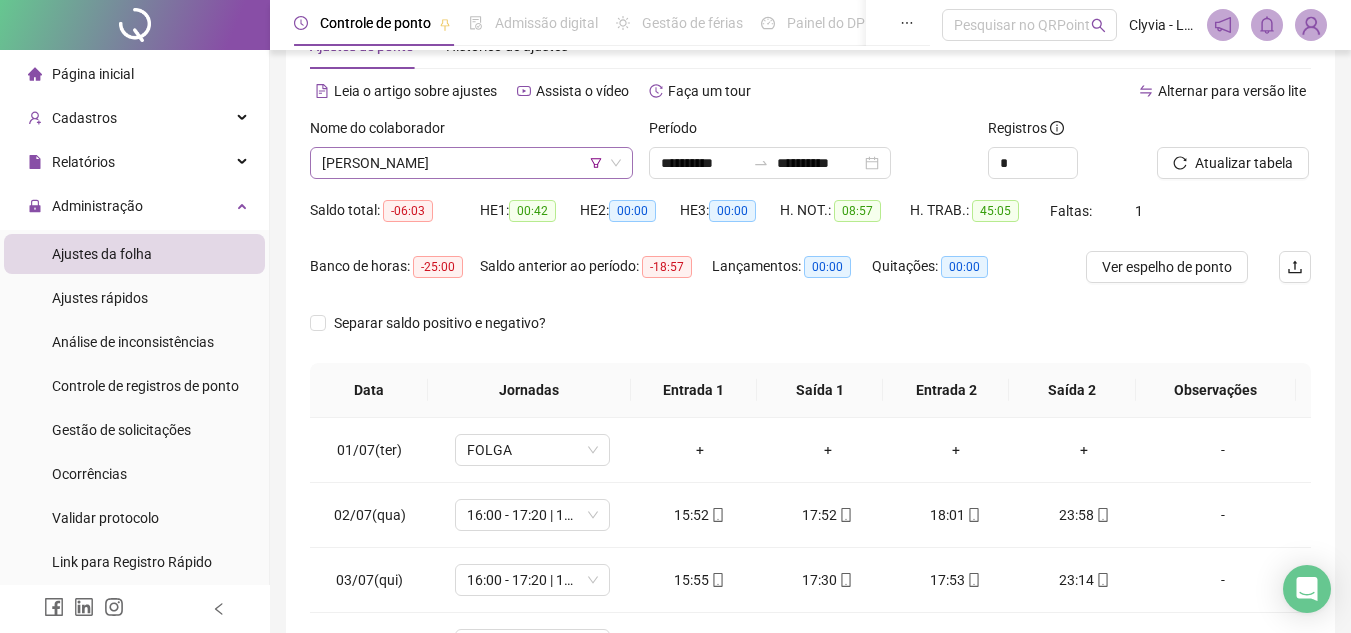 click on "[PERSON_NAME]" at bounding box center [471, 163] 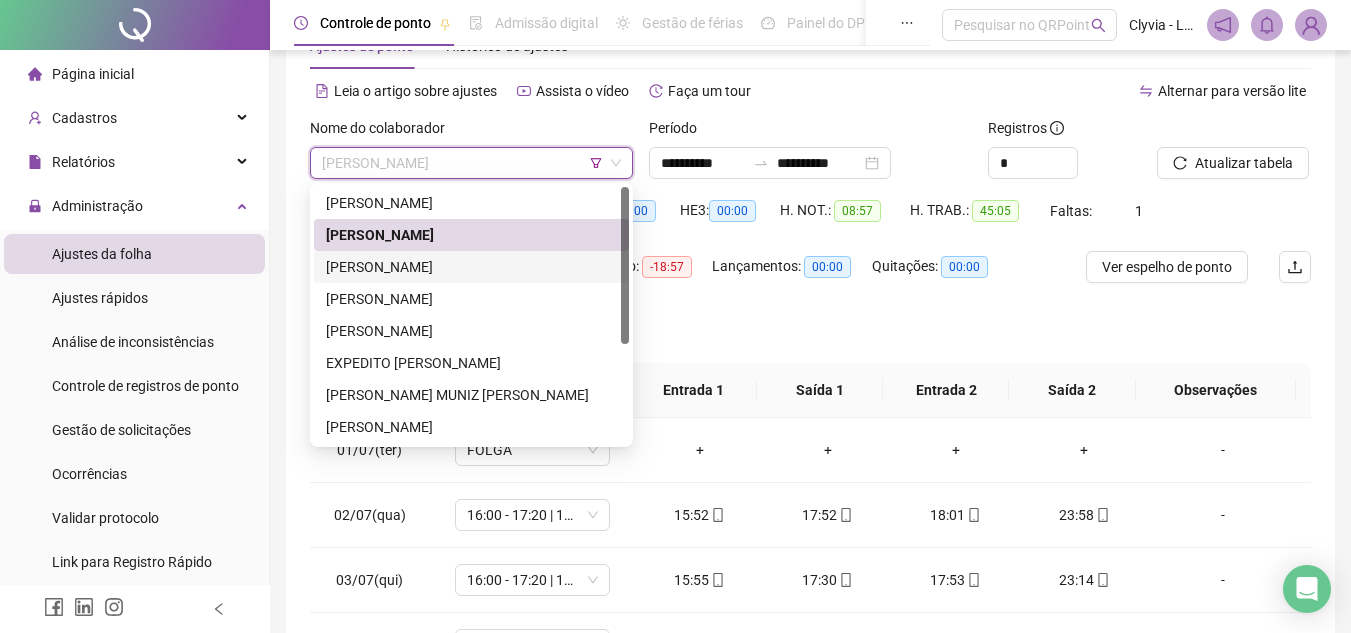 click on "[PERSON_NAME]" at bounding box center (471, 267) 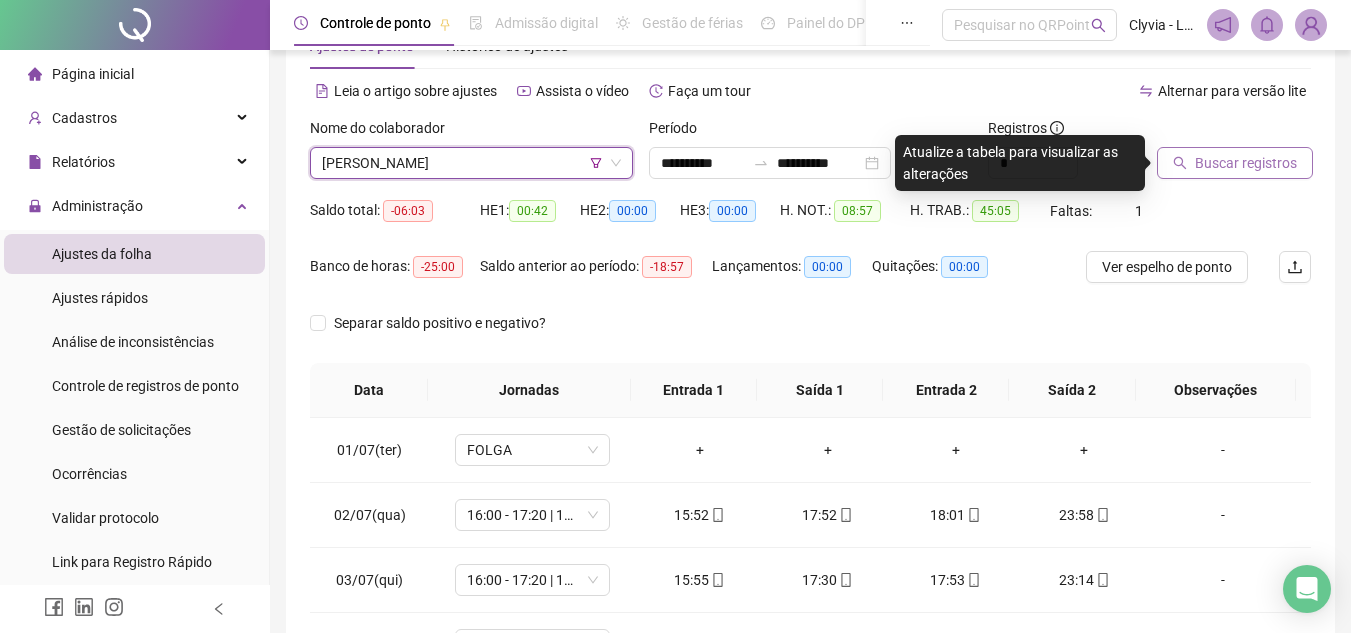 click on "Buscar registros" at bounding box center [1246, 163] 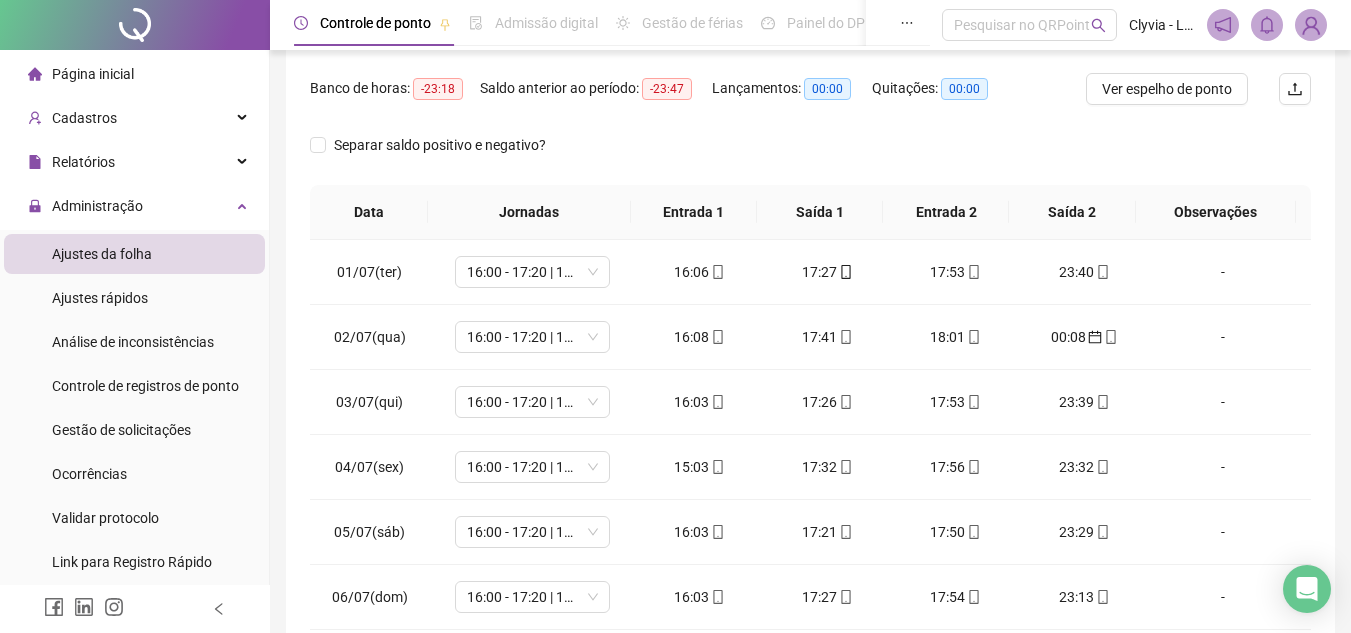 scroll, scrollTop: 389, scrollLeft: 0, axis: vertical 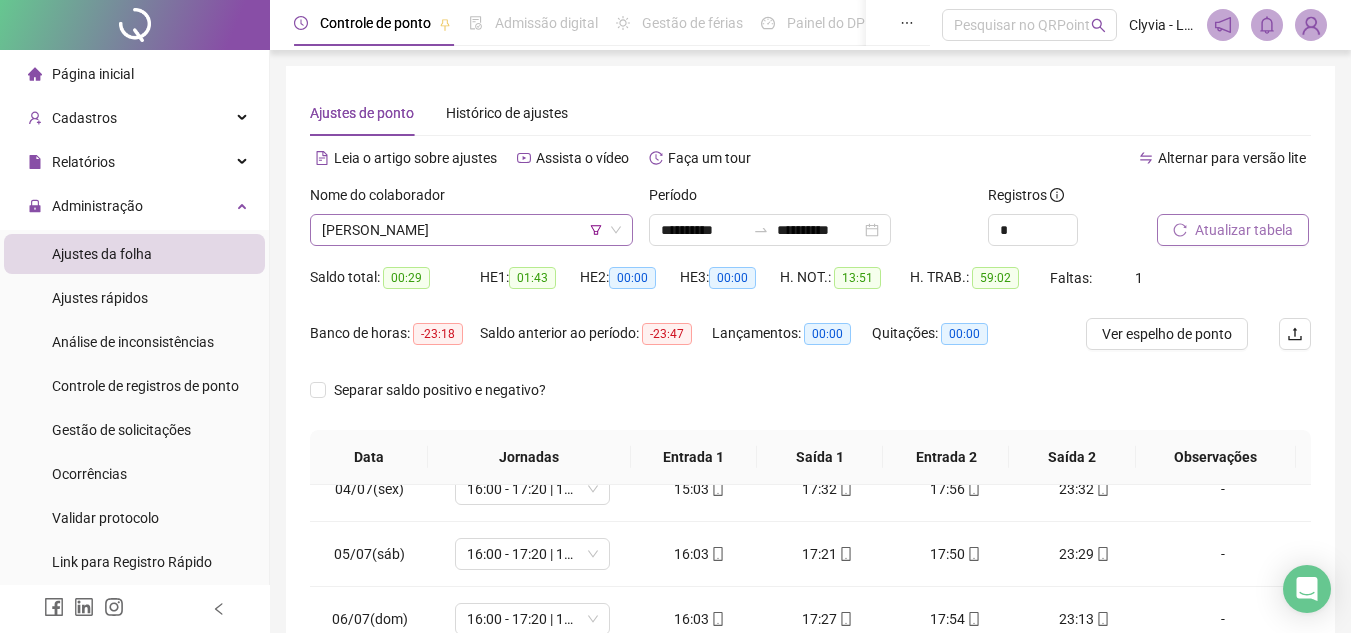 click on "[PERSON_NAME]" at bounding box center (471, 230) 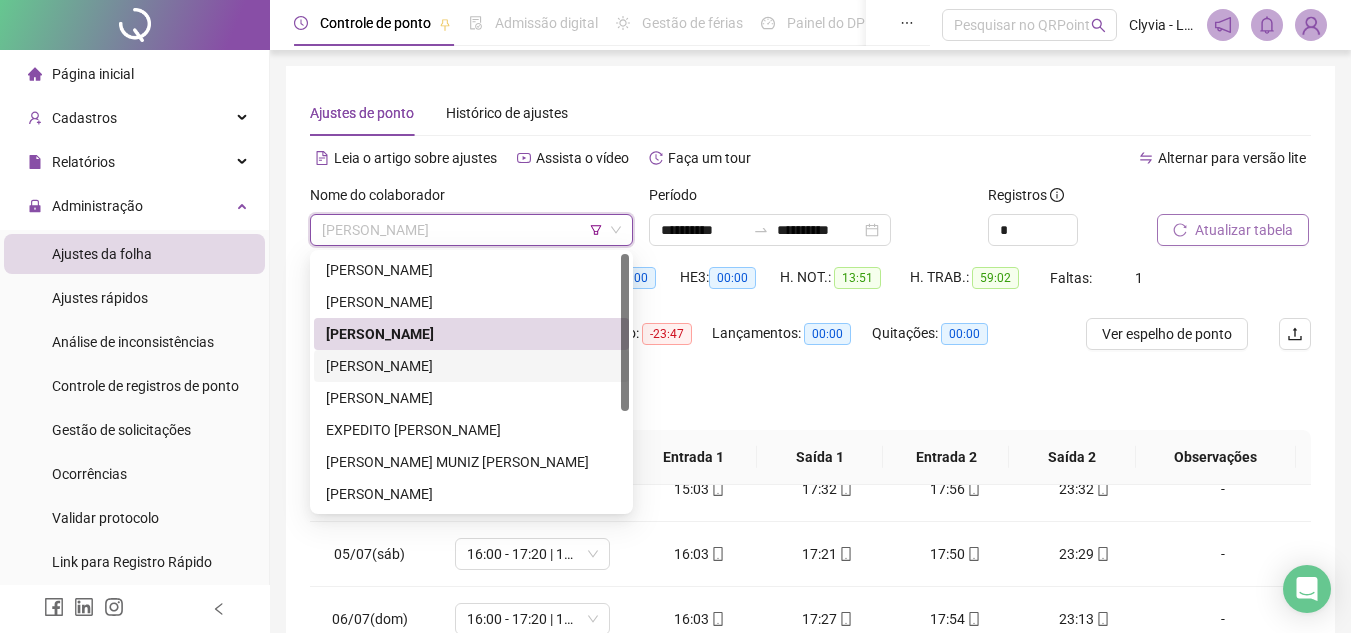 click on "[PERSON_NAME]" at bounding box center (471, 366) 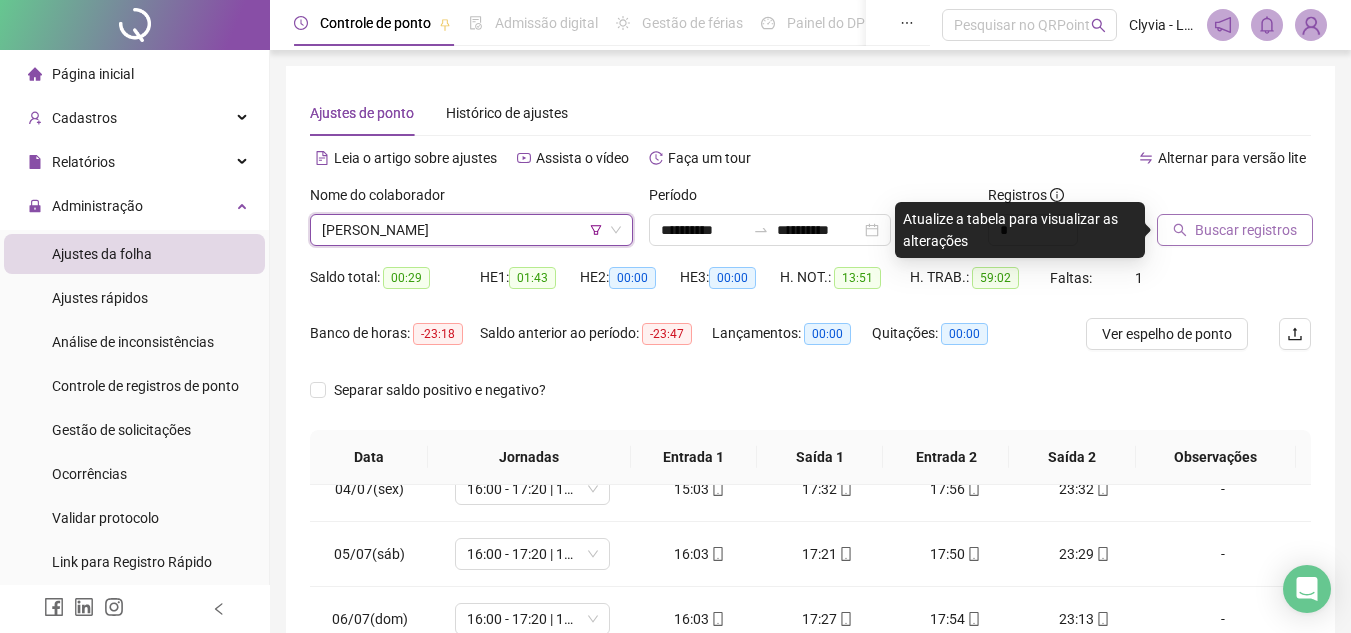 click on "Buscar registros" at bounding box center [1235, 230] 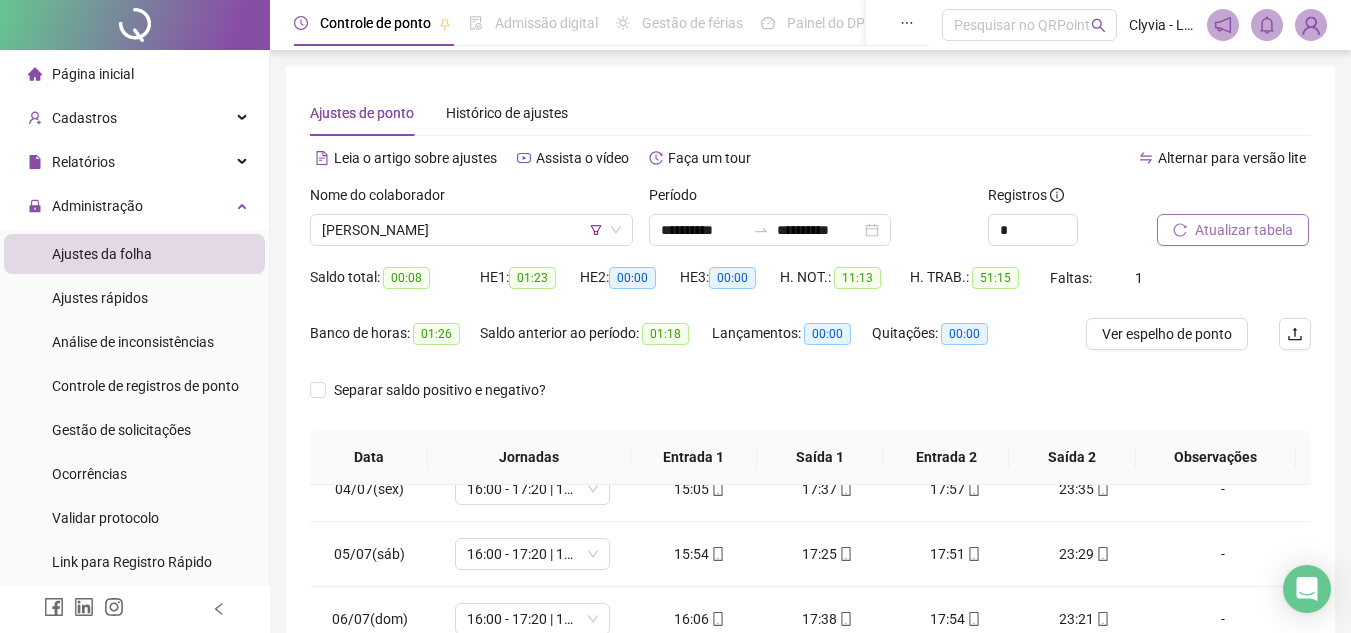 click on "Atualizar tabela" at bounding box center (1233, 230) 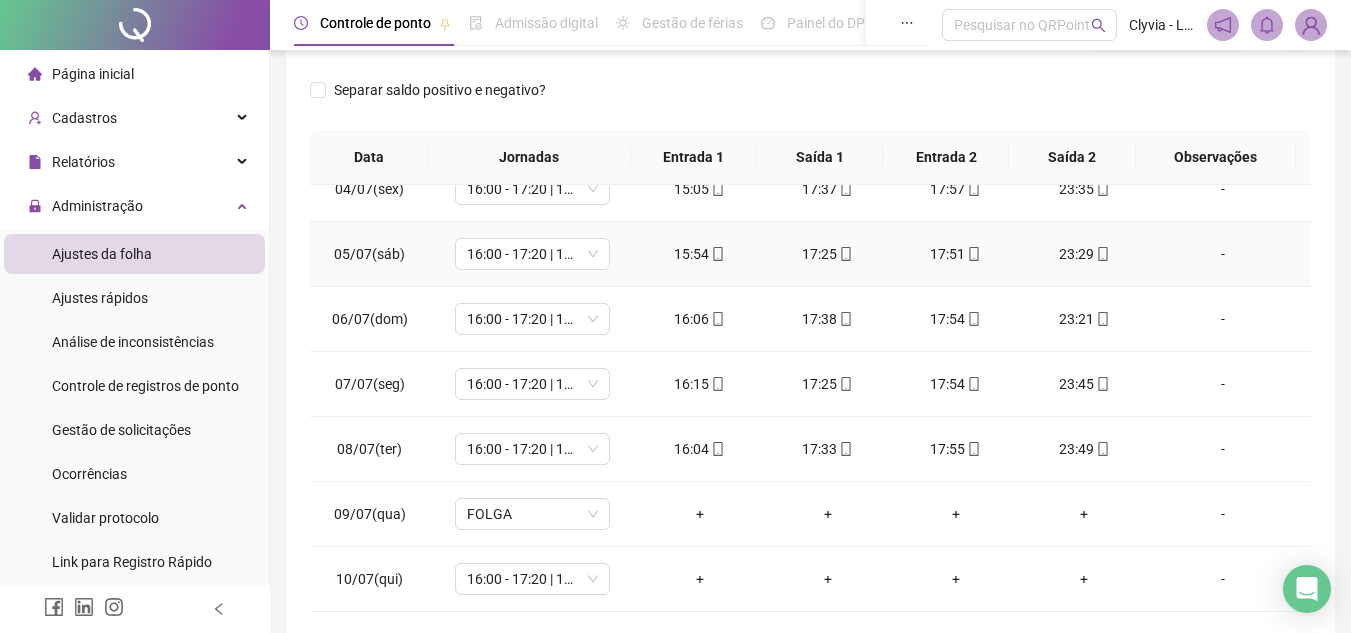 scroll, scrollTop: 389, scrollLeft: 0, axis: vertical 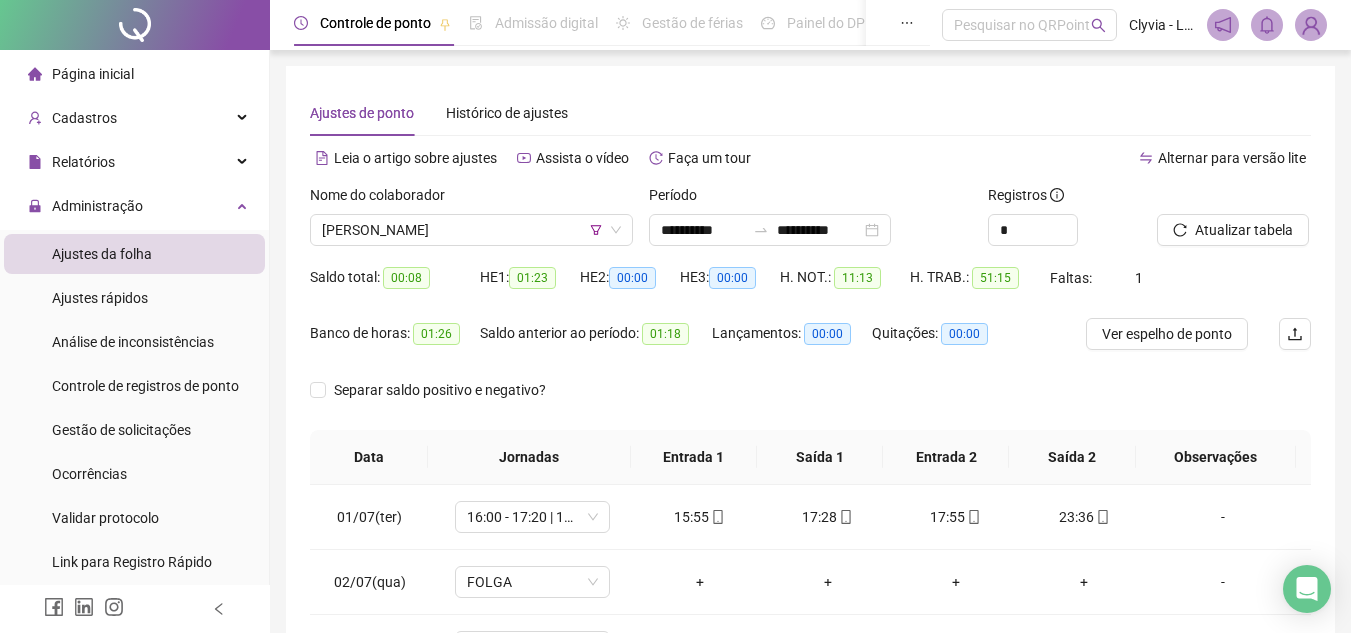 click on "Nome do colaborador" at bounding box center (471, 199) 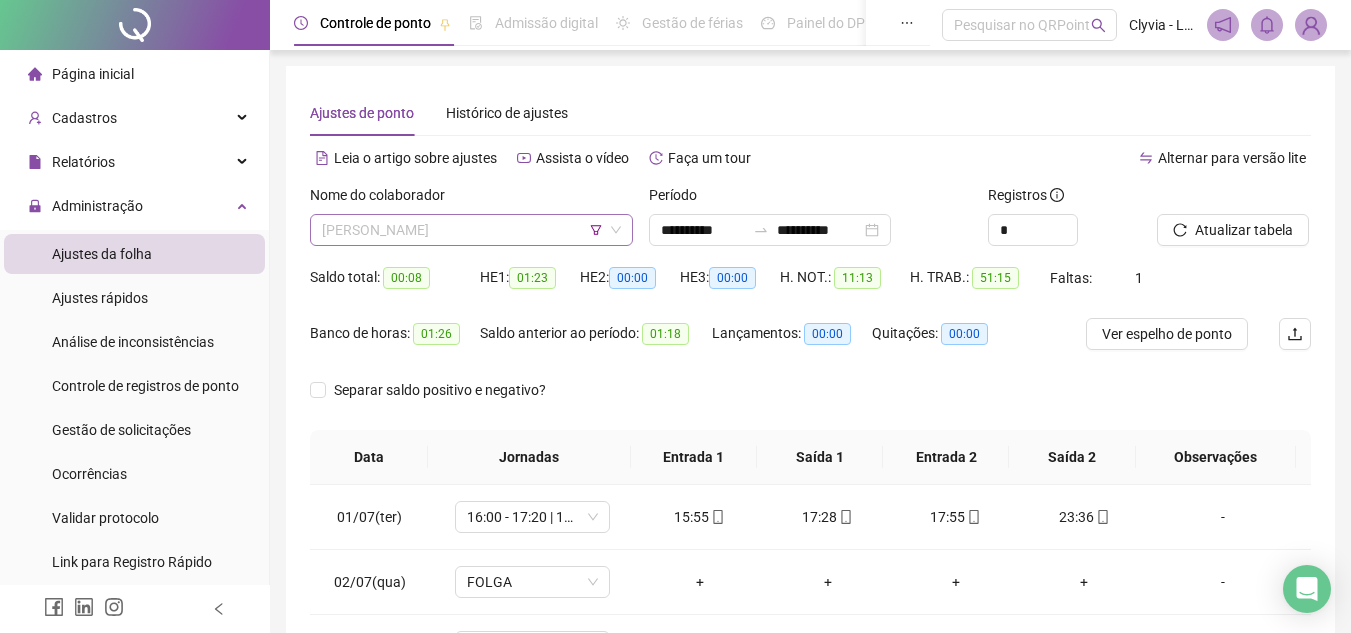 click on "[PERSON_NAME]" at bounding box center [471, 230] 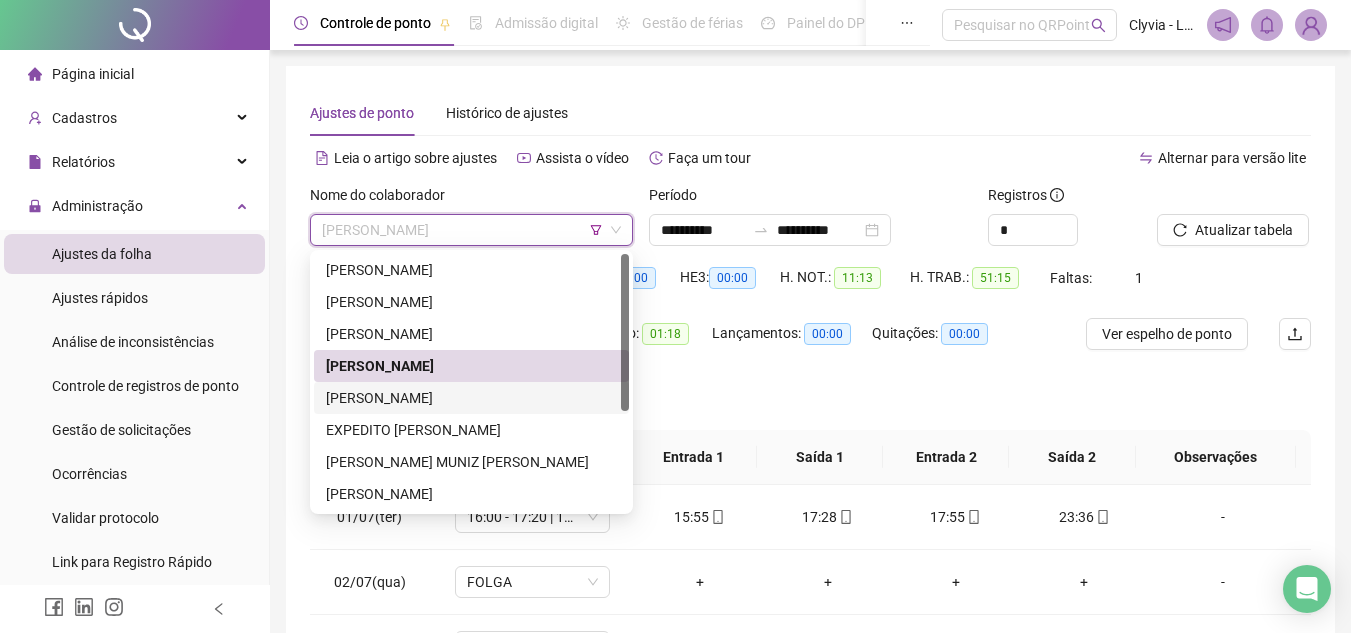 click on "[PERSON_NAME]" at bounding box center [471, 398] 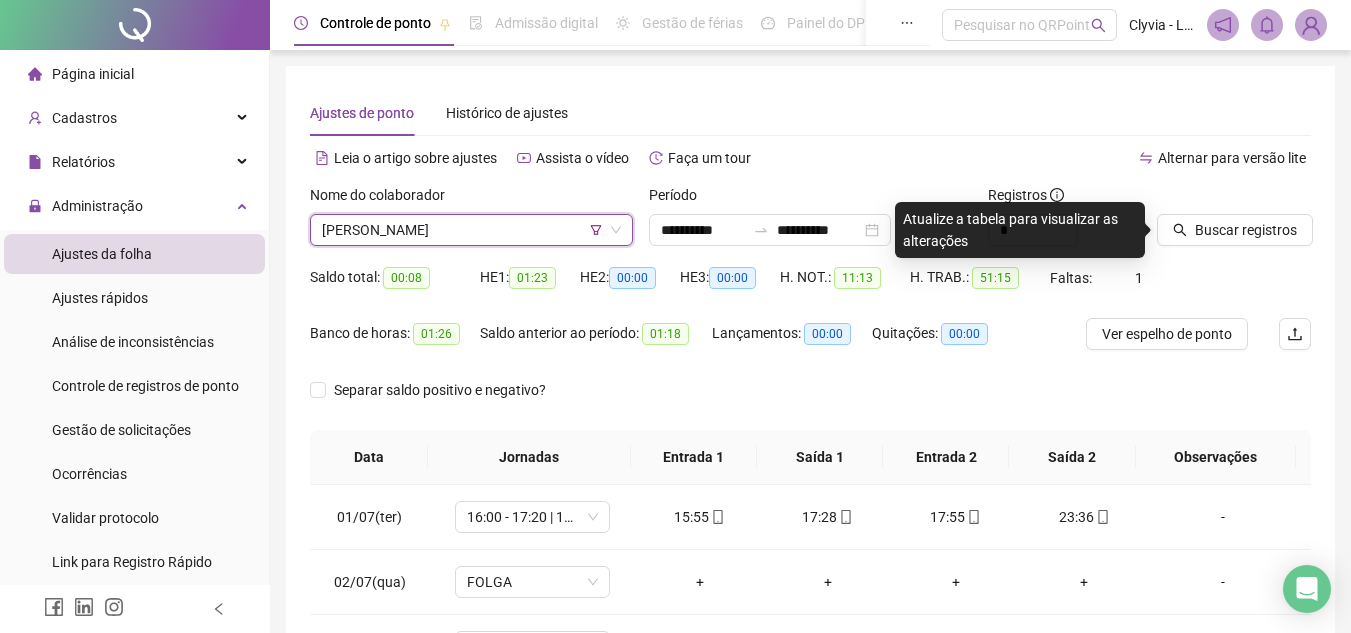 click on "Saldo total:   00:08 HE 1:   01:23 HE 2:   00:00 HE 3:   00:00 H. NOT.:   11:13 H. TRAB.:   51:15 Faltas:   1" at bounding box center (810, 290) 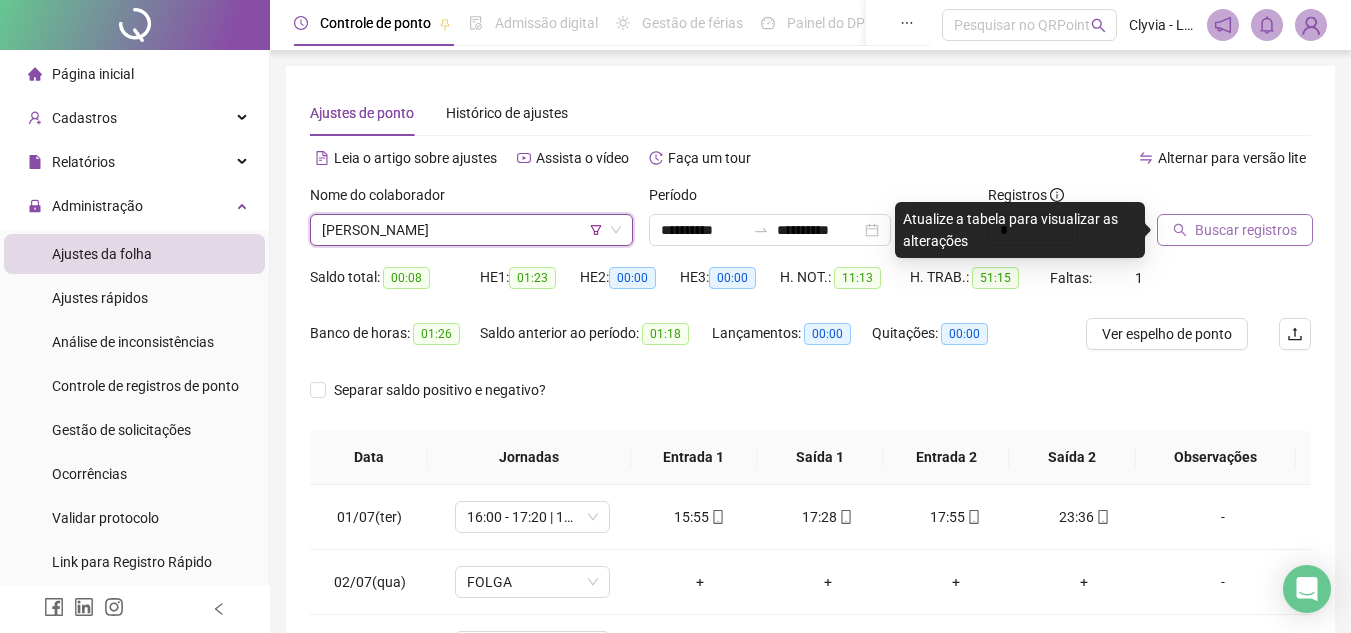 click on "Saldo total:   00:08 HE 1:   01:23 HE 2:   00:00 HE 3:   00:00 H. NOT.:   11:13 H. TRAB.:   51:15 Faltas:   1" at bounding box center [810, 290] 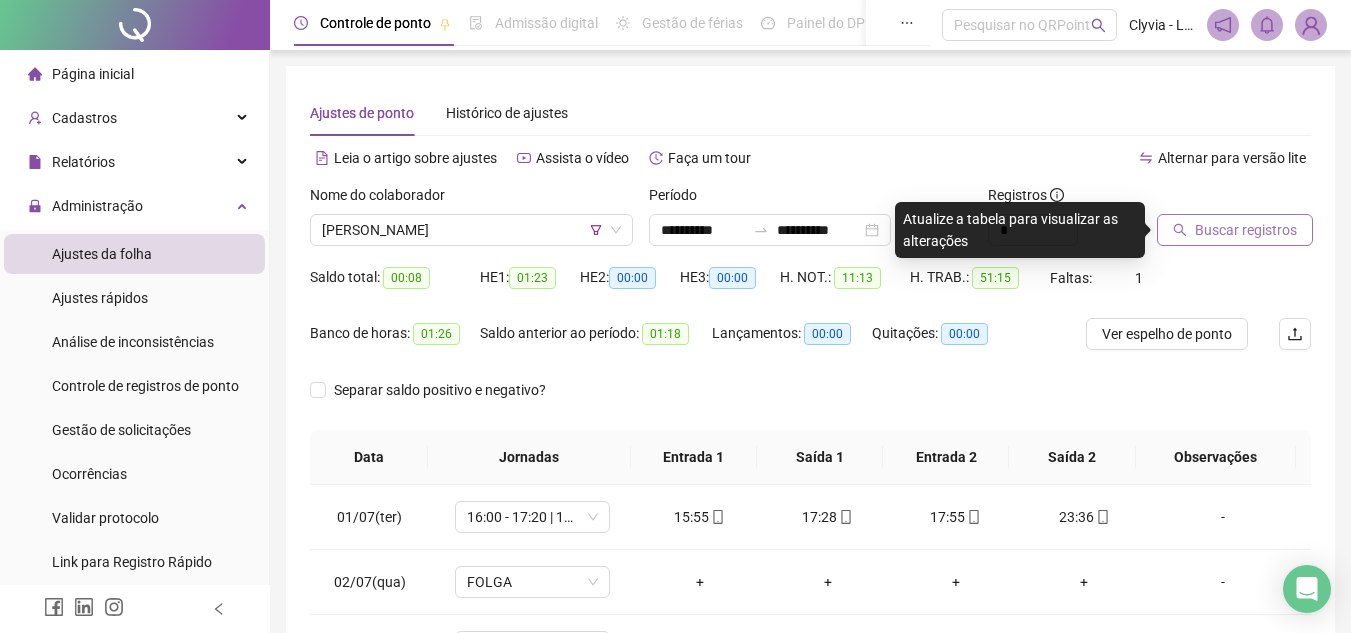 click on "Buscar registros" at bounding box center [1246, 230] 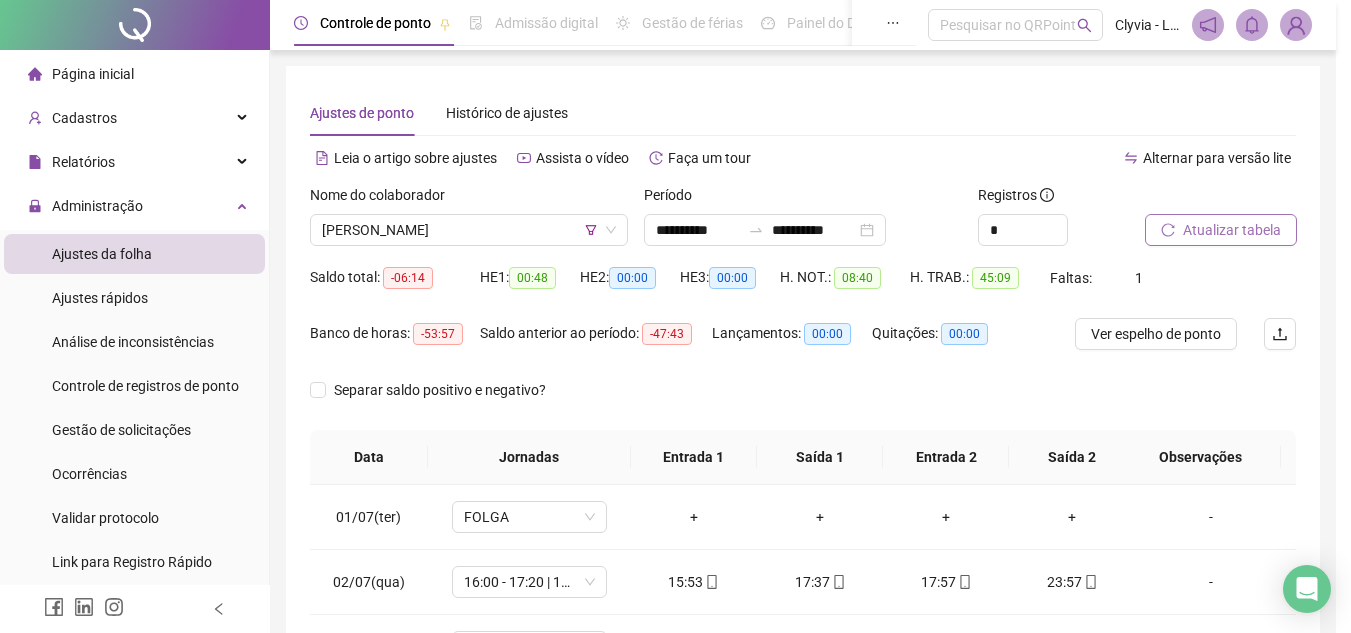 scroll, scrollTop: 300, scrollLeft: 0, axis: vertical 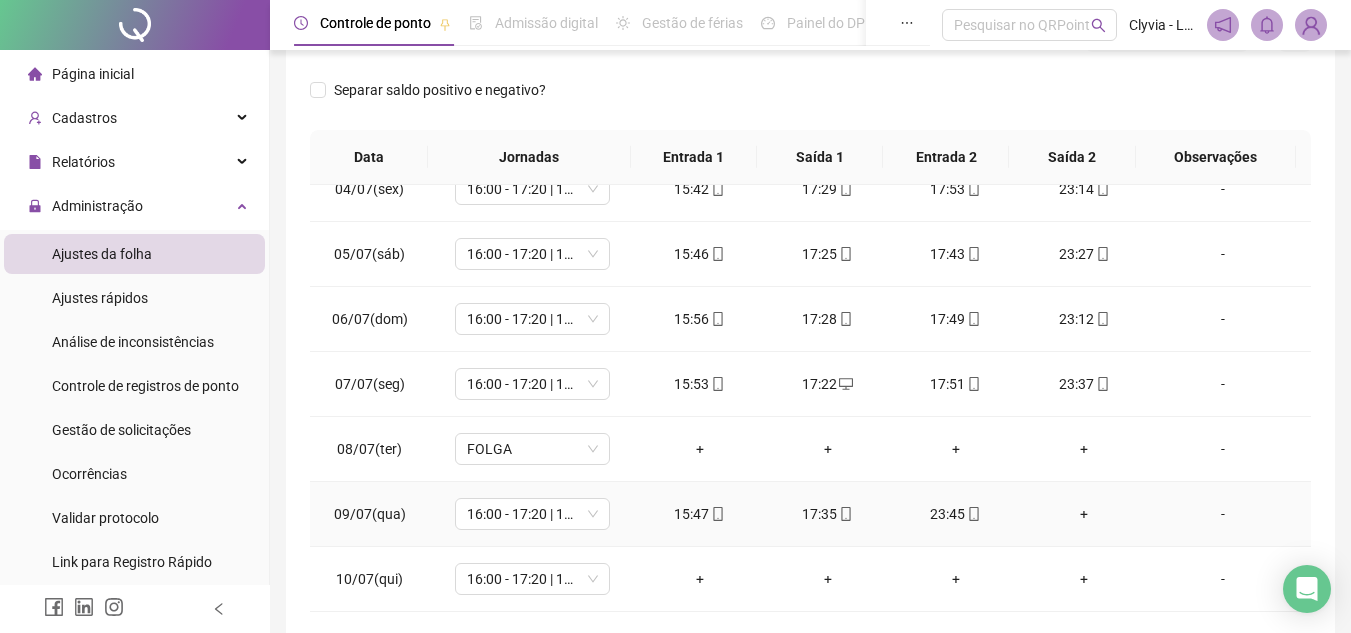 click on "+" at bounding box center [1084, 514] 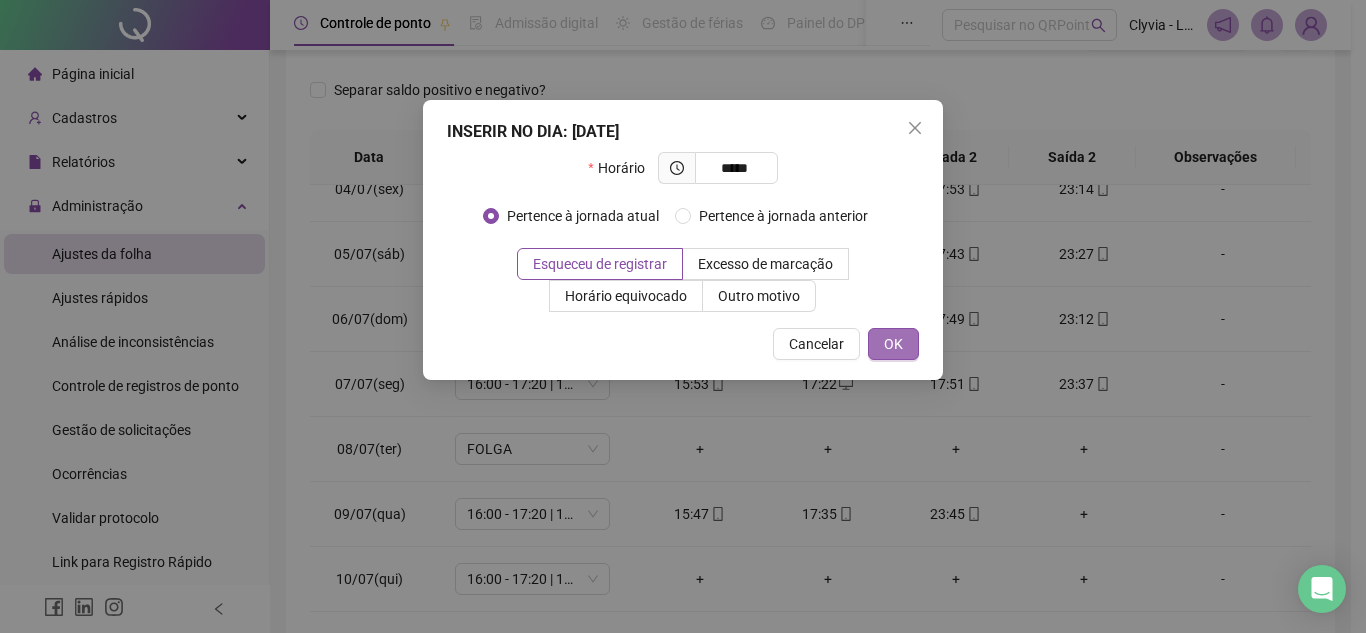 type on "*****" 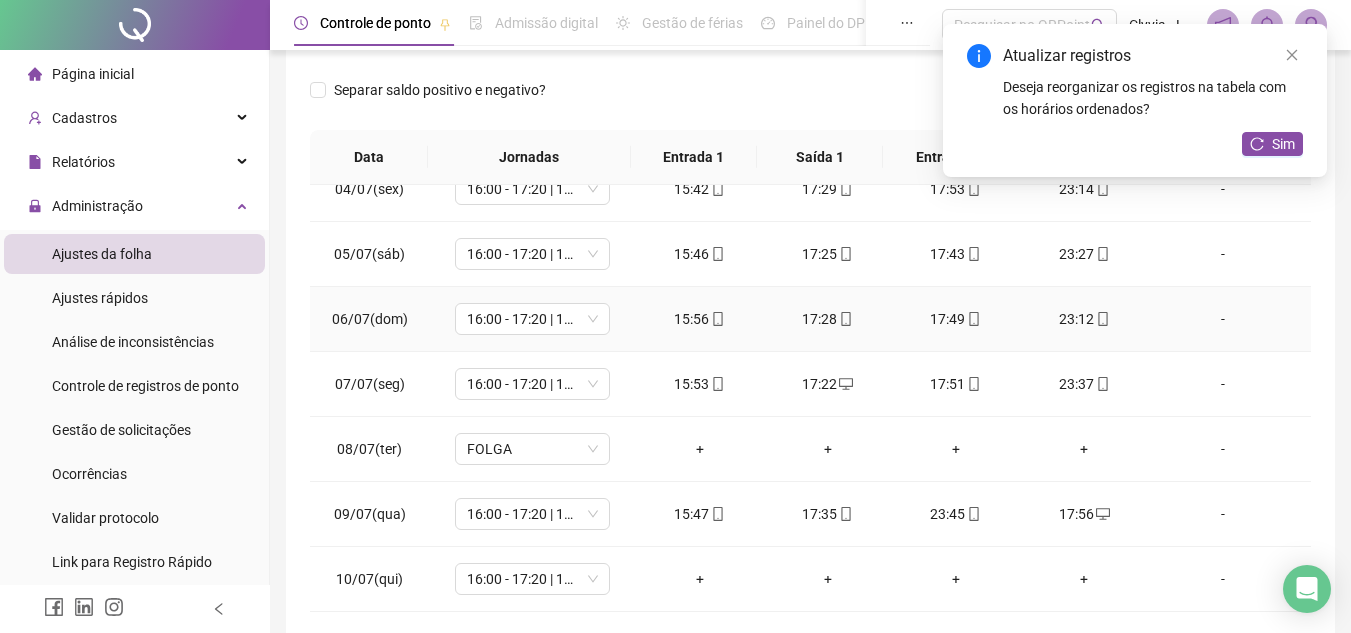 scroll, scrollTop: 0, scrollLeft: 0, axis: both 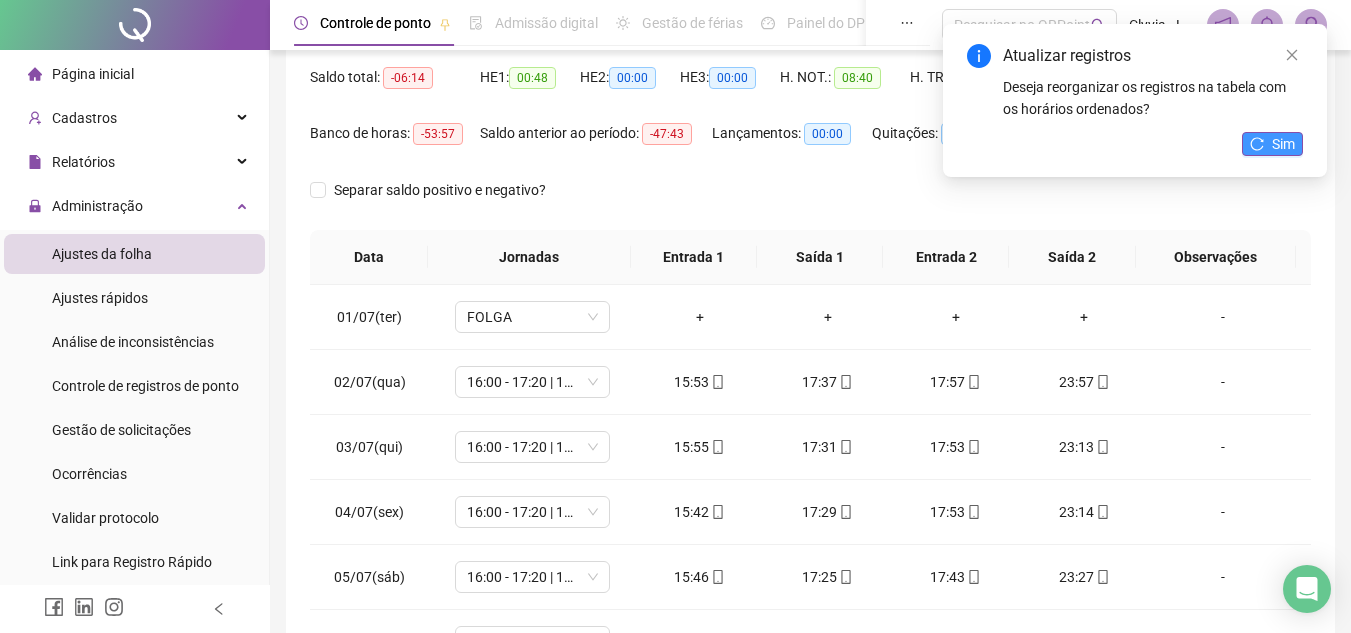 click on "Sim" at bounding box center [1272, 144] 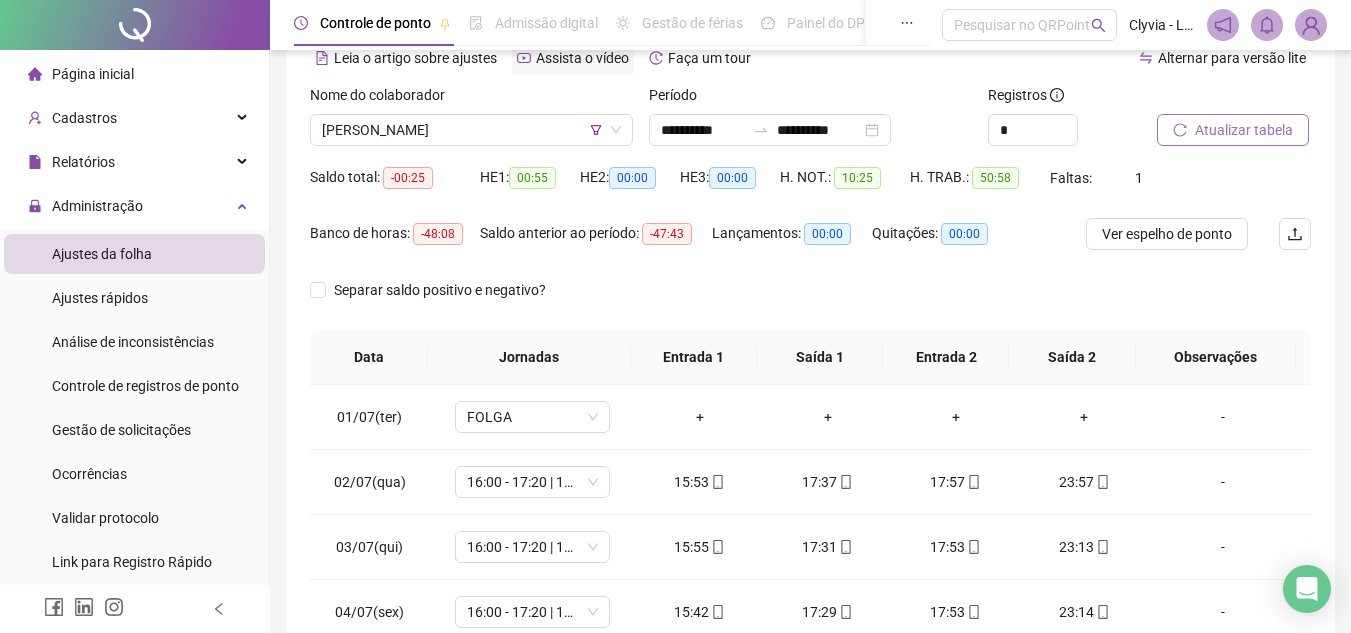 scroll, scrollTop: 0, scrollLeft: 0, axis: both 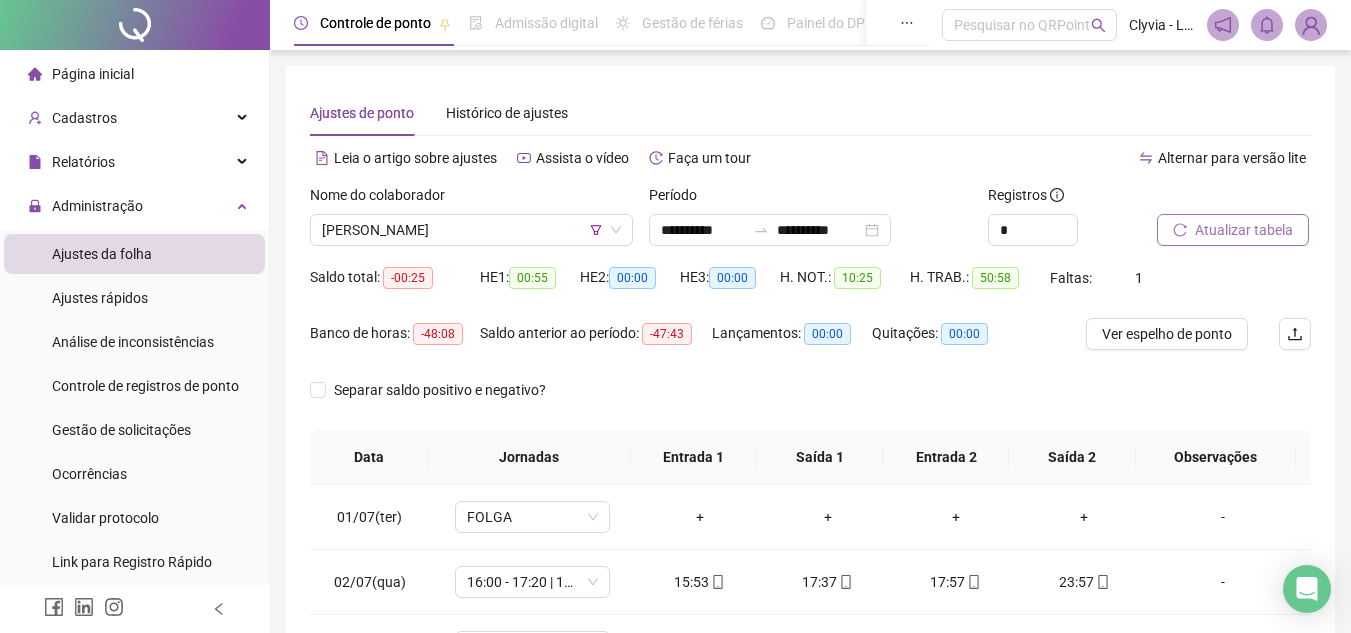 click on "Saldo total:   -00:25" at bounding box center (395, 278) 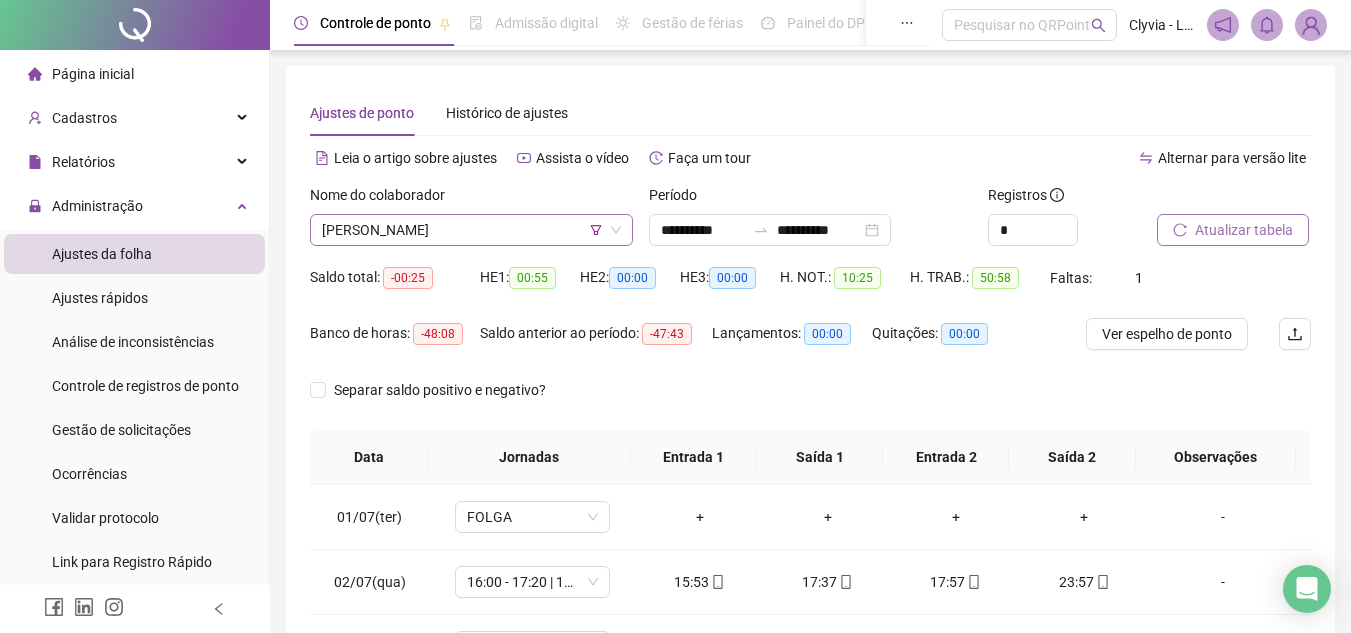 click on "[PERSON_NAME]" at bounding box center (471, 230) 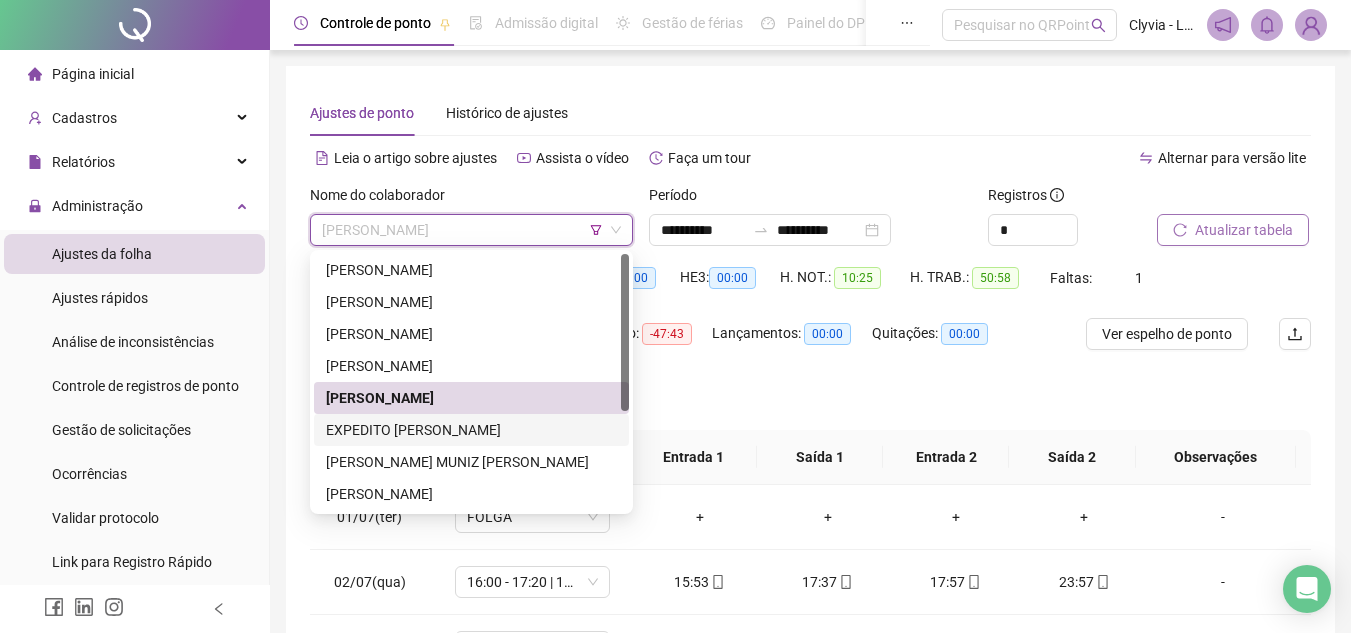 click on "EXPEDITO [PERSON_NAME]" at bounding box center (471, 430) 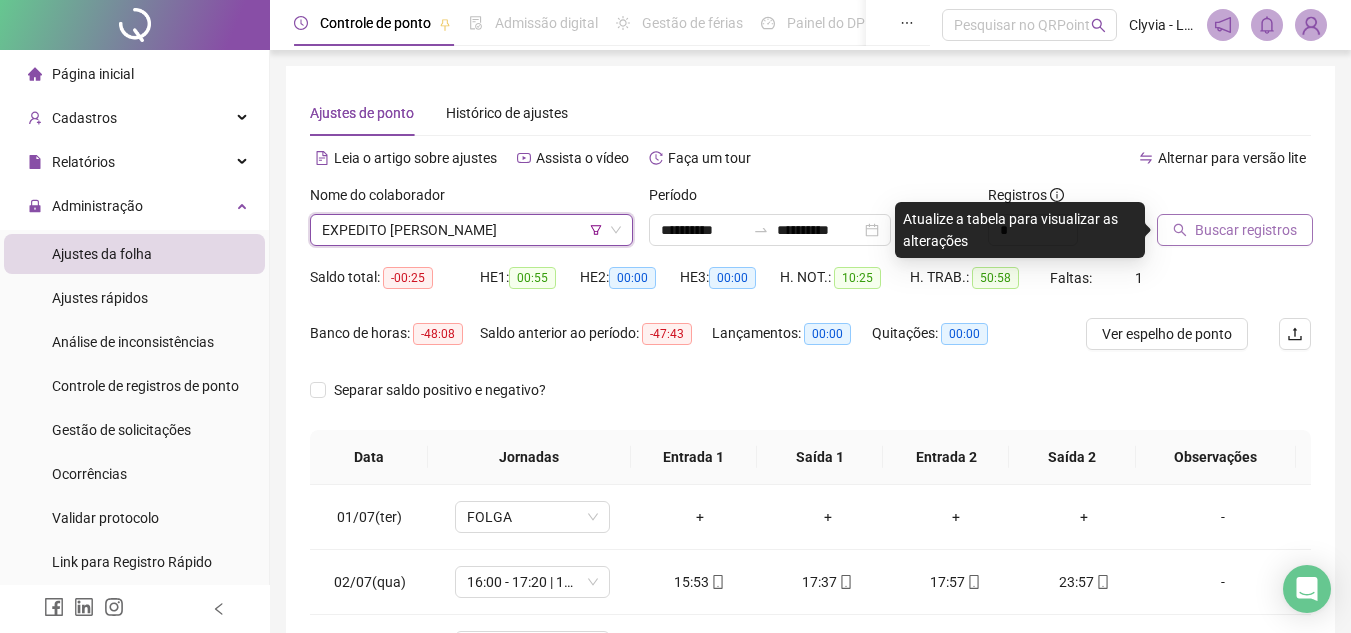 click on "Nome do colaborador EXPEDITO [PERSON_NAME] EXPEDITO [PERSON_NAME]" at bounding box center (471, 223) 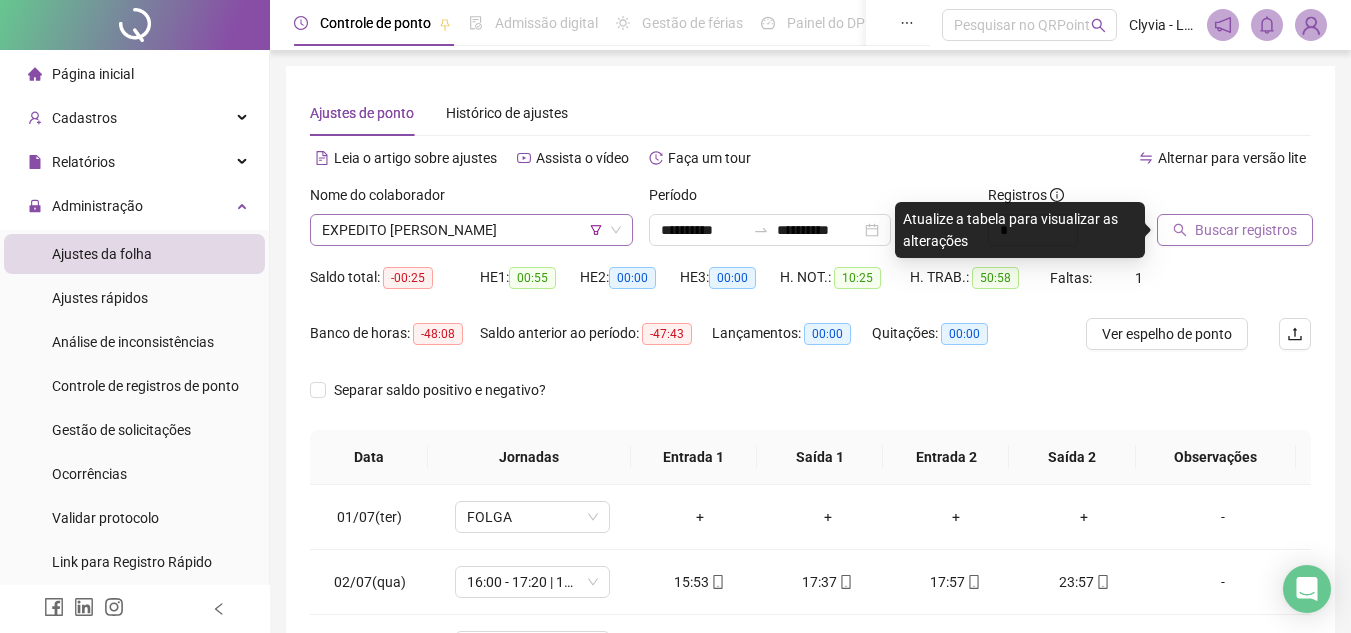 click on "EXPEDITO [PERSON_NAME]" at bounding box center (471, 230) 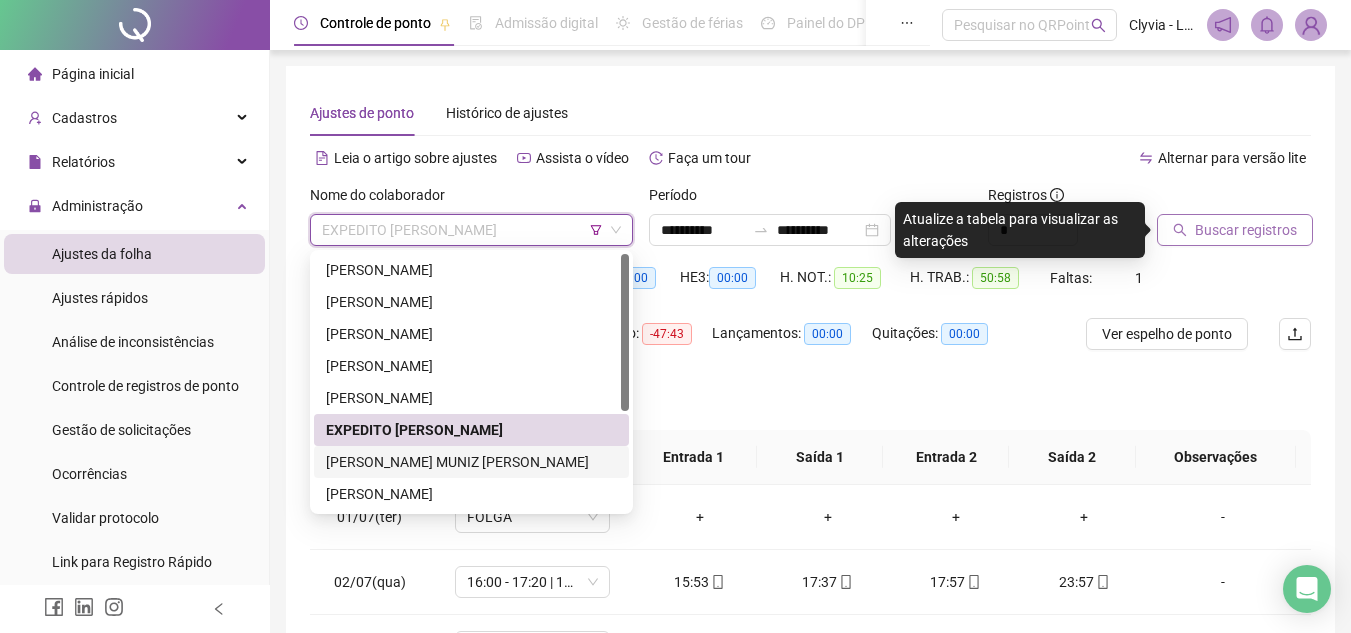 click on "[PERSON_NAME] MUNIZ [PERSON_NAME]" at bounding box center [471, 462] 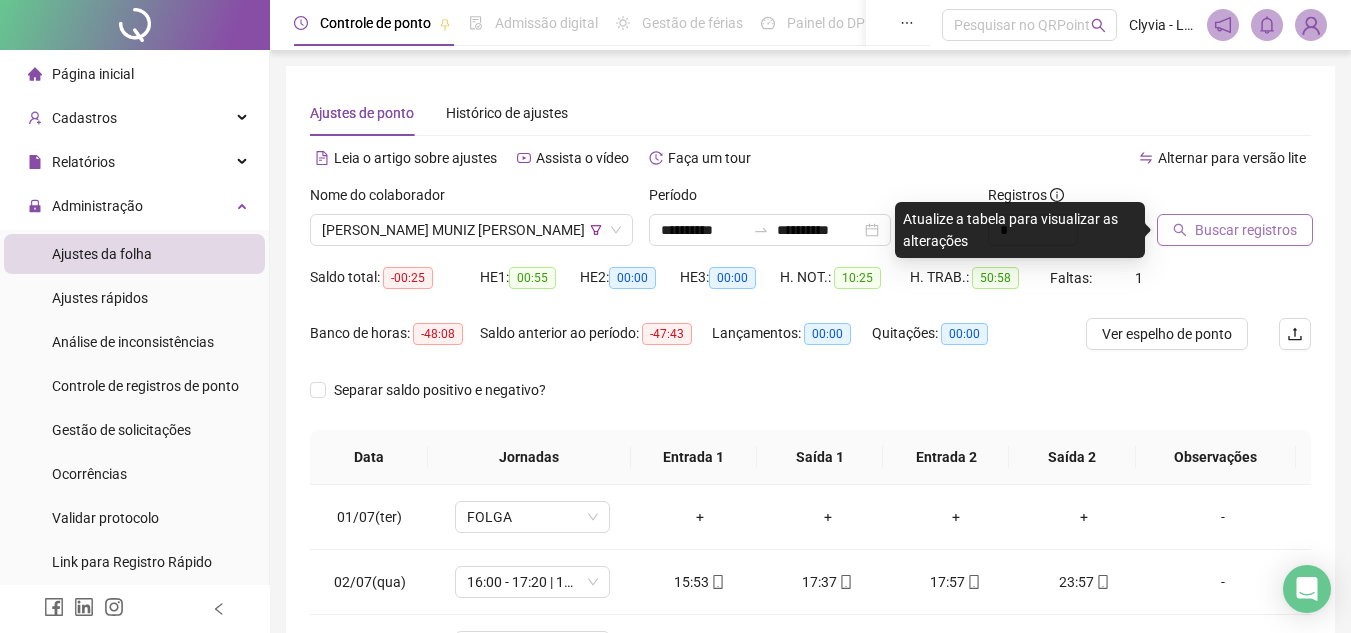 click on "Buscar registros" at bounding box center [1246, 230] 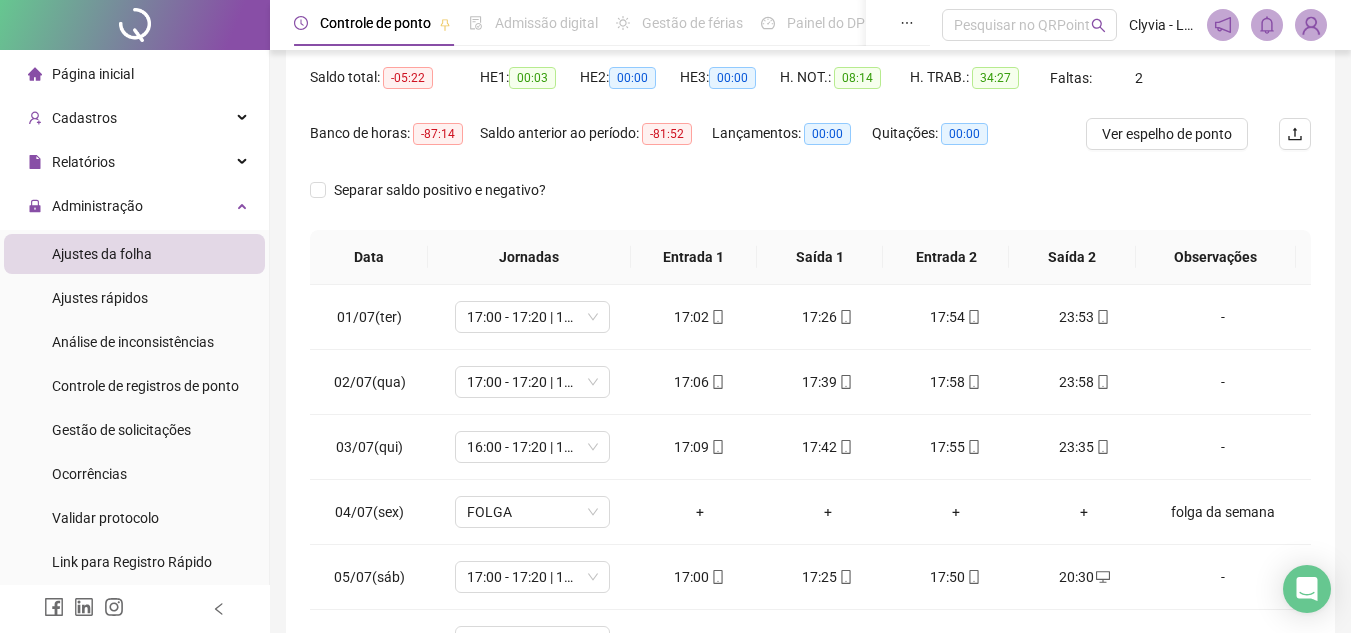 scroll, scrollTop: 389, scrollLeft: 0, axis: vertical 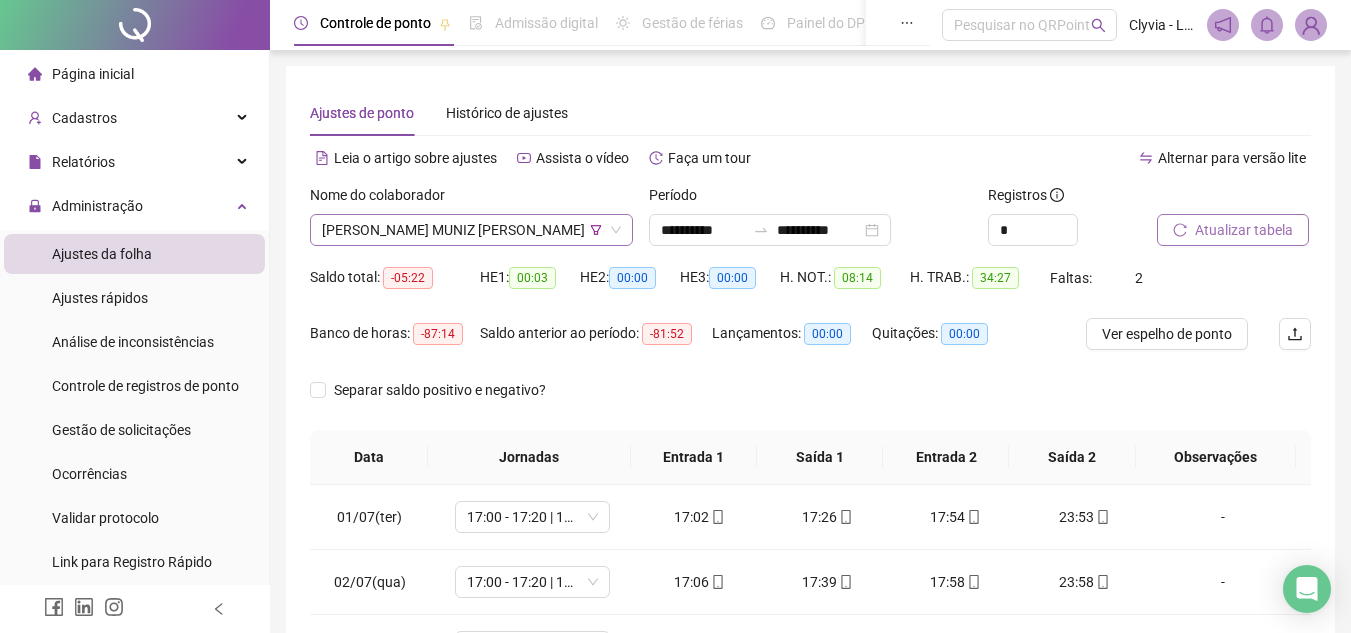 click on "[PERSON_NAME] MUNIZ [PERSON_NAME]" at bounding box center (471, 230) 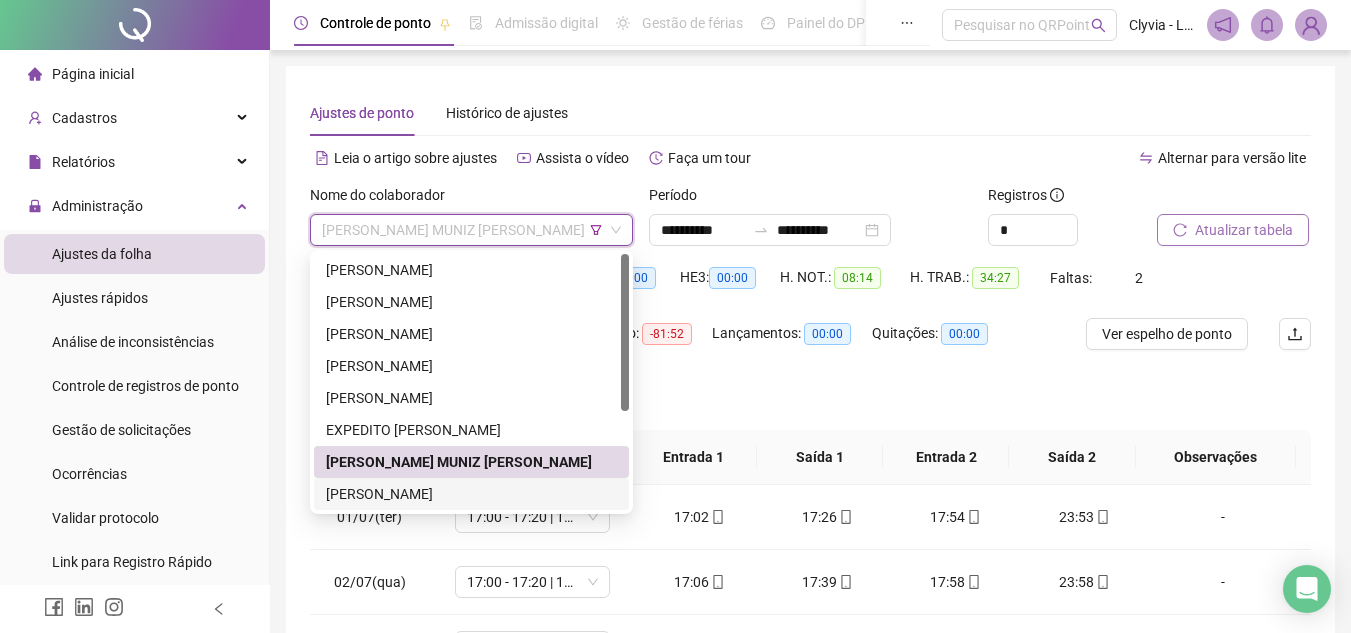 click on "[PERSON_NAME]" at bounding box center [471, 494] 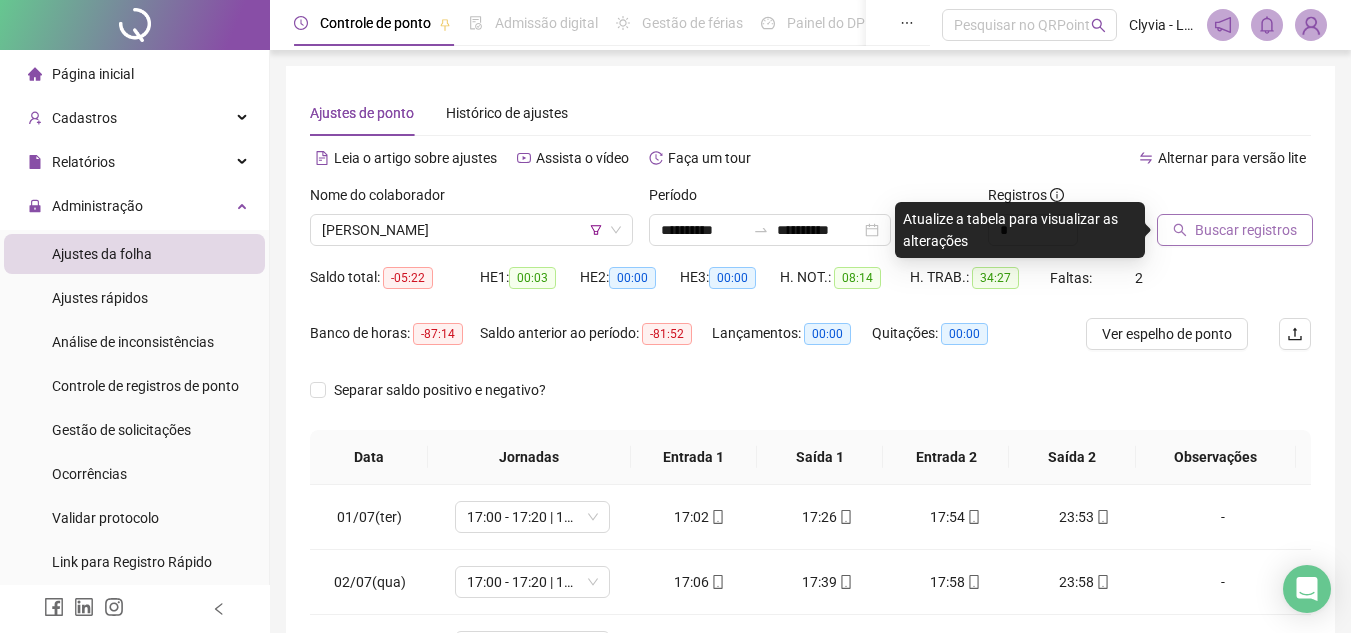 click on "Buscar registros" at bounding box center [1246, 230] 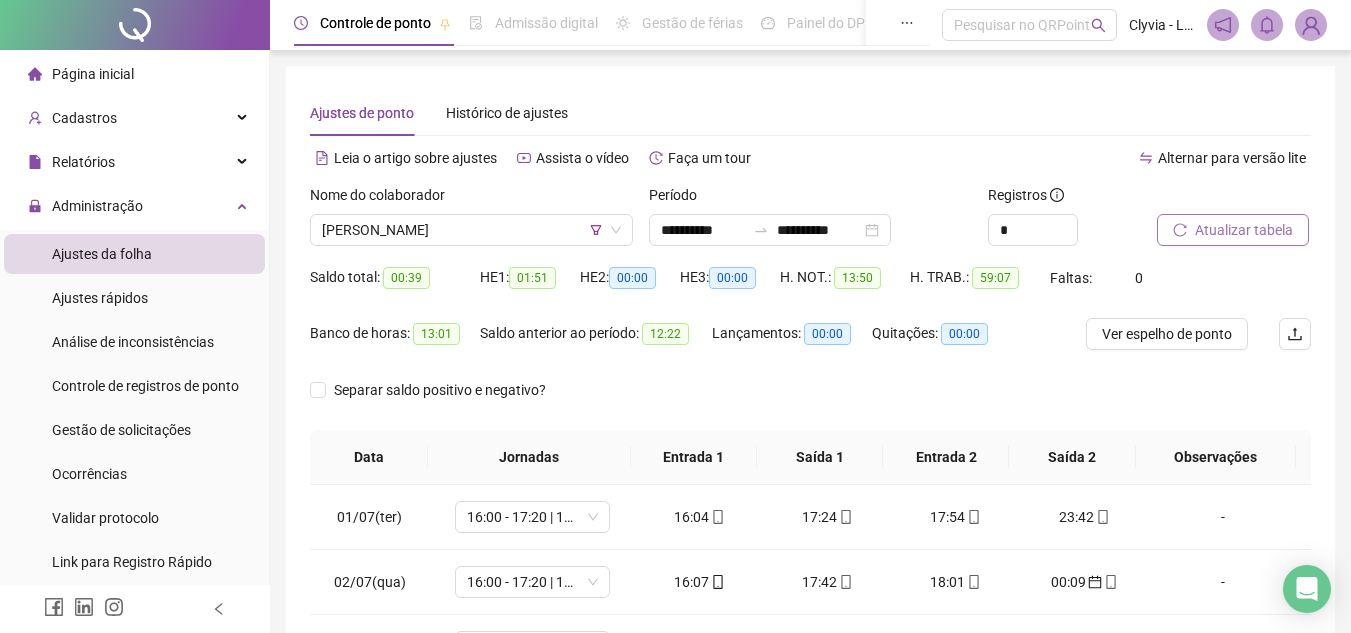 scroll, scrollTop: 200, scrollLeft: 0, axis: vertical 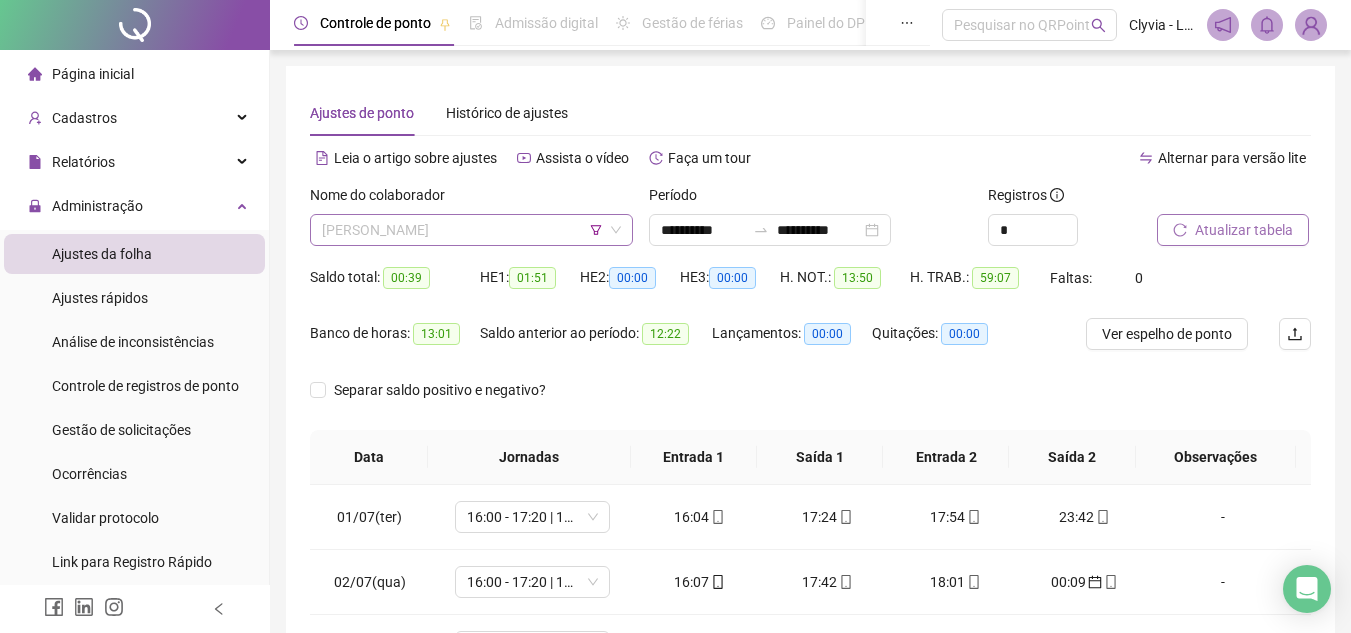 click on "[PERSON_NAME]" at bounding box center (471, 230) 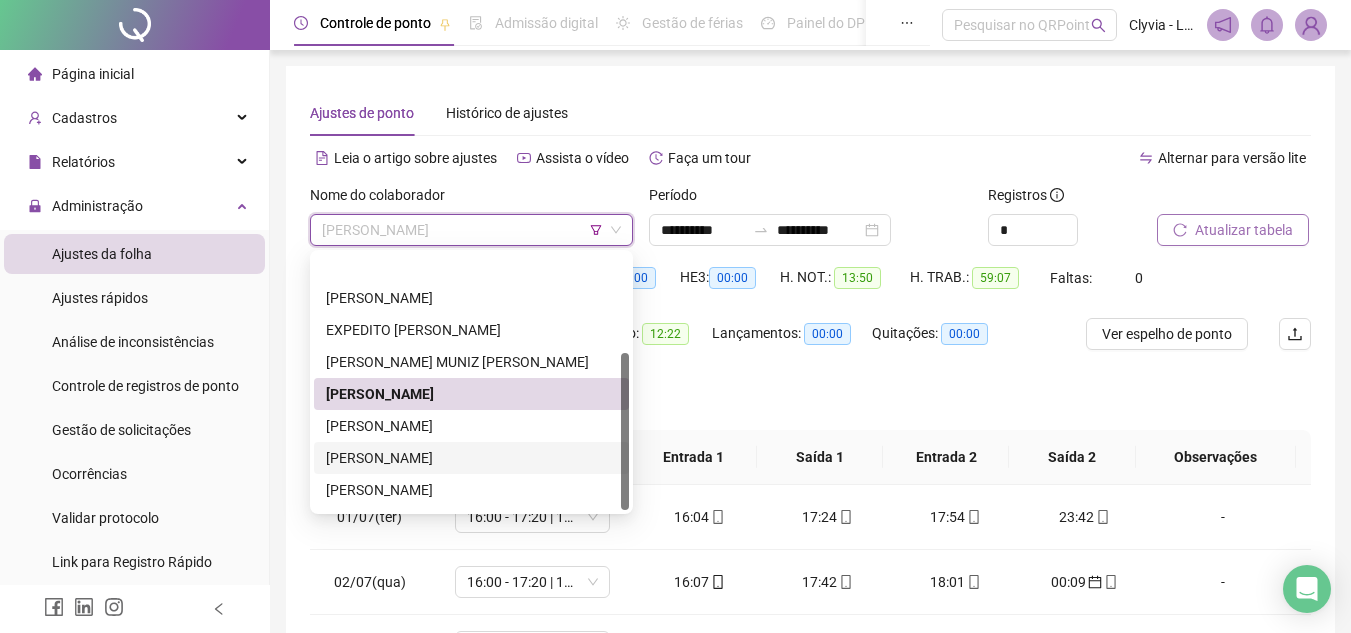 scroll, scrollTop: 160, scrollLeft: 0, axis: vertical 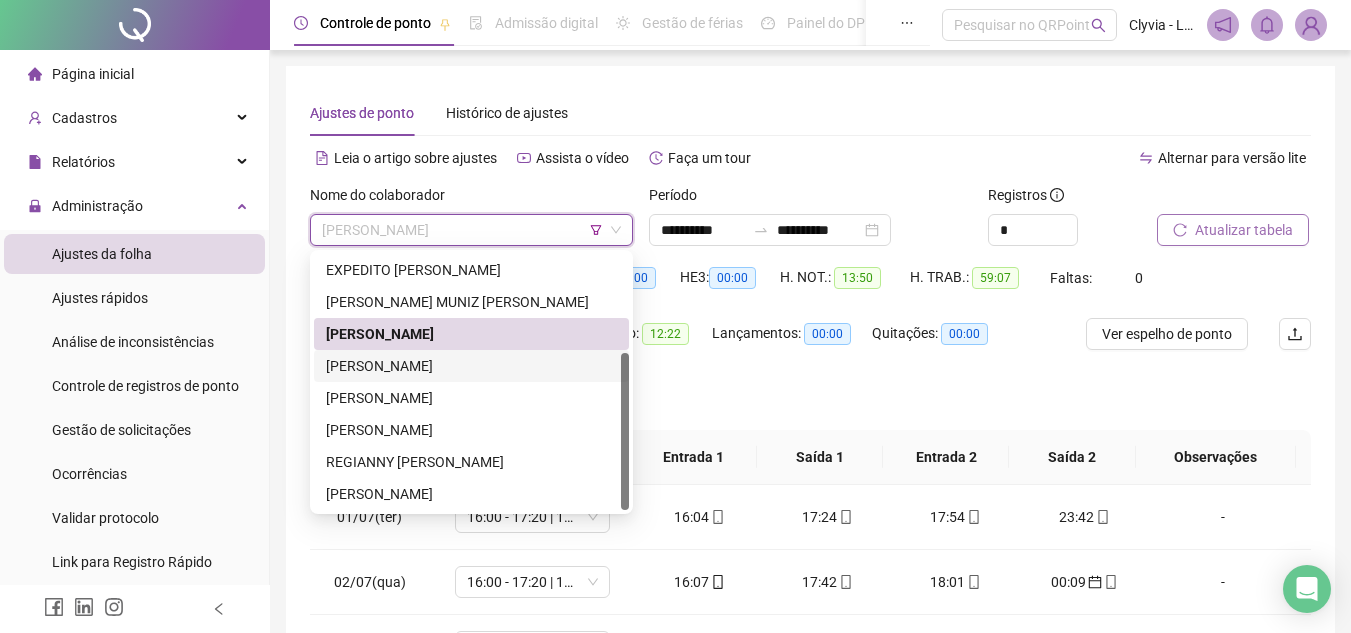 click on "[PERSON_NAME]" at bounding box center (471, 366) 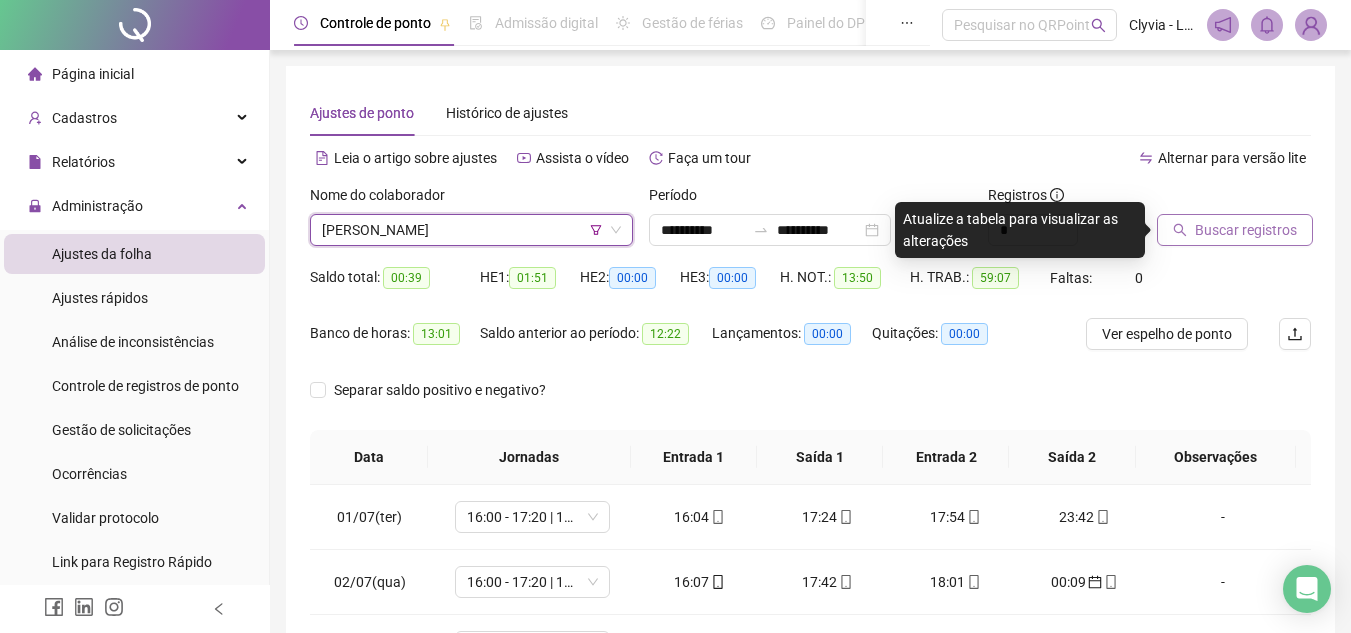 click on "Buscar registros" at bounding box center (1246, 230) 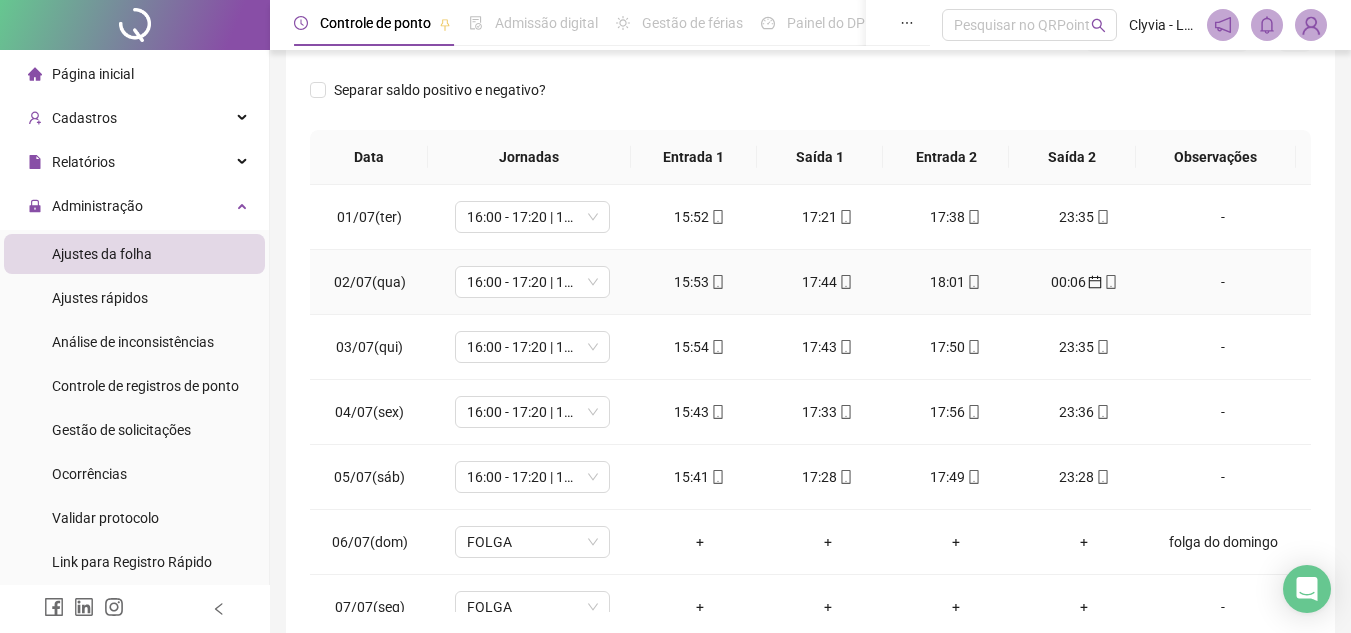 scroll, scrollTop: 389, scrollLeft: 0, axis: vertical 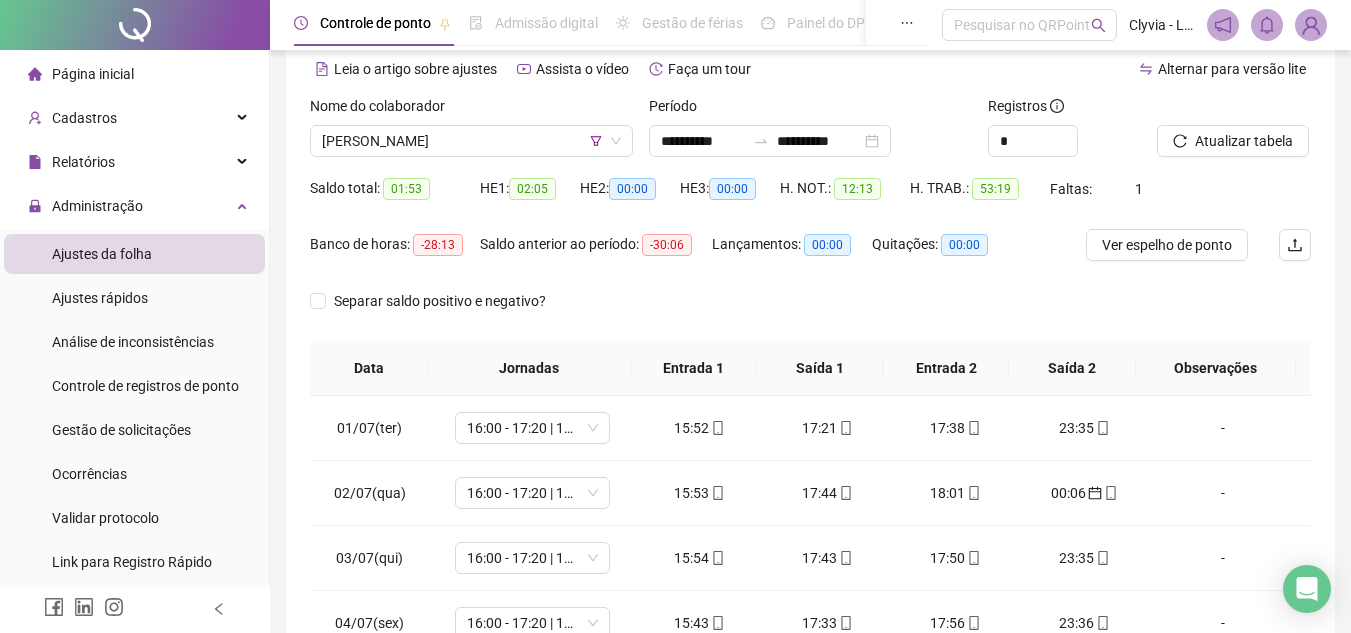 drag, startPoint x: 504, startPoint y: 143, endPoint x: 483, endPoint y: 158, distance: 25.806976 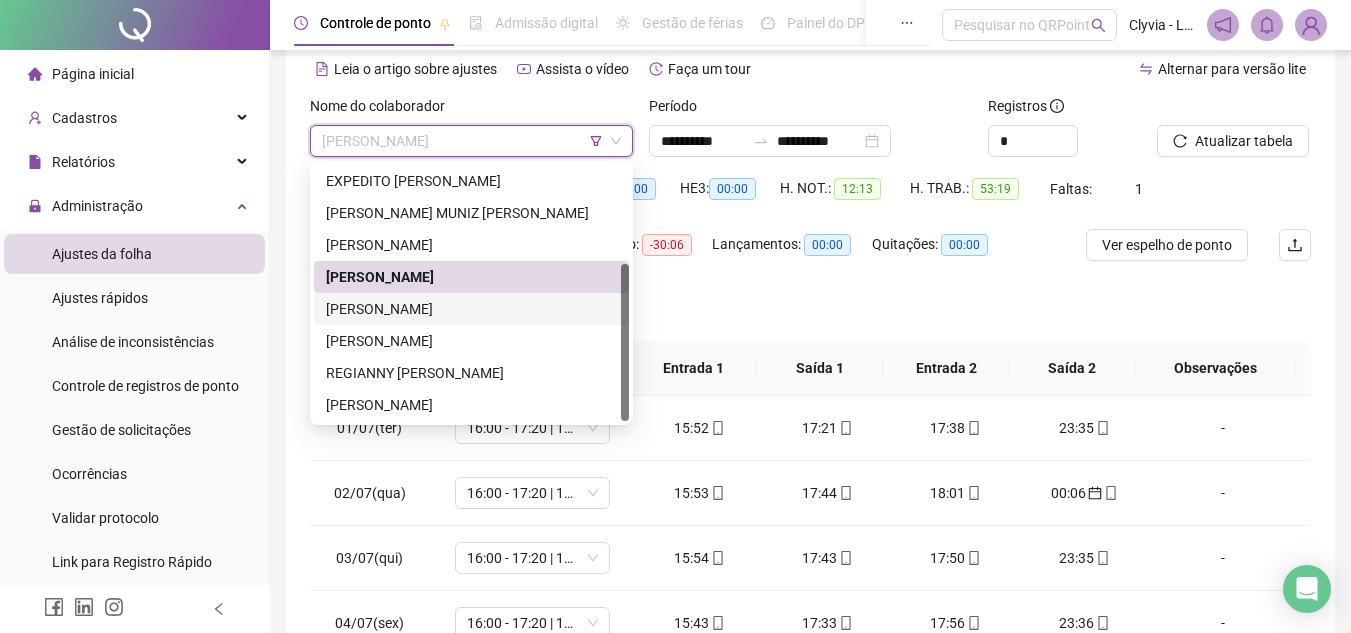 click on "[PERSON_NAME]" at bounding box center (471, 309) 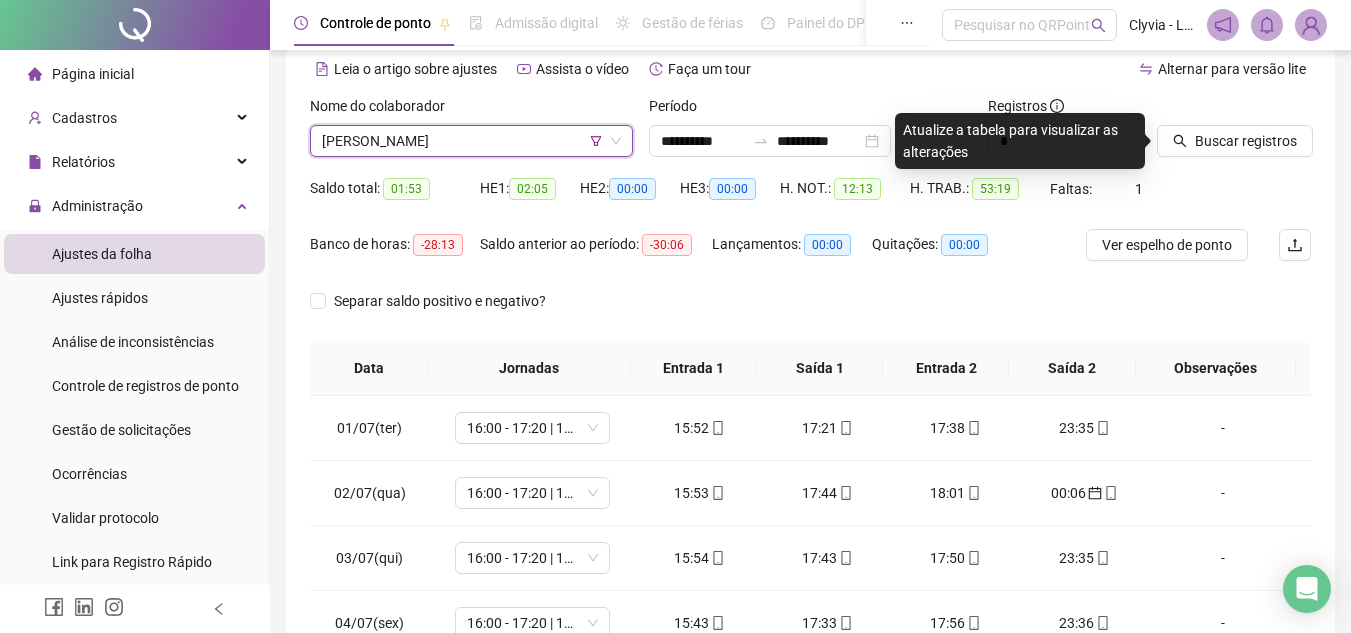click at bounding box center [1209, 110] 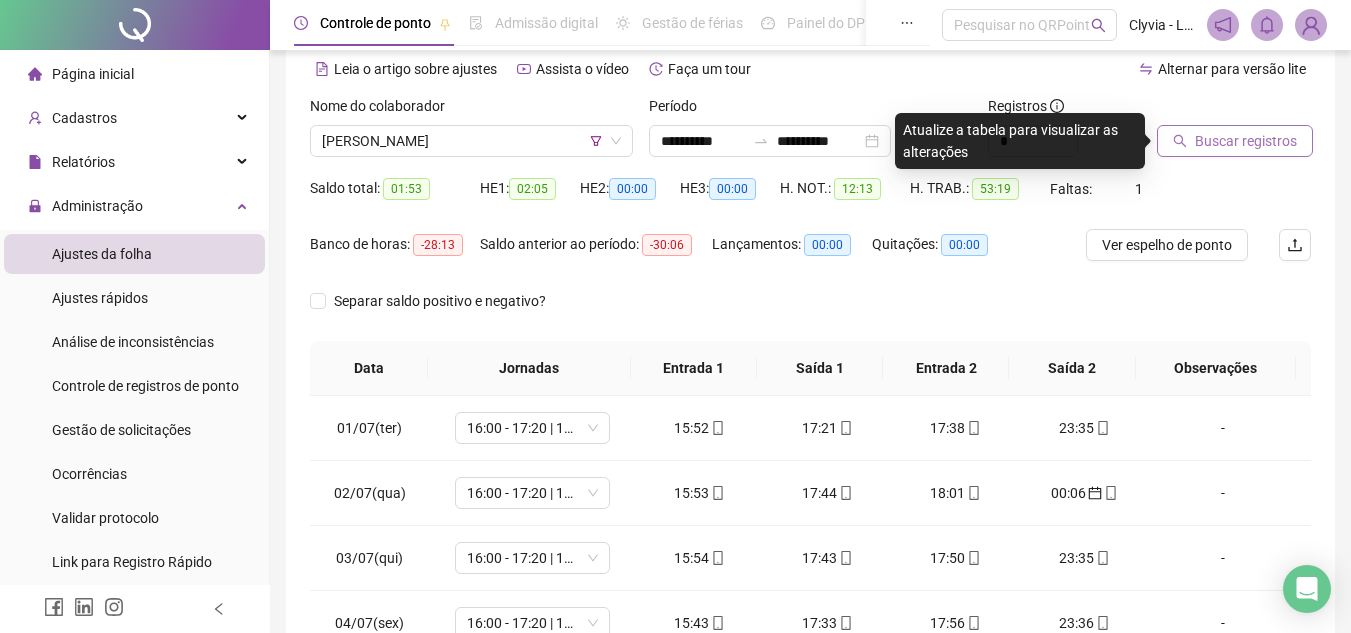 click on "Buscar registros" at bounding box center [1246, 141] 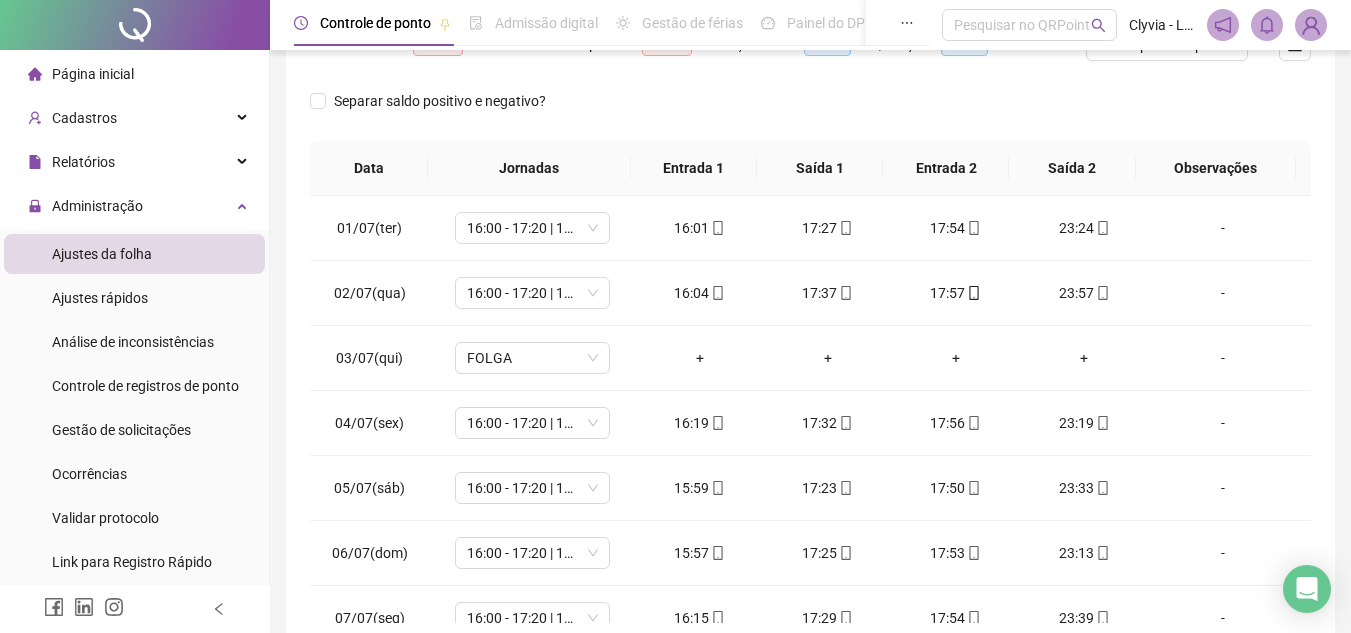 scroll, scrollTop: 389, scrollLeft: 0, axis: vertical 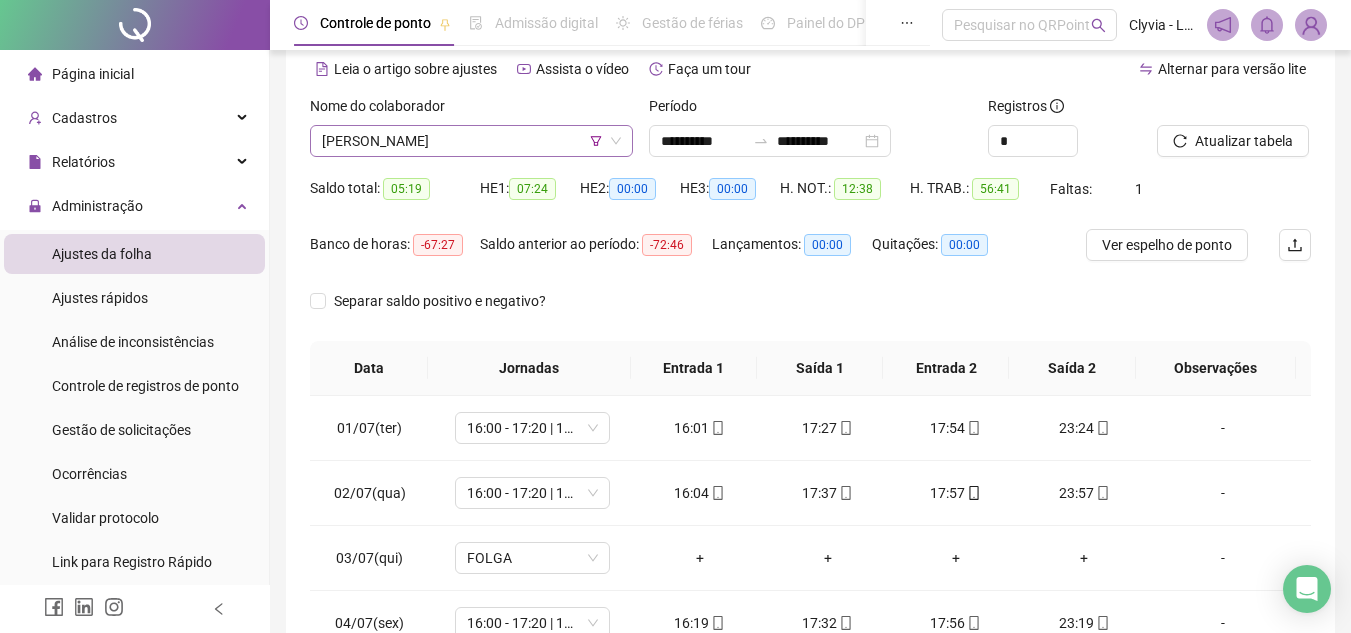 click on "[PERSON_NAME]" at bounding box center (471, 141) 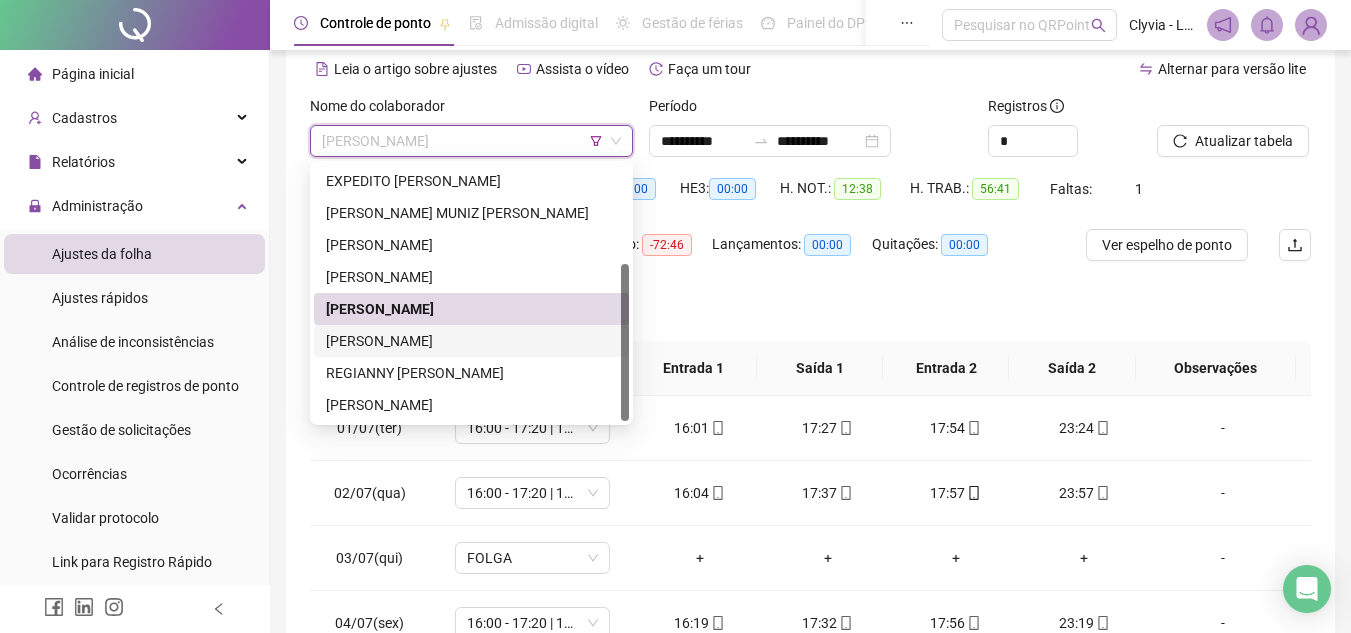 click on "[PERSON_NAME]" at bounding box center (471, 341) 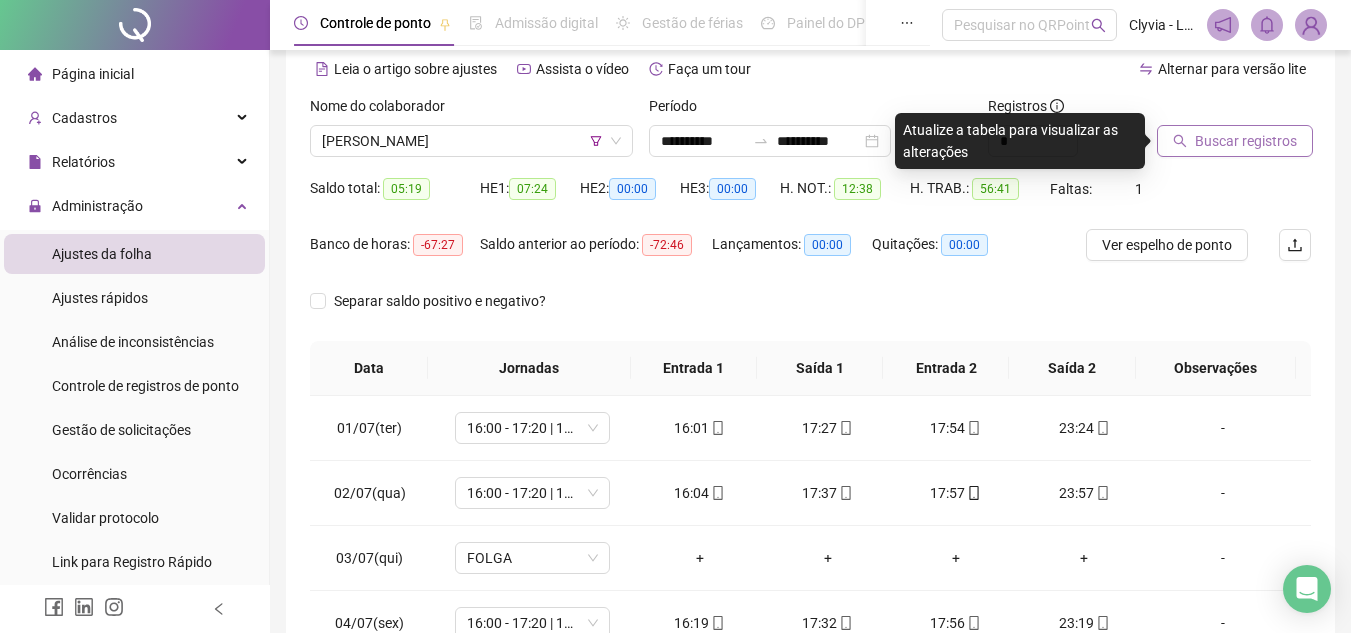 click 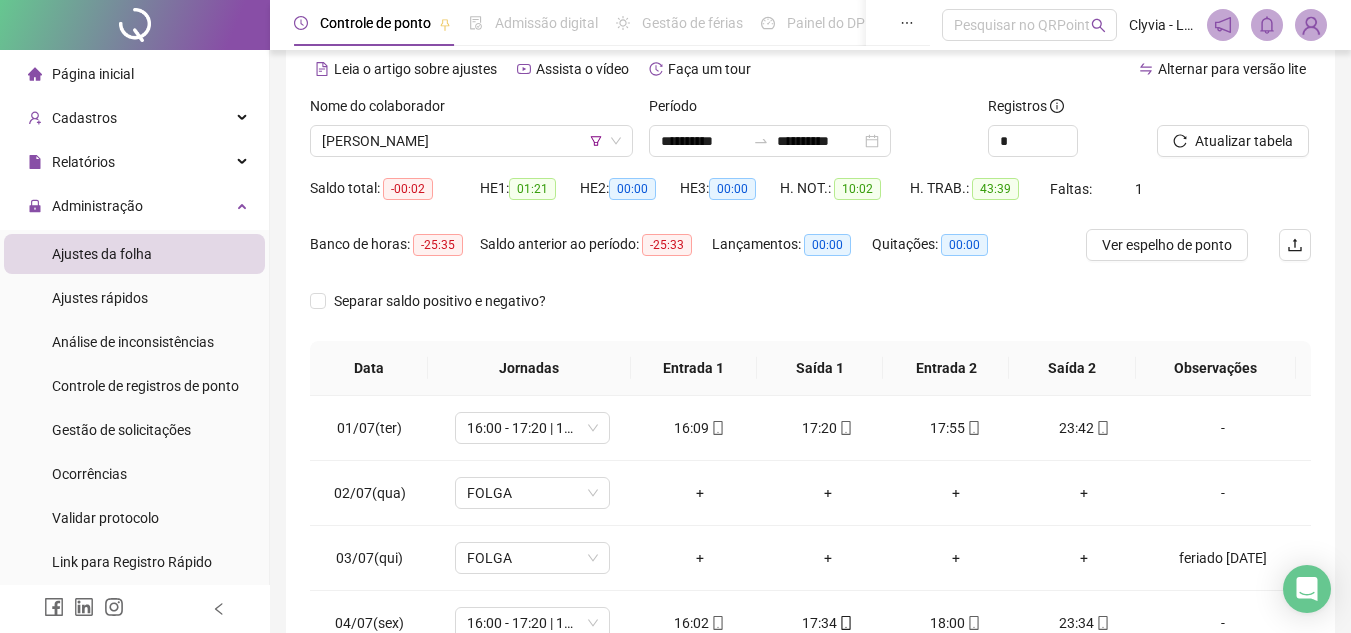 scroll, scrollTop: 389, scrollLeft: 0, axis: vertical 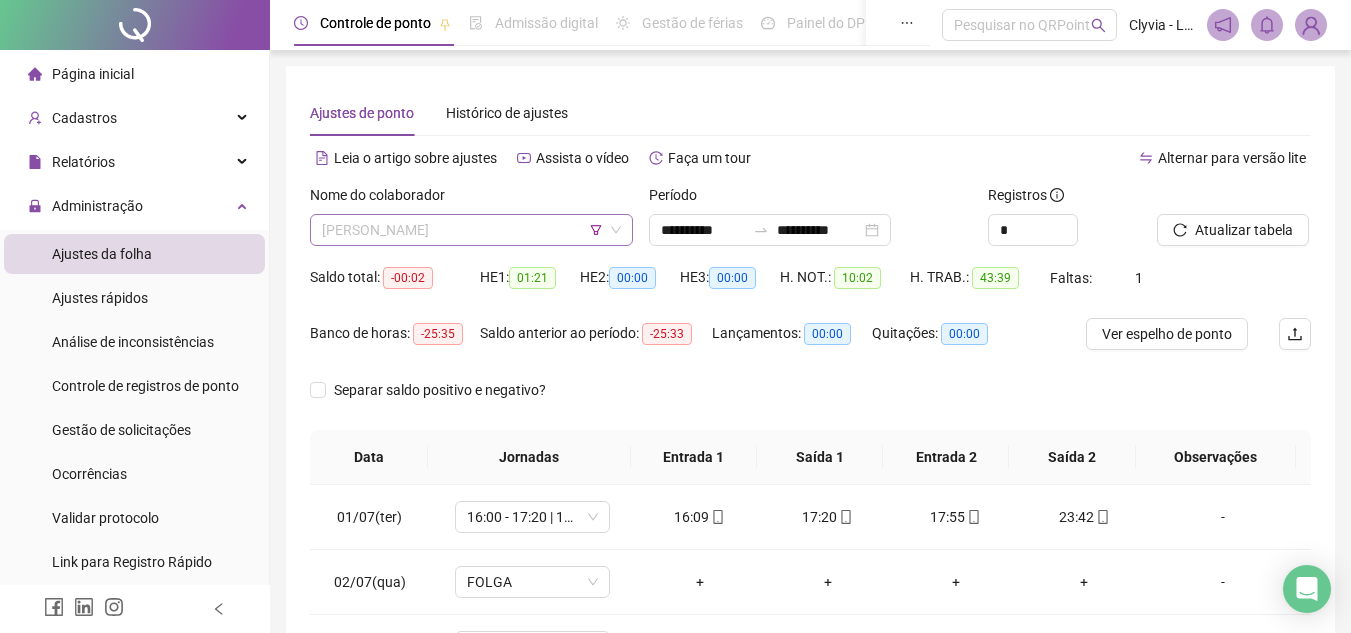 click on "[PERSON_NAME]" at bounding box center (471, 230) 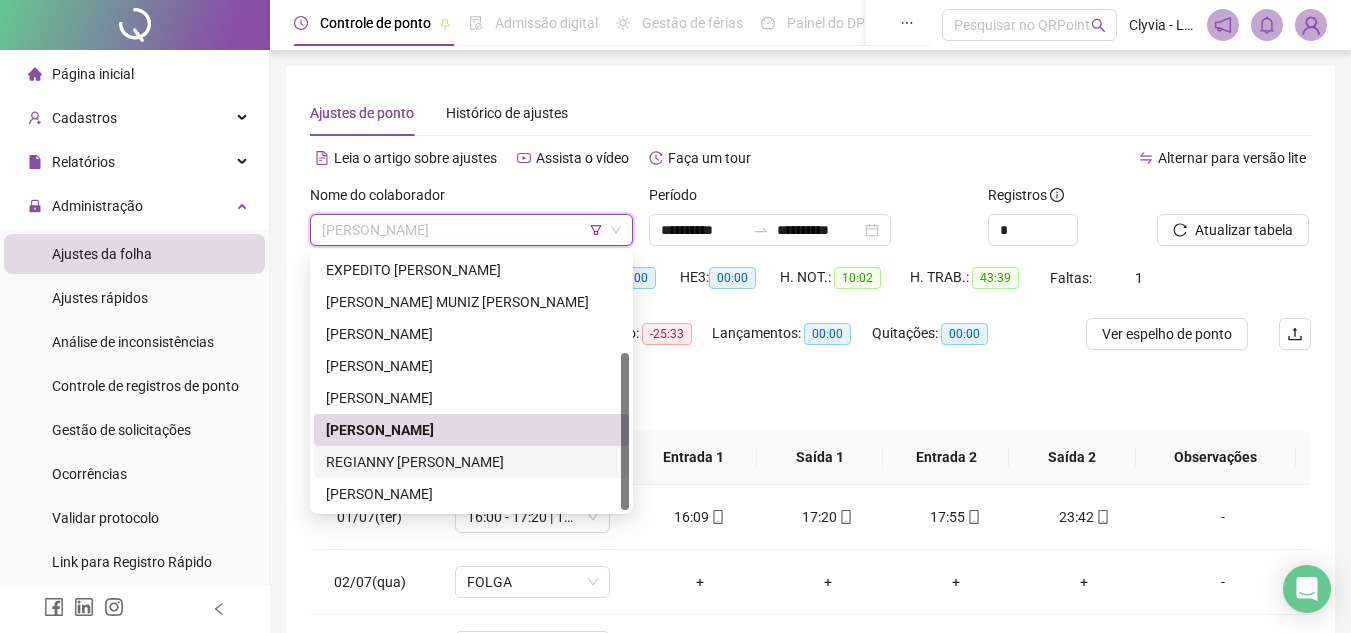 click on "REGIANNY [PERSON_NAME]" at bounding box center [471, 462] 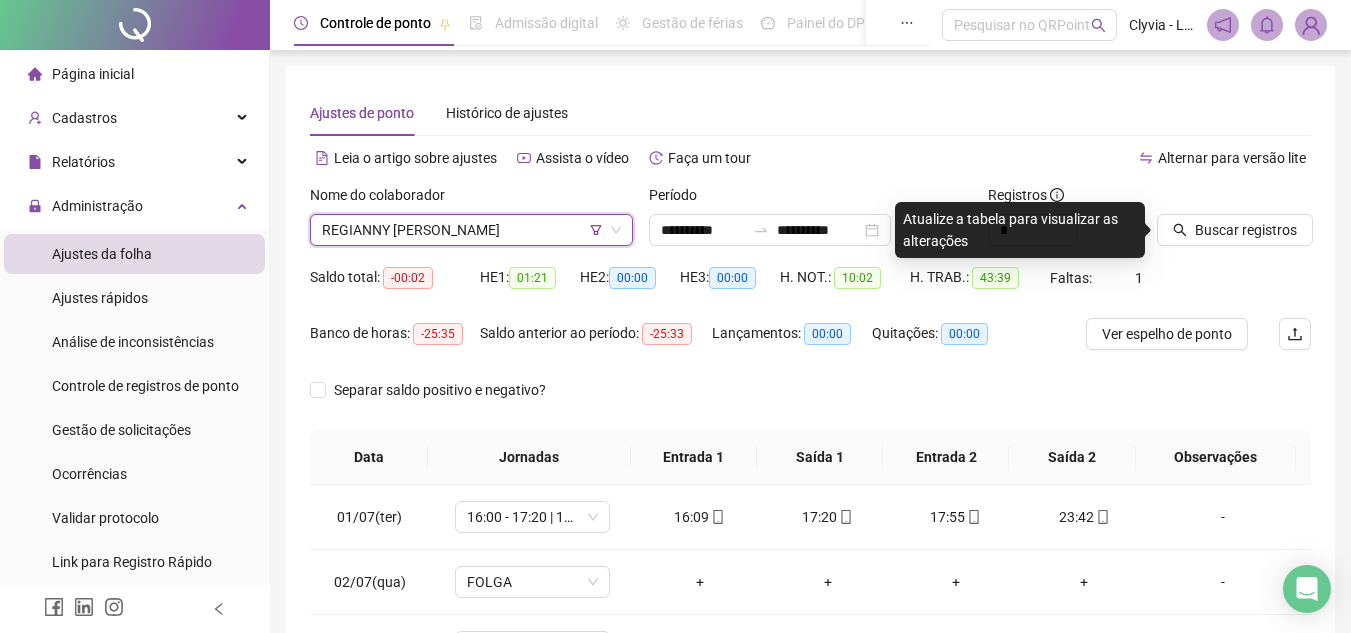 click on "REGIANNY [PERSON_NAME]" at bounding box center (471, 230) 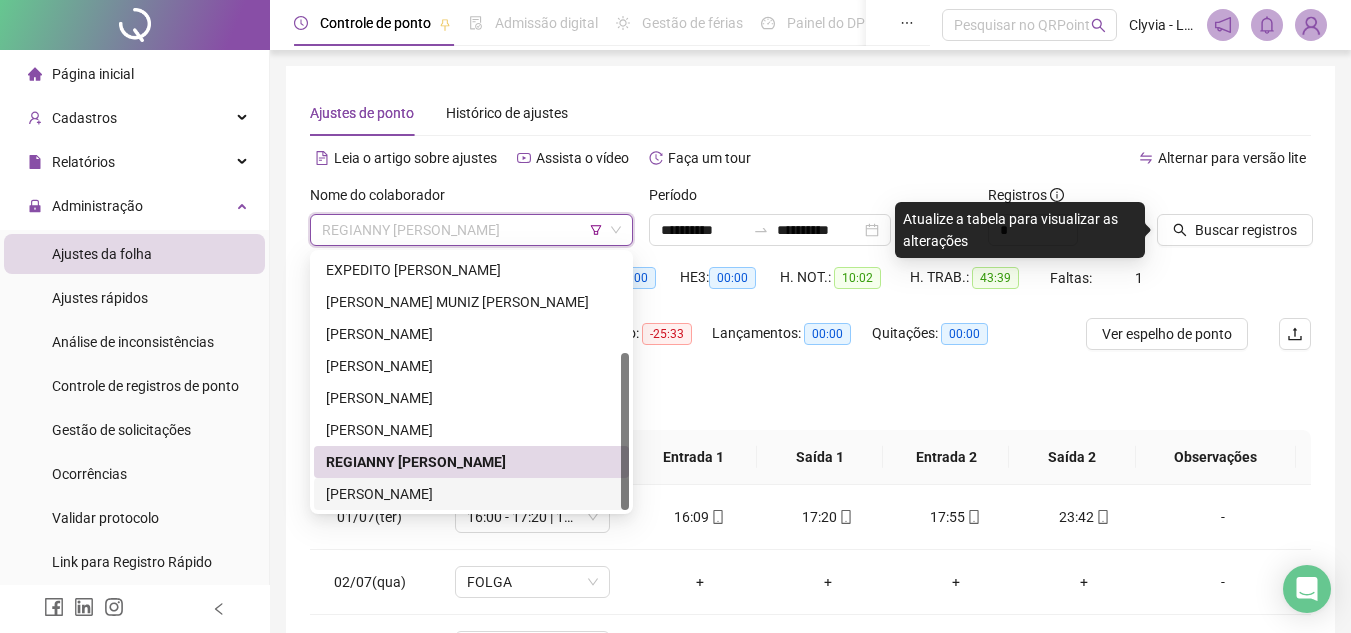 click on "[PERSON_NAME]" at bounding box center (471, 494) 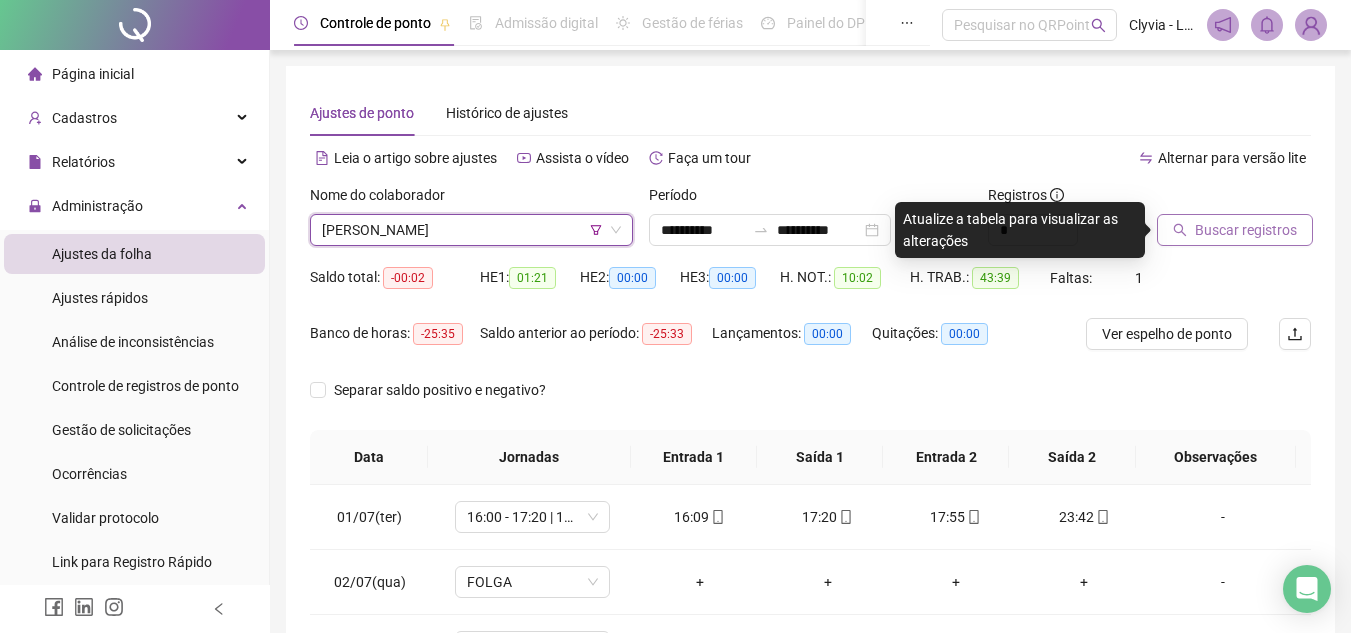 click on "Buscar registros" at bounding box center (1246, 230) 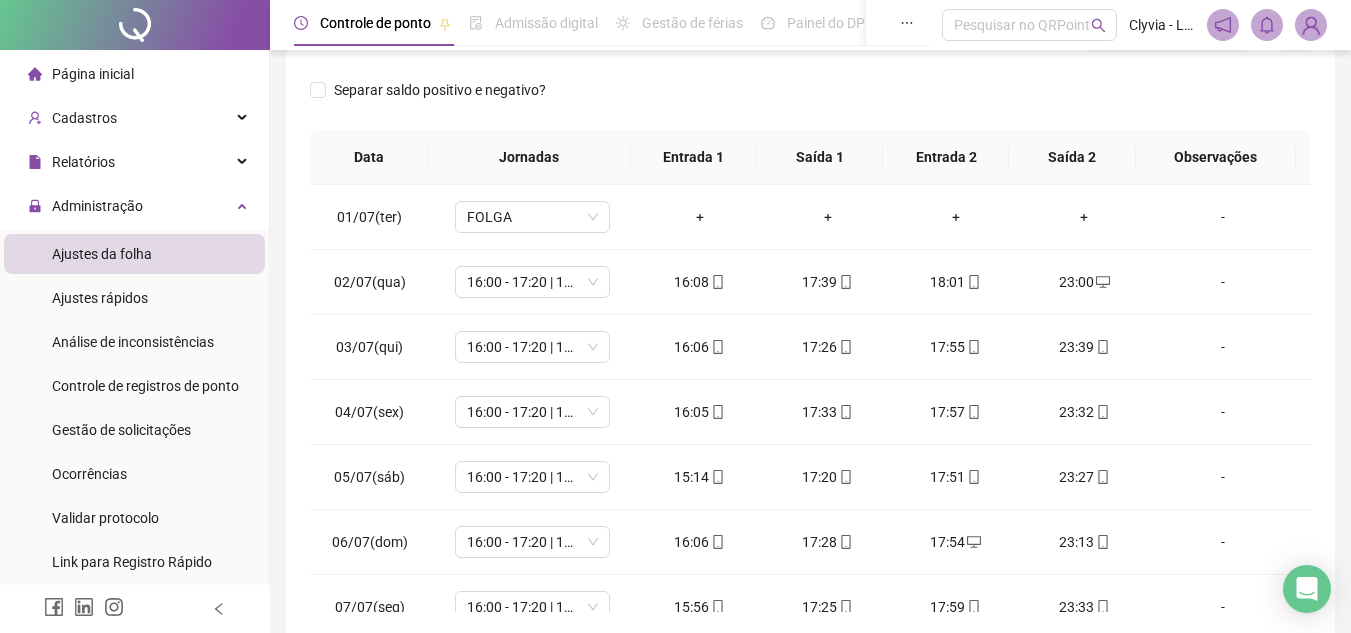 scroll, scrollTop: 389, scrollLeft: 0, axis: vertical 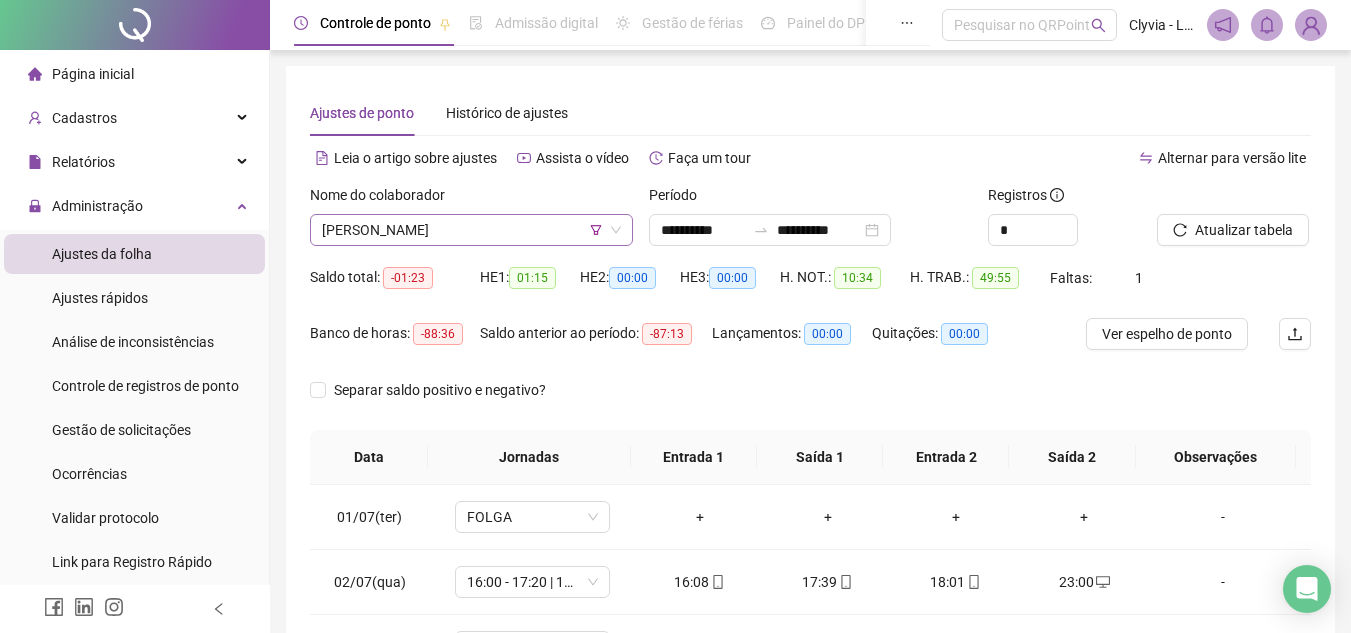 click on "[PERSON_NAME]" at bounding box center [471, 230] 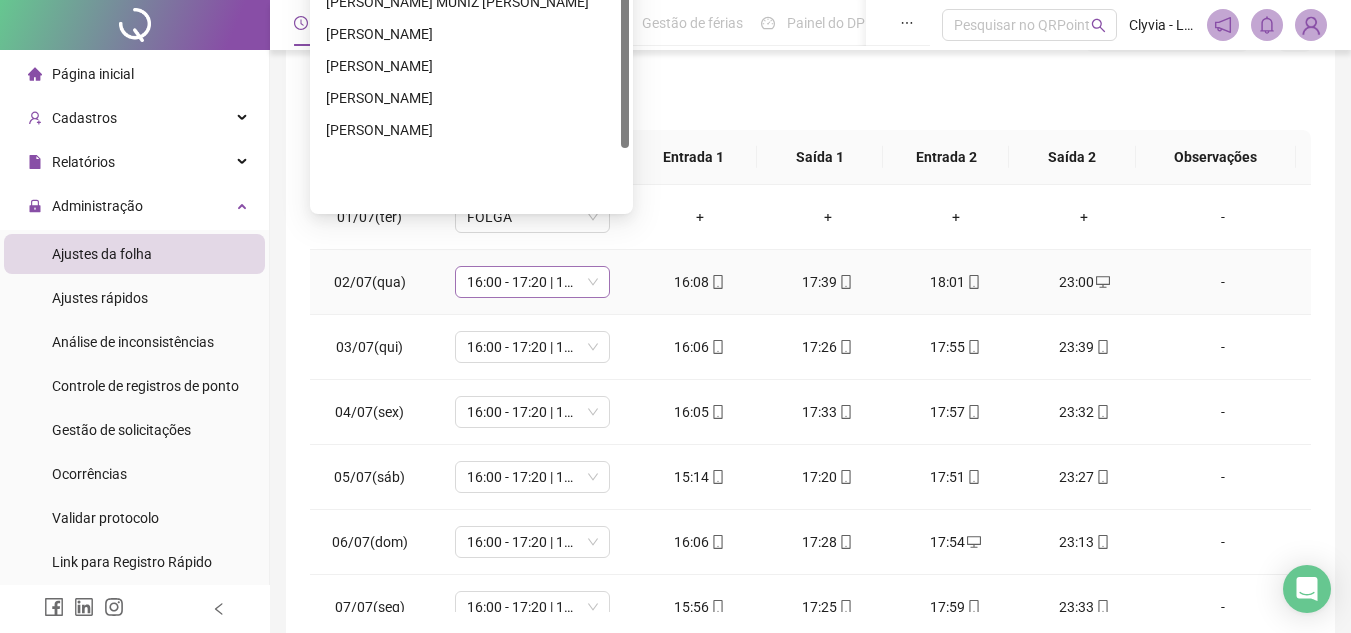 scroll, scrollTop: 100, scrollLeft: 0, axis: vertical 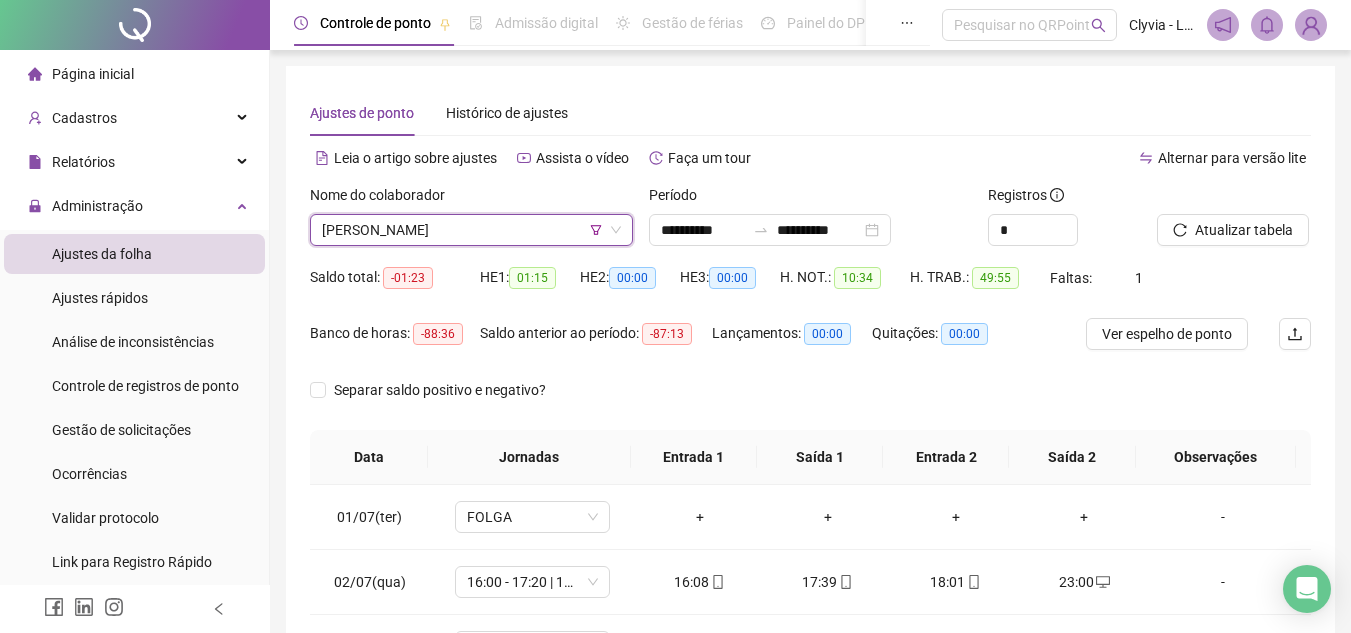 click on "[PERSON_NAME]" at bounding box center [471, 230] 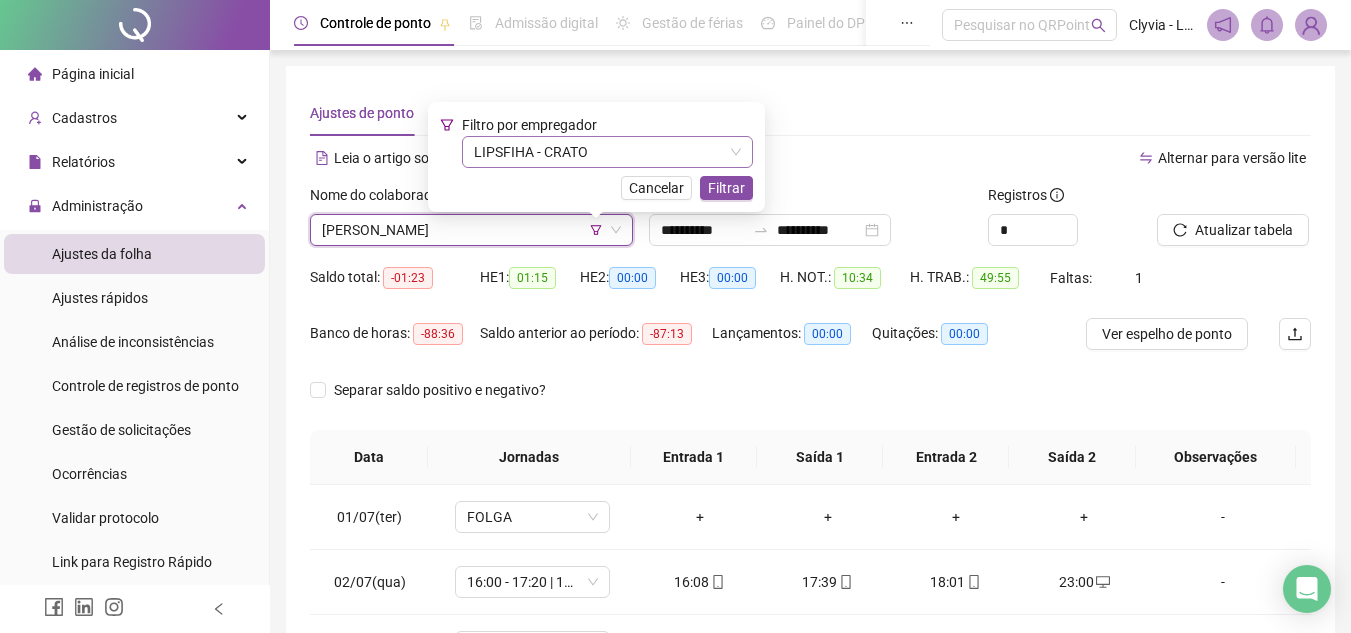 click on "Filtro por empregador LIPSFIHA - CRATO" at bounding box center (607, 141) 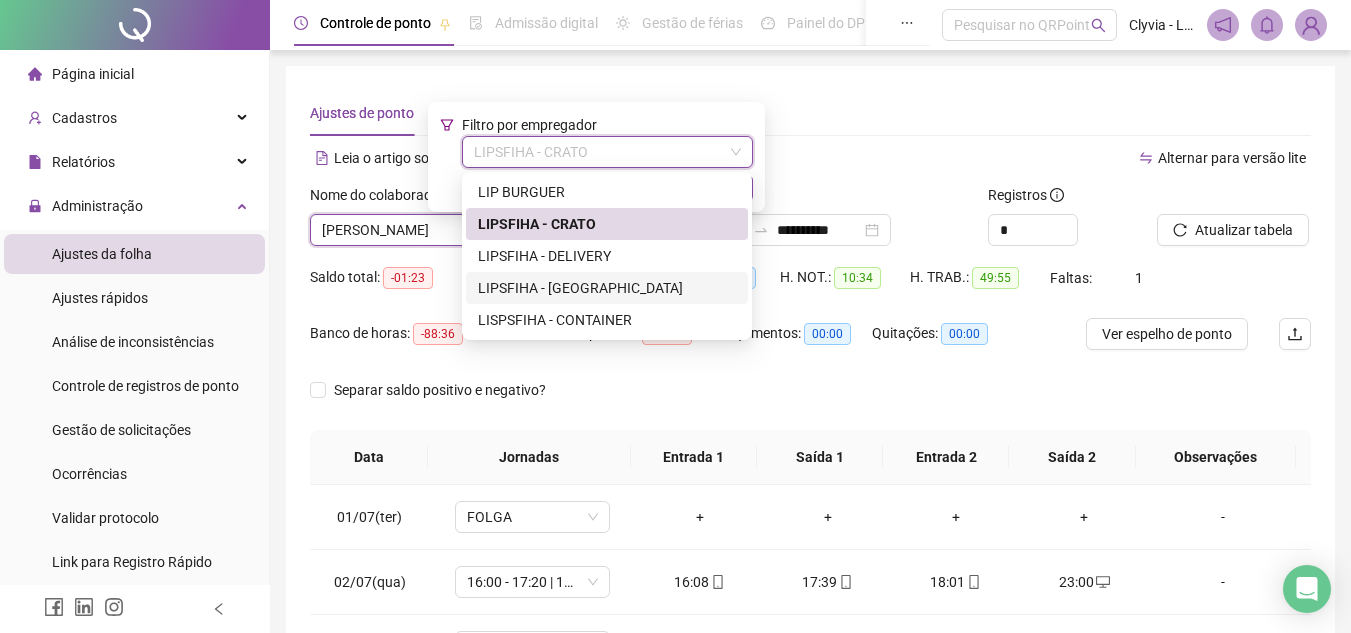 click on "LIPSFIHA - [GEOGRAPHIC_DATA]" at bounding box center (607, 288) 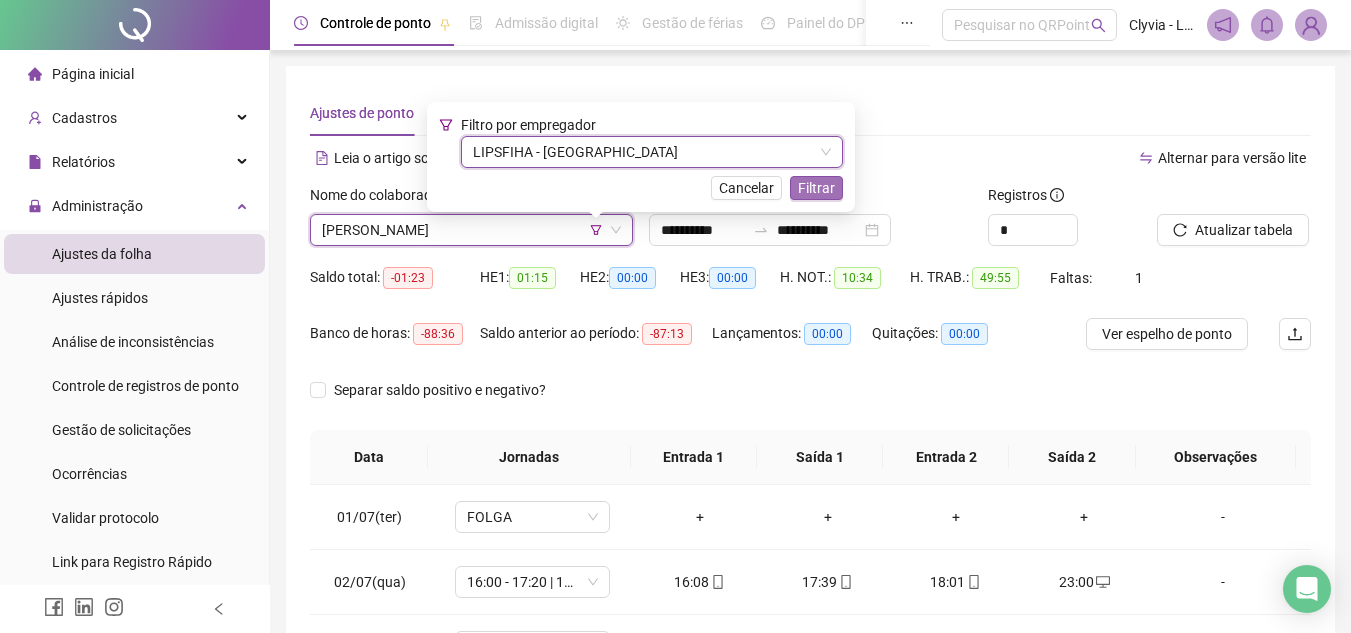 click on "Filtrar" at bounding box center (816, 188) 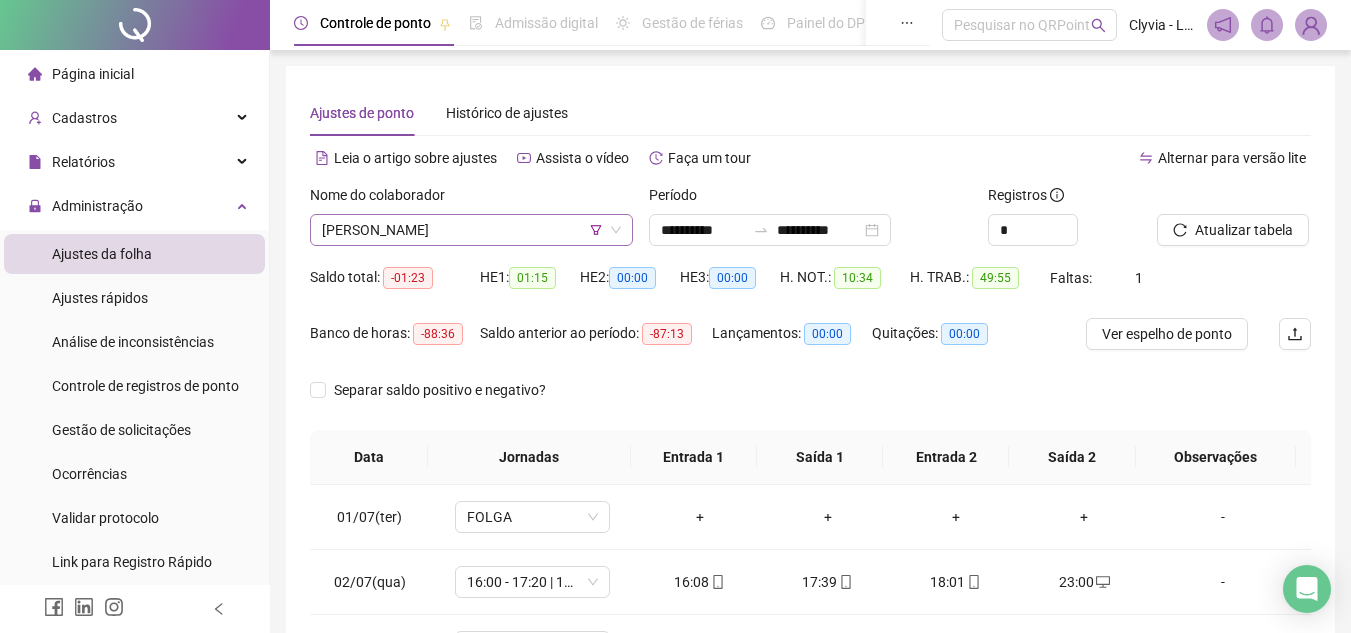 click on "[PERSON_NAME]" at bounding box center (471, 230) 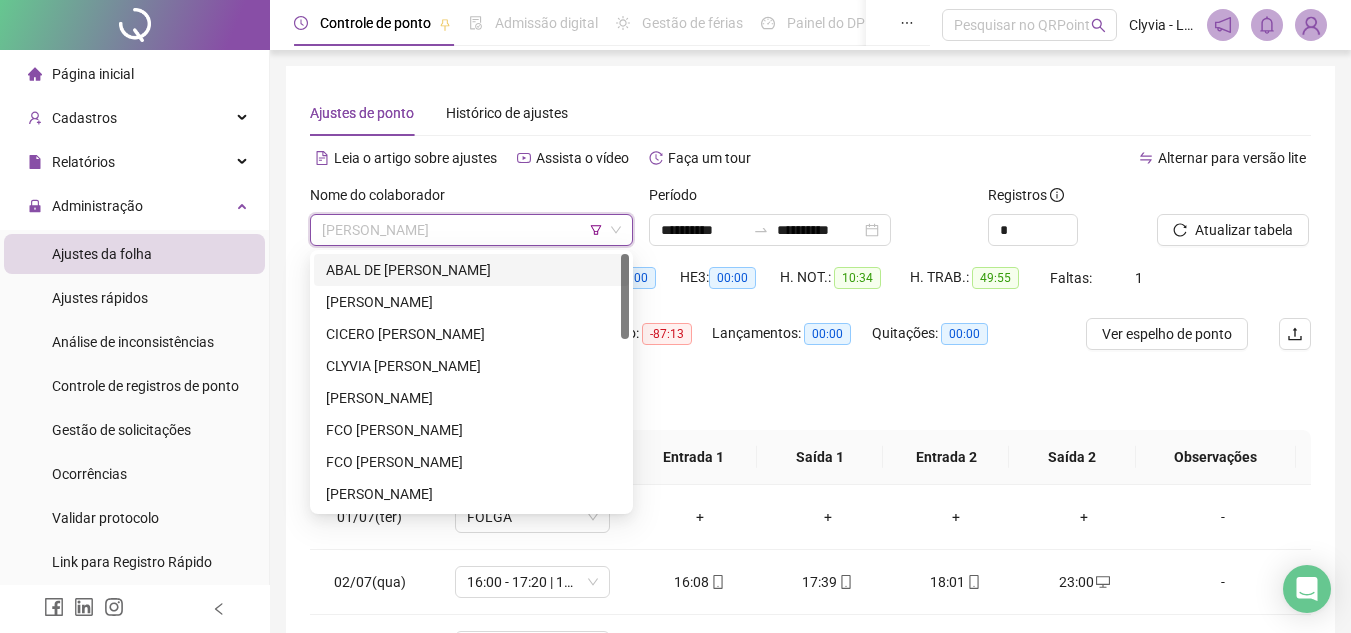 click on "ABAL DE [PERSON_NAME]" at bounding box center (471, 270) 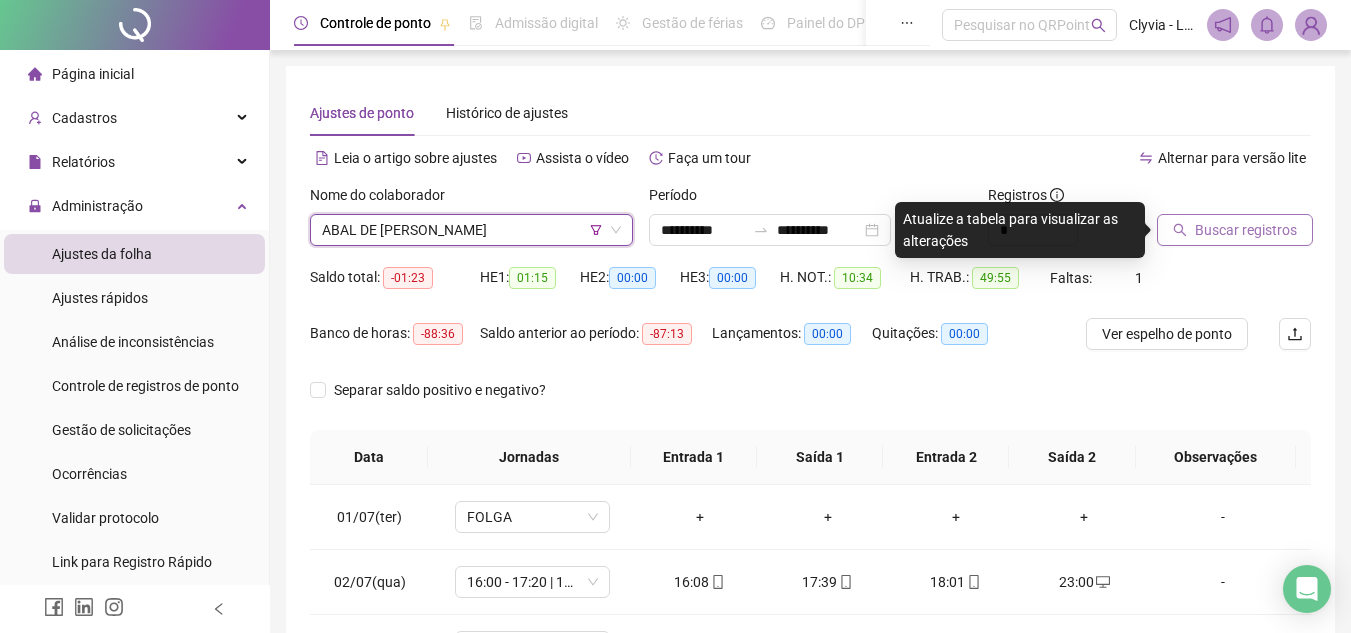 click on "Buscar registros" at bounding box center [1246, 230] 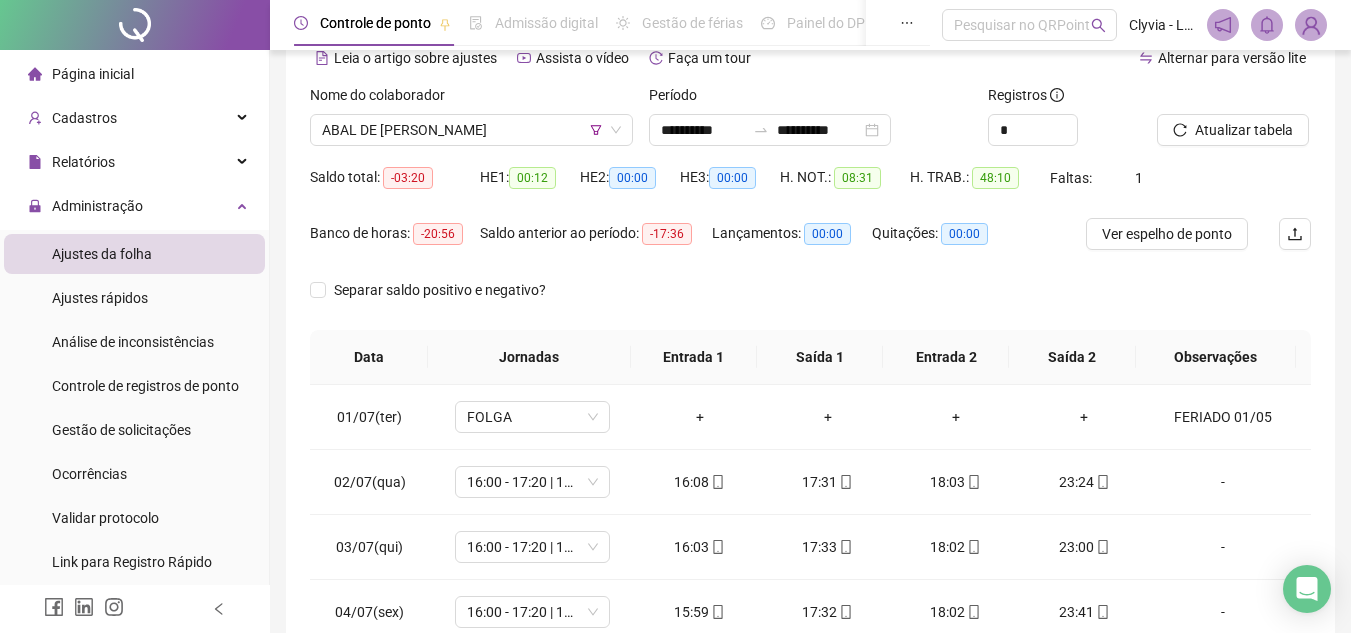 scroll, scrollTop: 389, scrollLeft: 0, axis: vertical 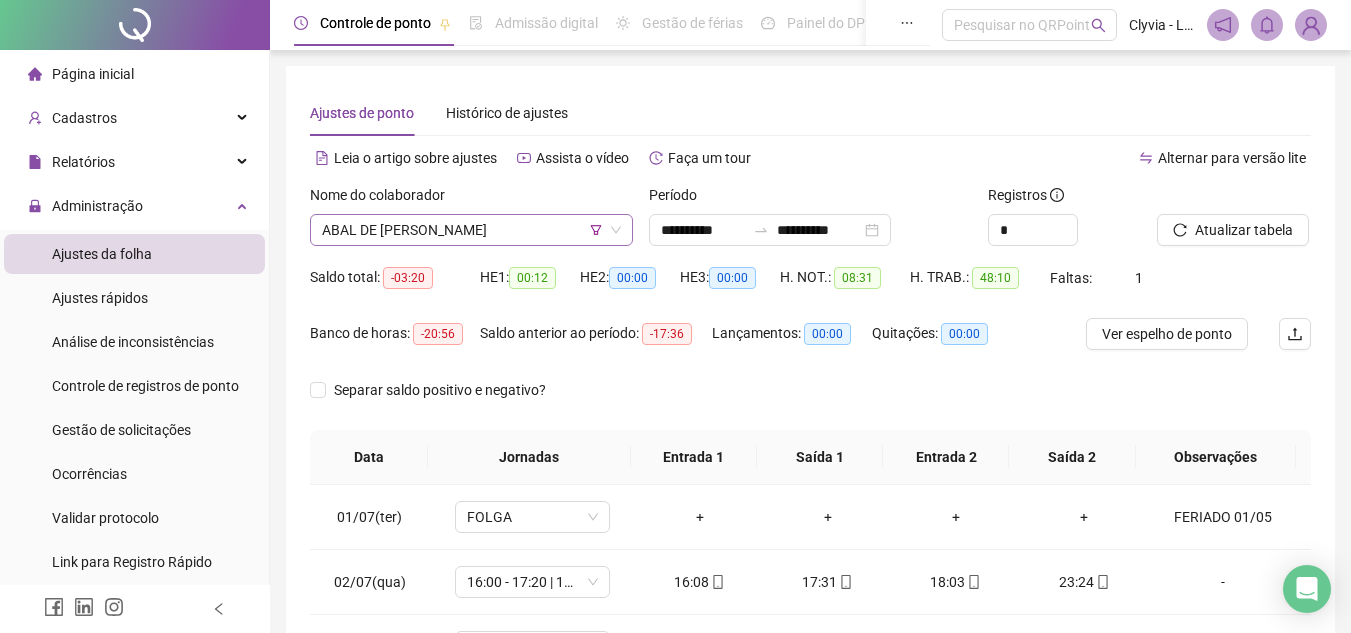 click on "ABAL DE [PERSON_NAME]" at bounding box center [471, 230] 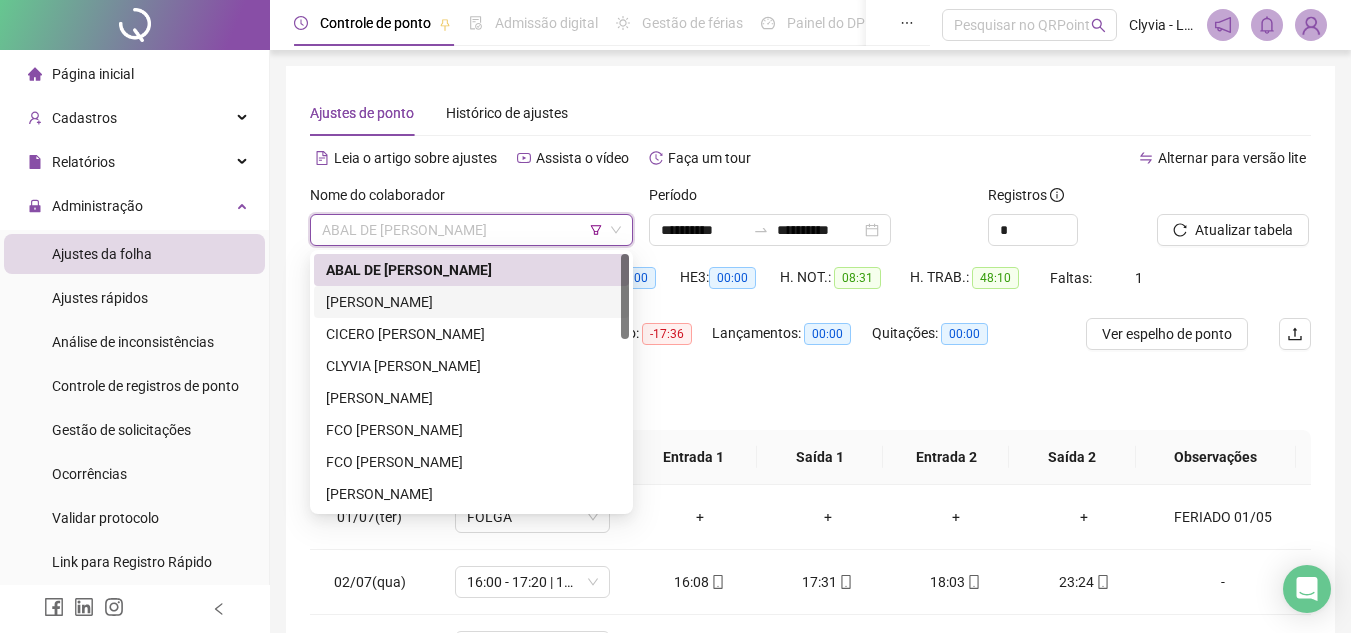 click on "[PERSON_NAME]" at bounding box center [471, 302] 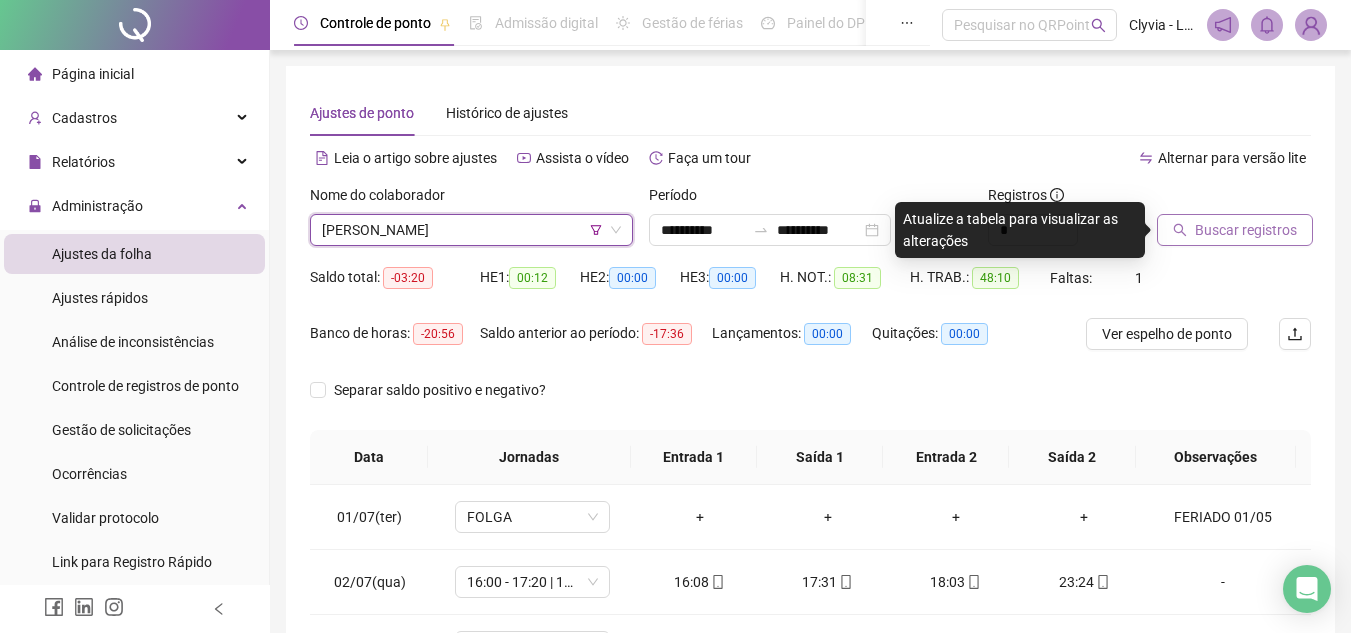 click on "Buscar registros" at bounding box center (1235, 230) 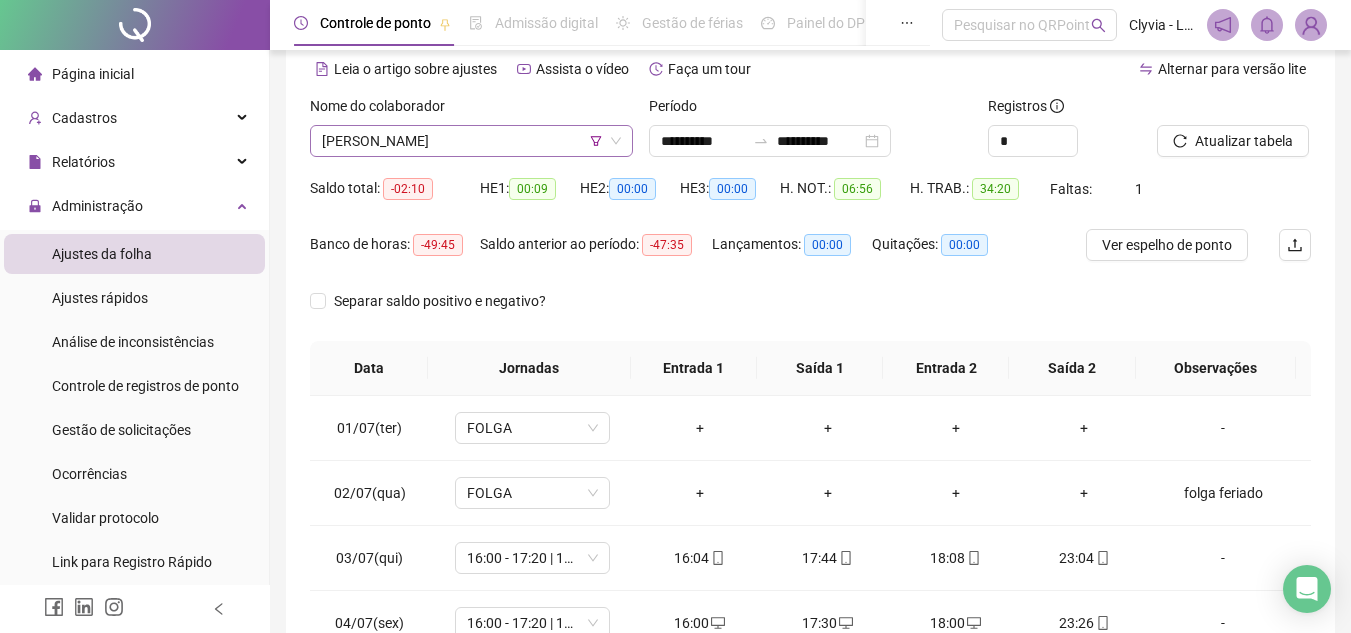 click on "[PERSON_NAME]" at bounding box center (471, 141) 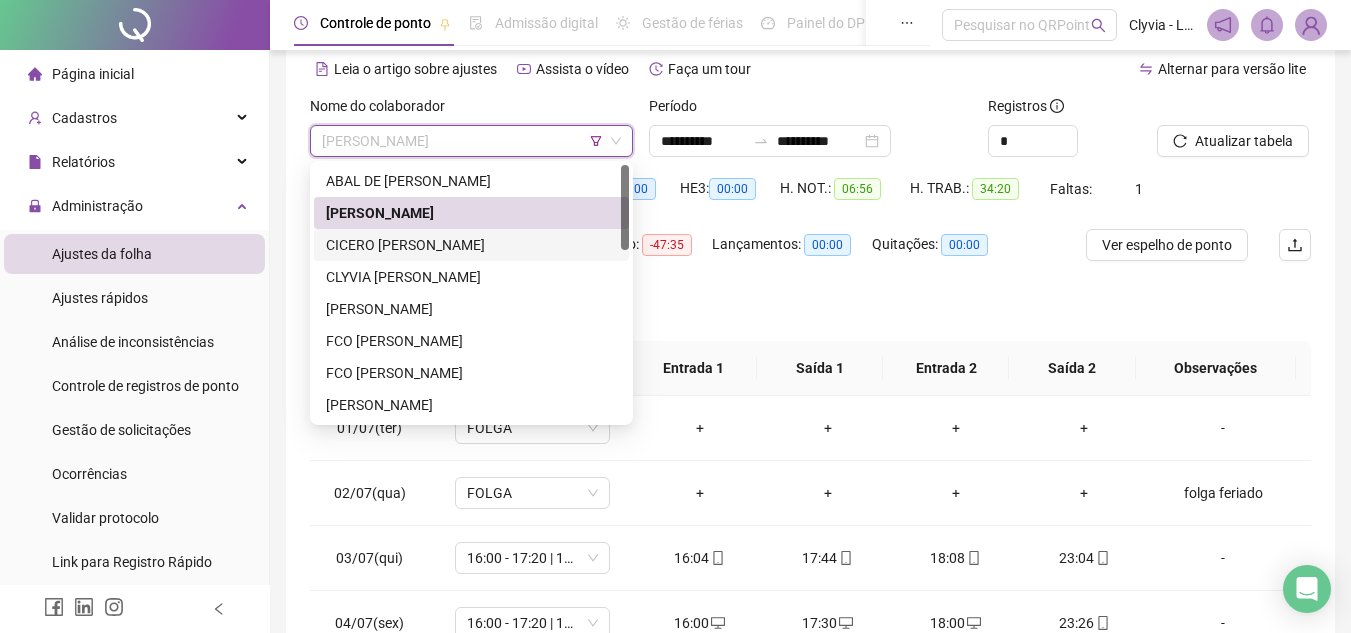 click on "CICERO [PERSON_NAME]" at bounding box center [471, 245] 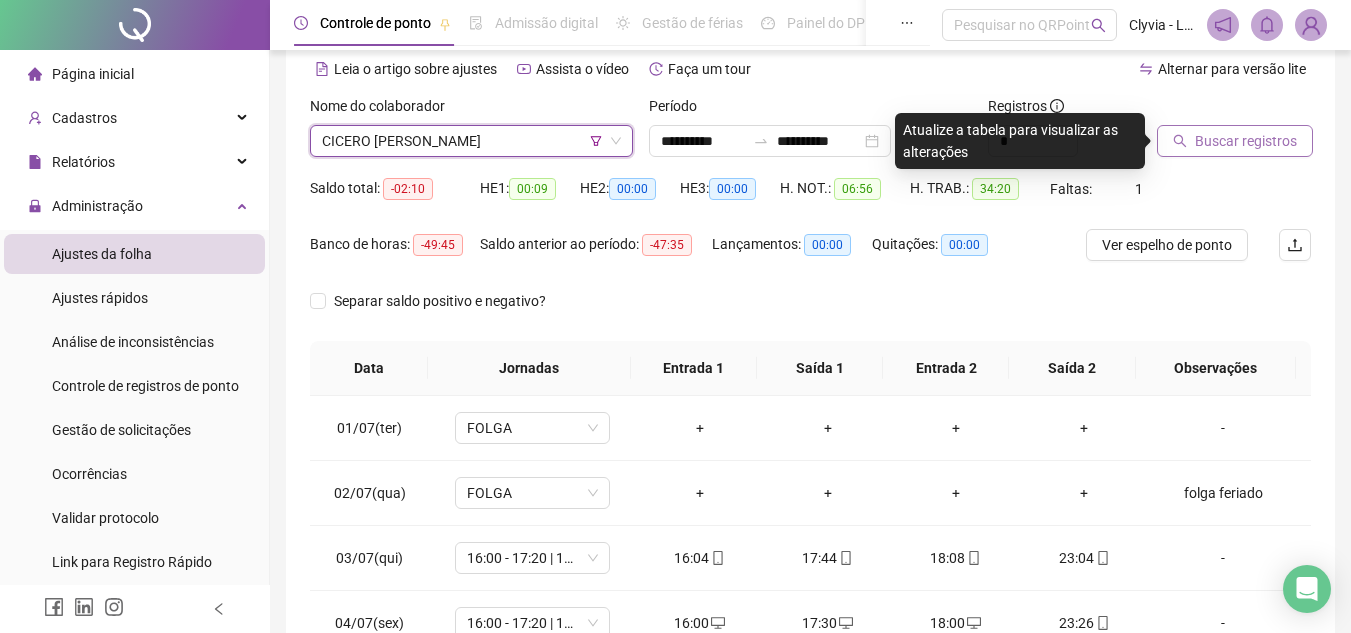 click on "Buscar registros" at bounding box center (1235, 141) 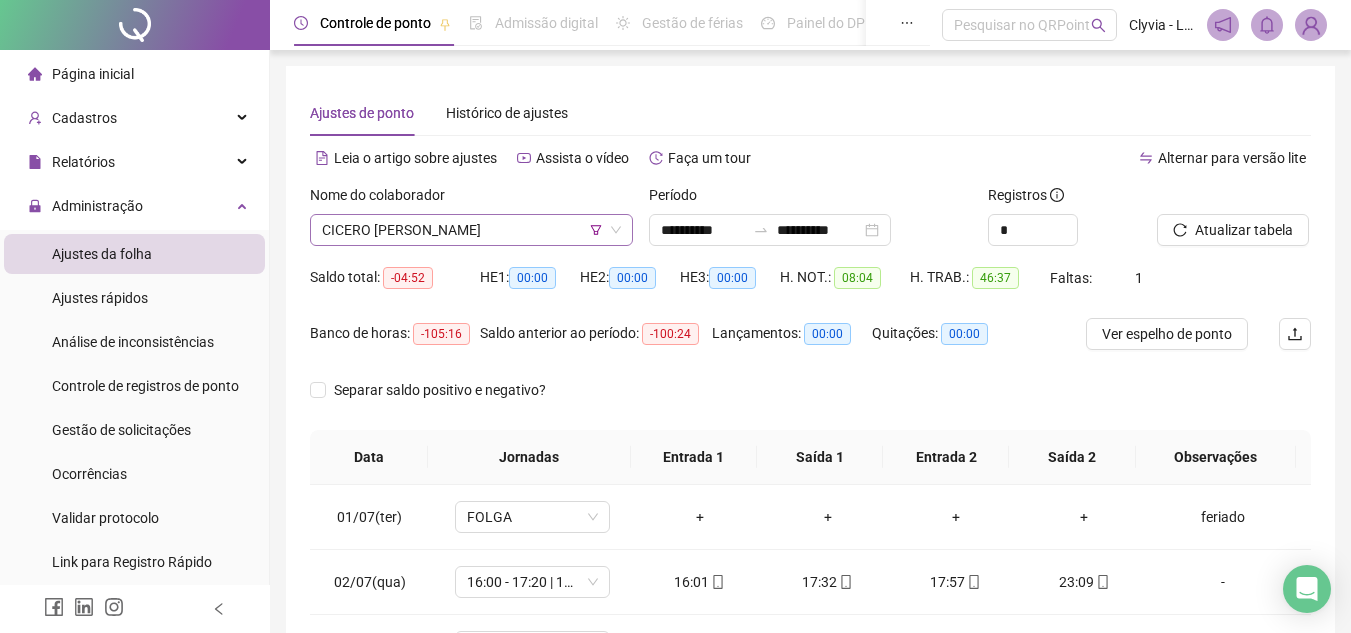 click on "CICERO [PERSON_NAME]" at bounding box center [471, 230] 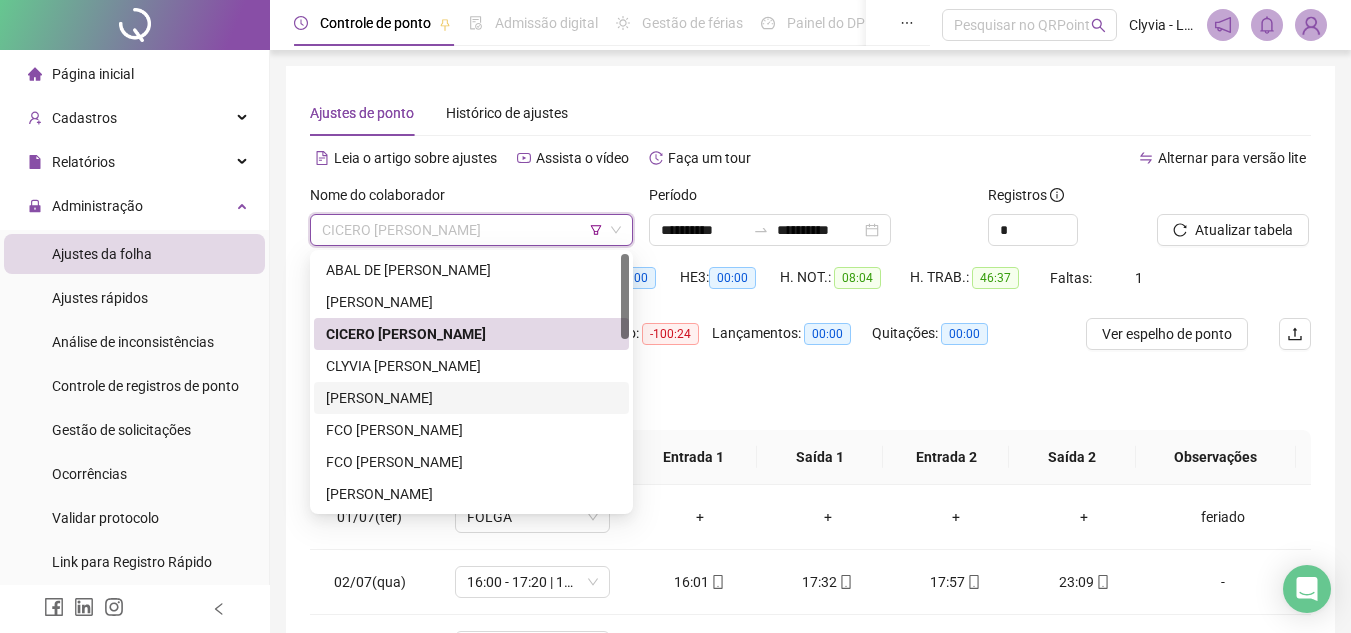 click on "[PERSON_NAME]" at bounding box center [471, 398] 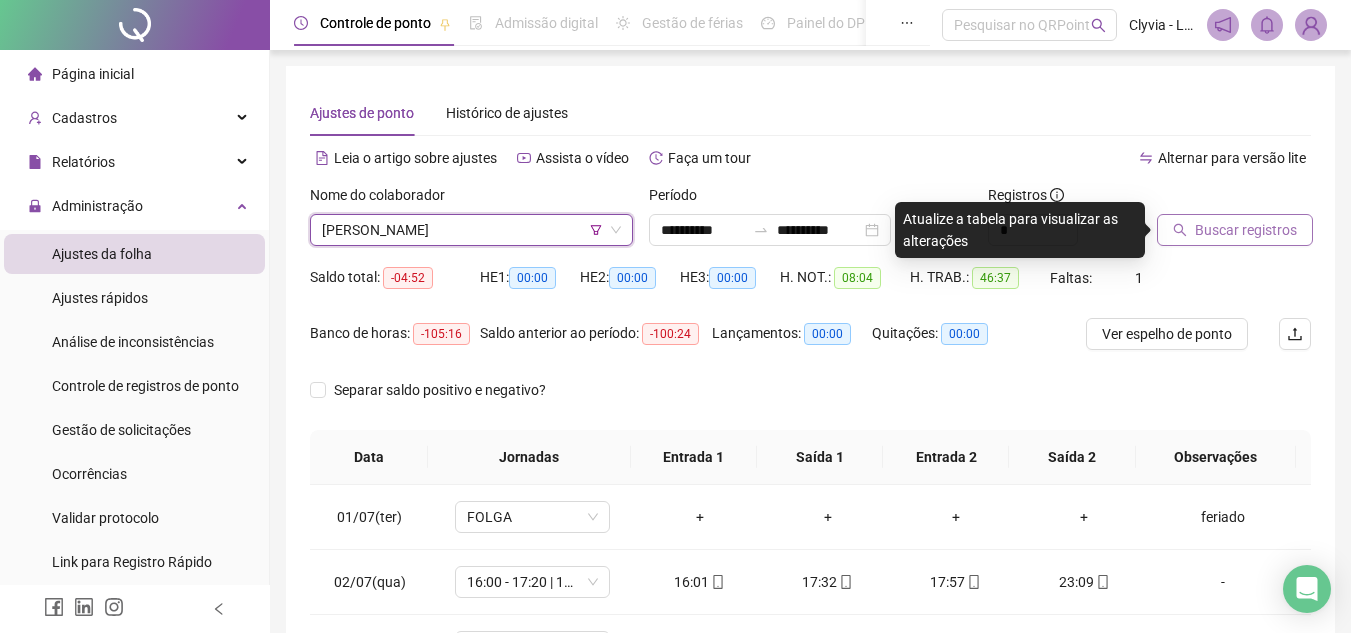 click on "Buscar registros" at bounding box center (1246, 230) 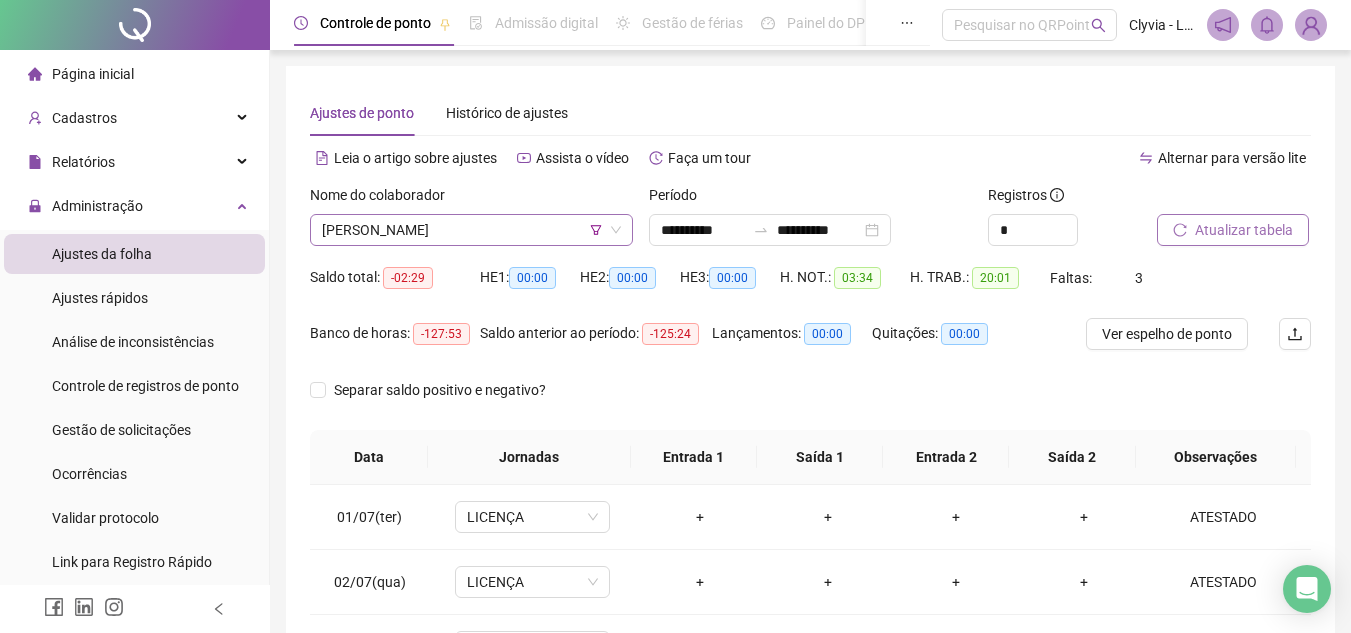 click on "[PERSON_NAME]" at bounding box center (471, 230) 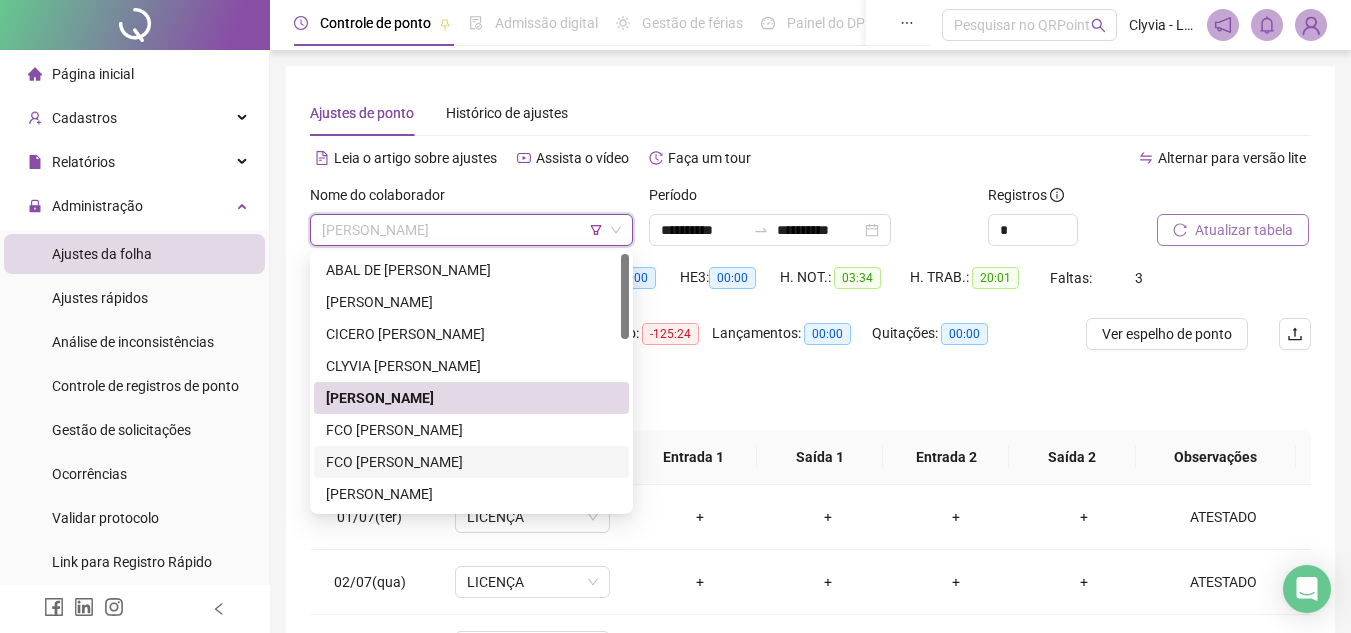 click on "FCO [PERSON_NAME]" at bounding box center [471, 462] 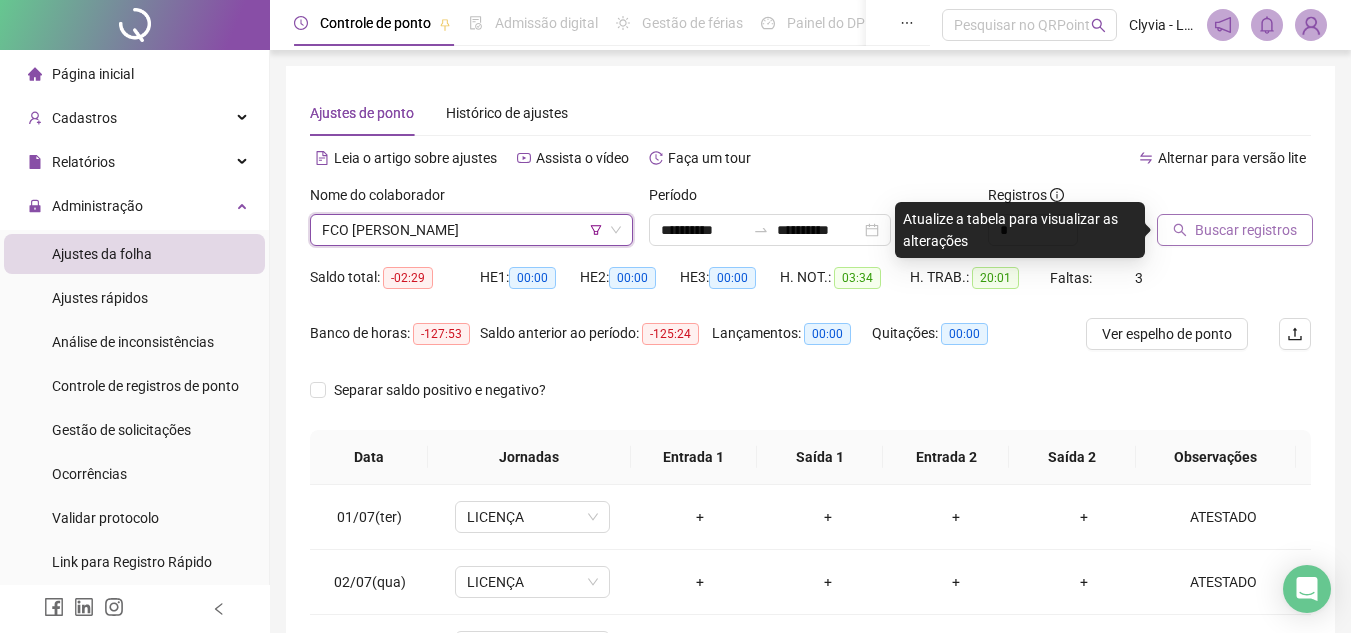 click on "Buscar registros" at bounding box center [1246, 230] 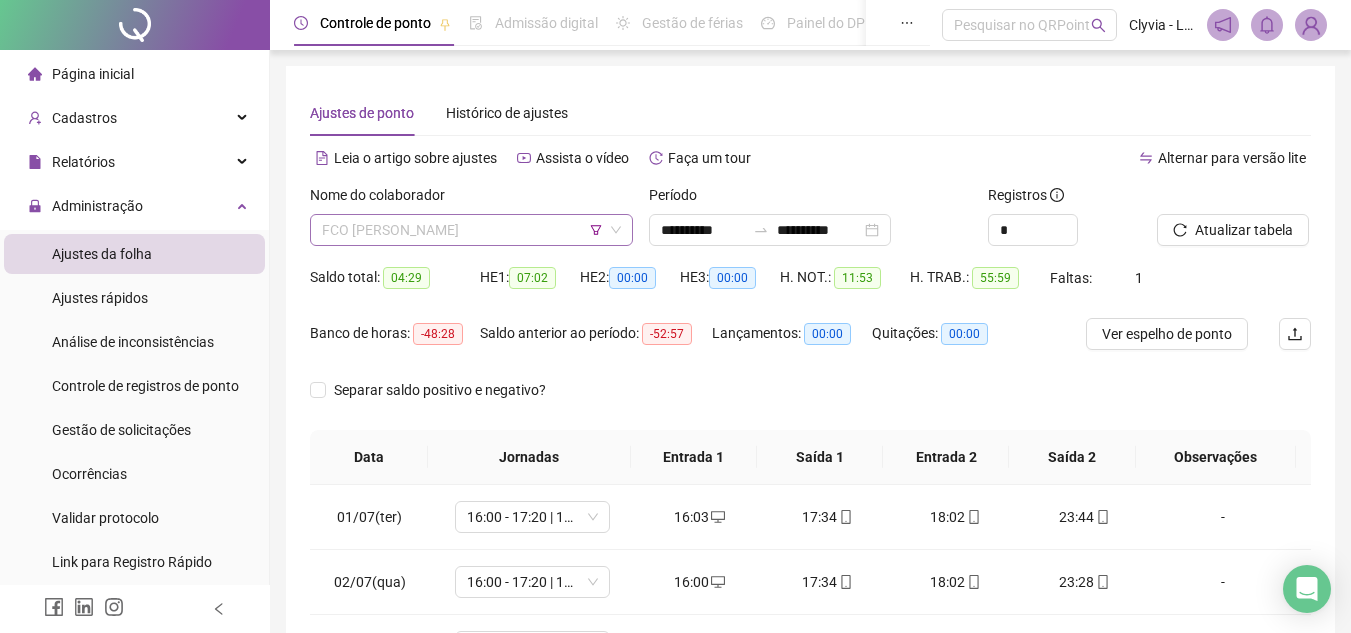 click on "FCO [PERSON_NAME]" at bounding box center (471, 230) 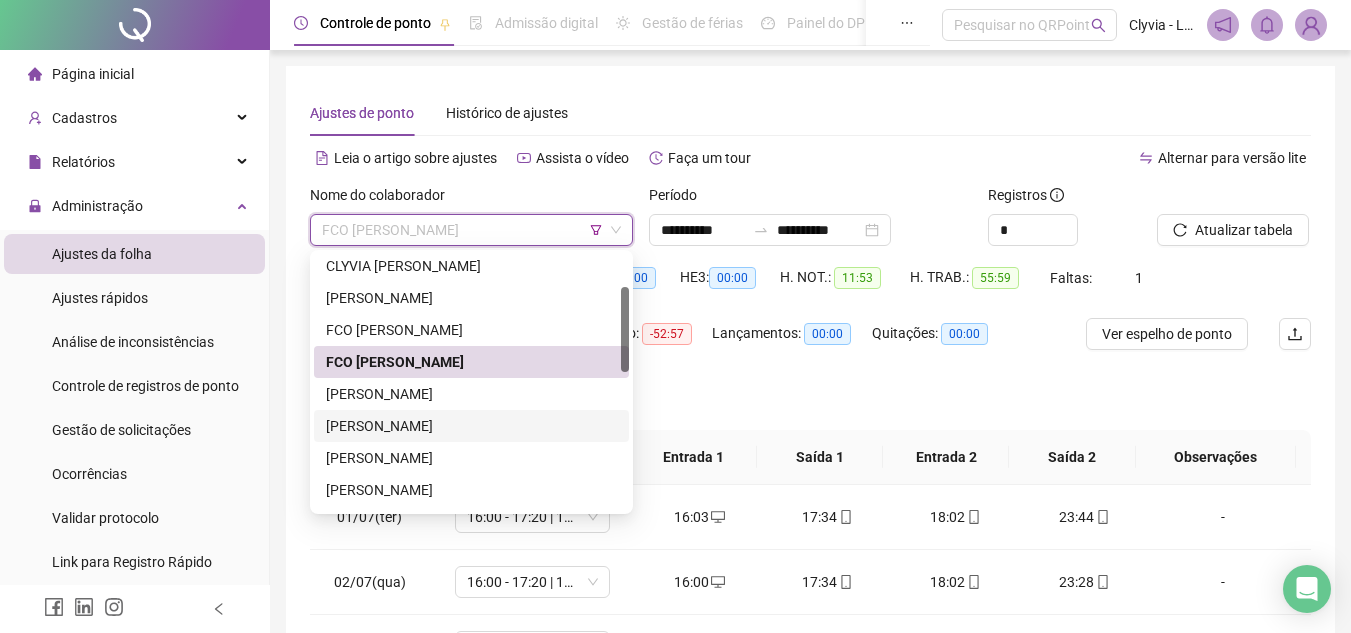 click on "[PERSON_NAME]" at bounding box center [471, 426] 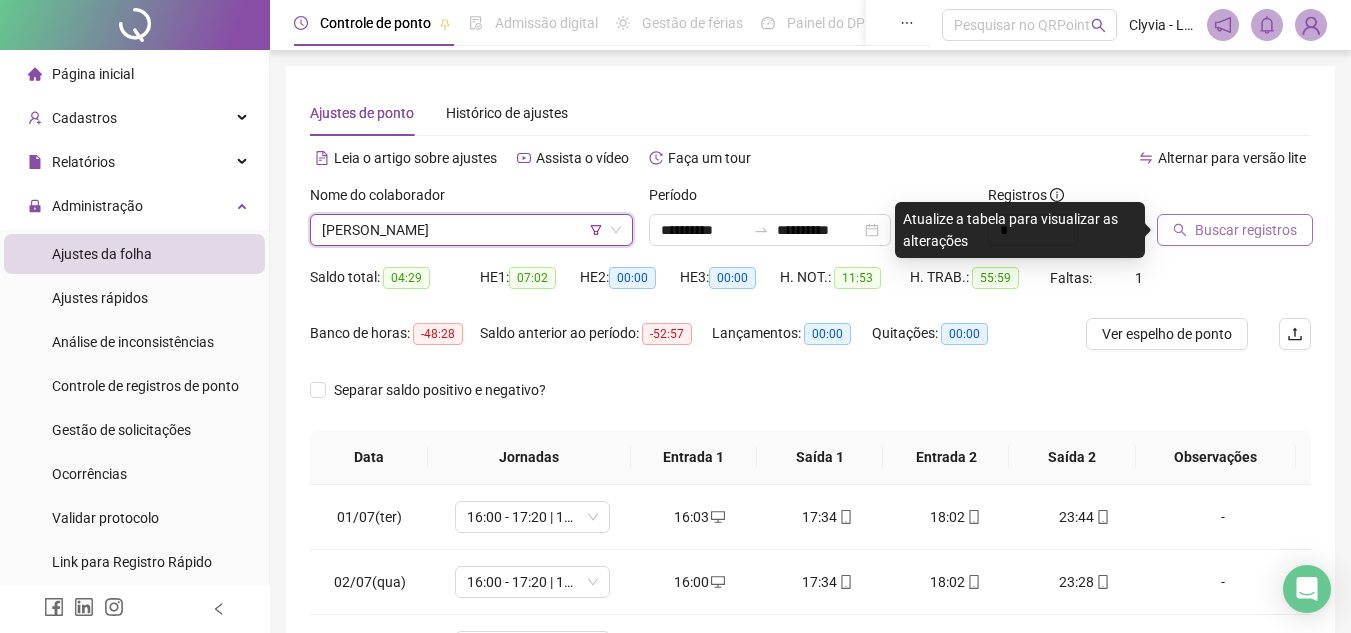 click on "Buscar registros" at bounding box center [1246, 230] 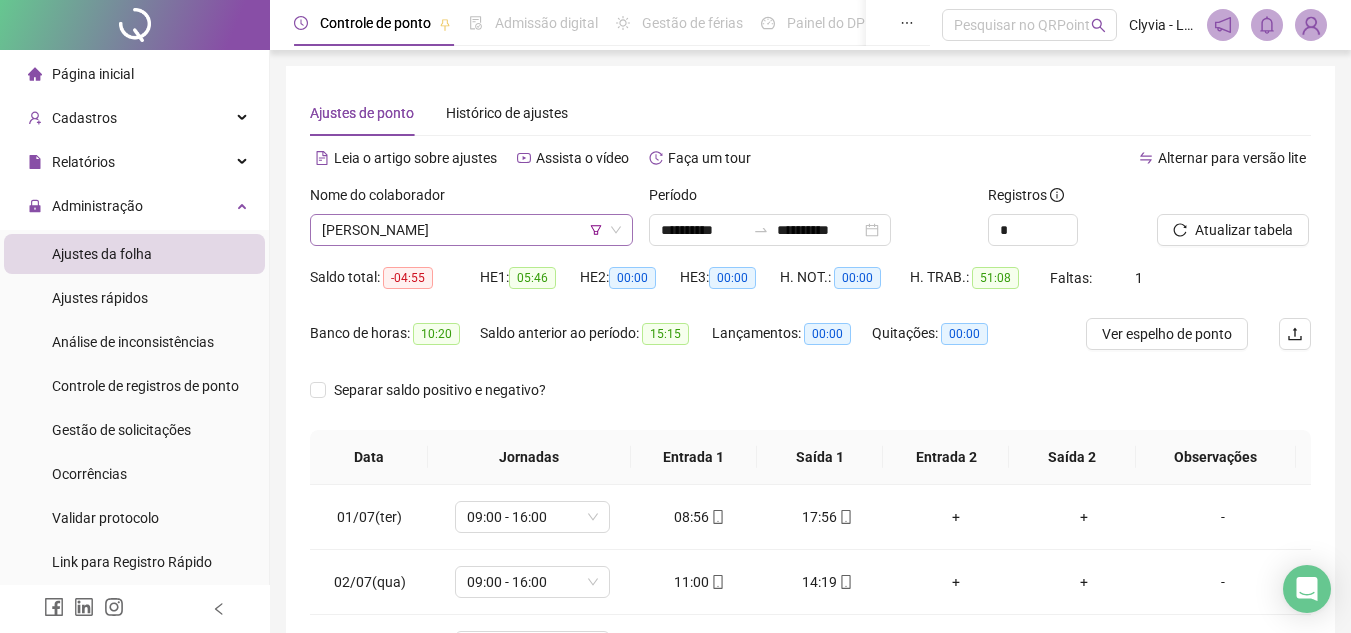 click on "[PERSON_NAME]" at bounding box center (471, 230) 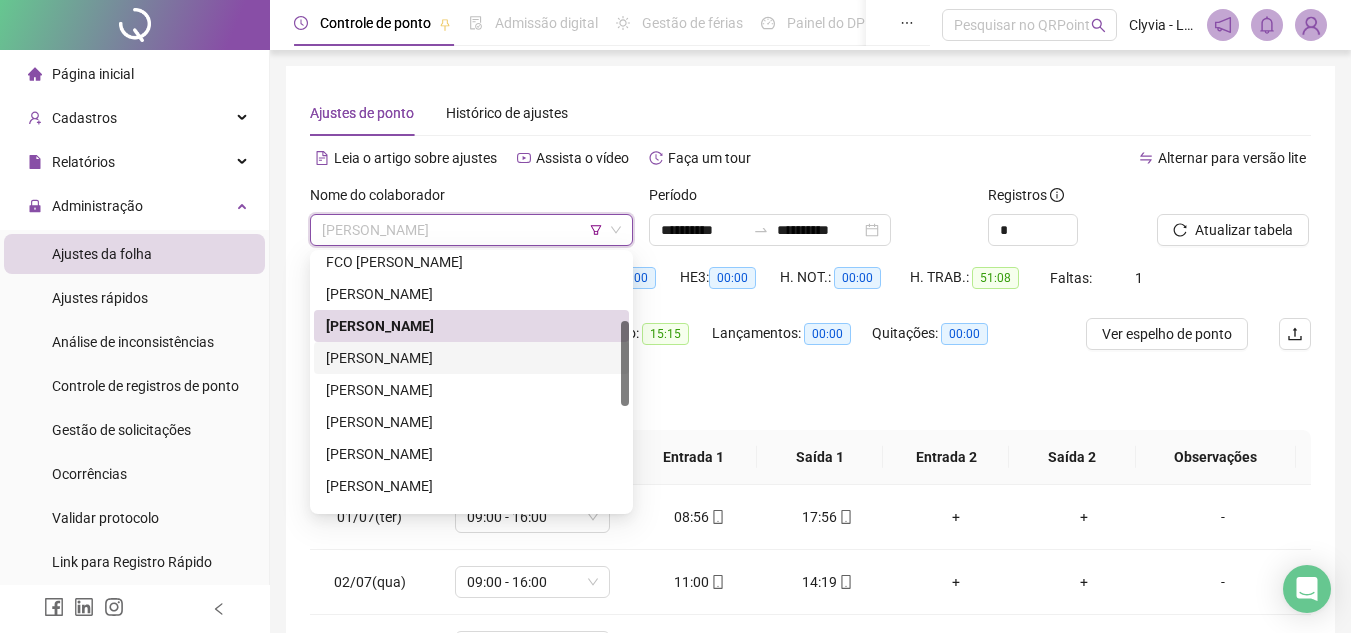 click on "[PERSON_NAME]" at bounding box center (471, 358) 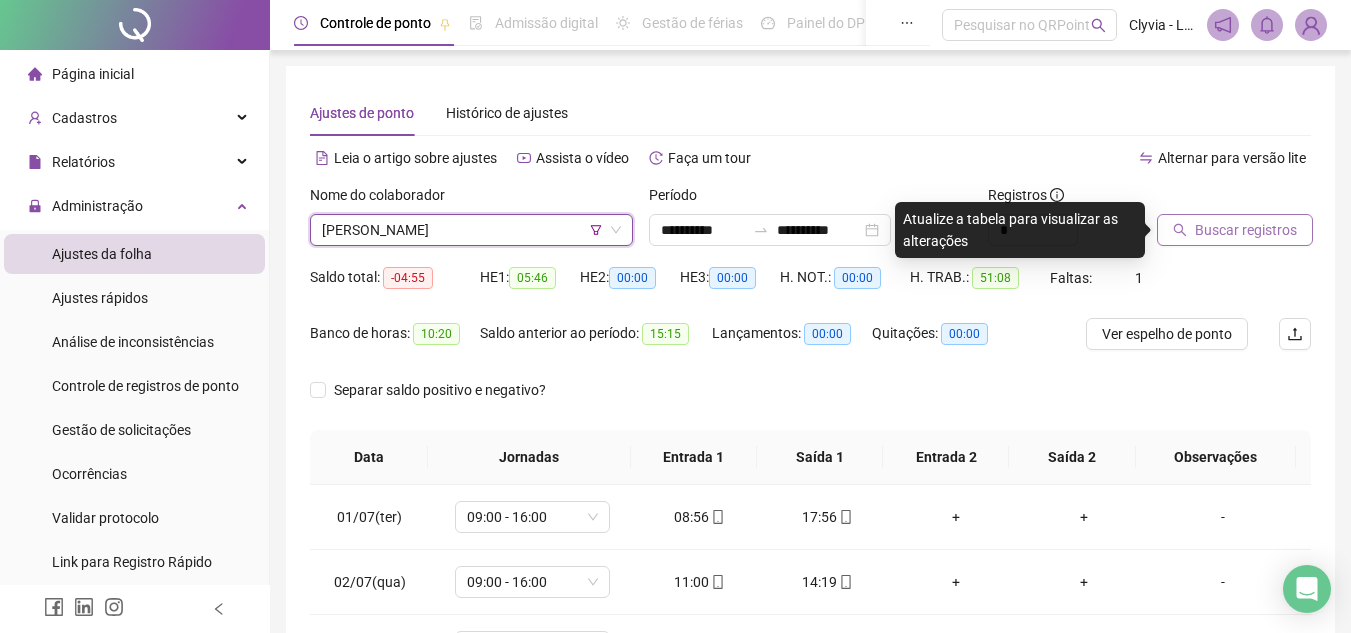 click on "Buscar registros" at bounding box center (1246, 230) 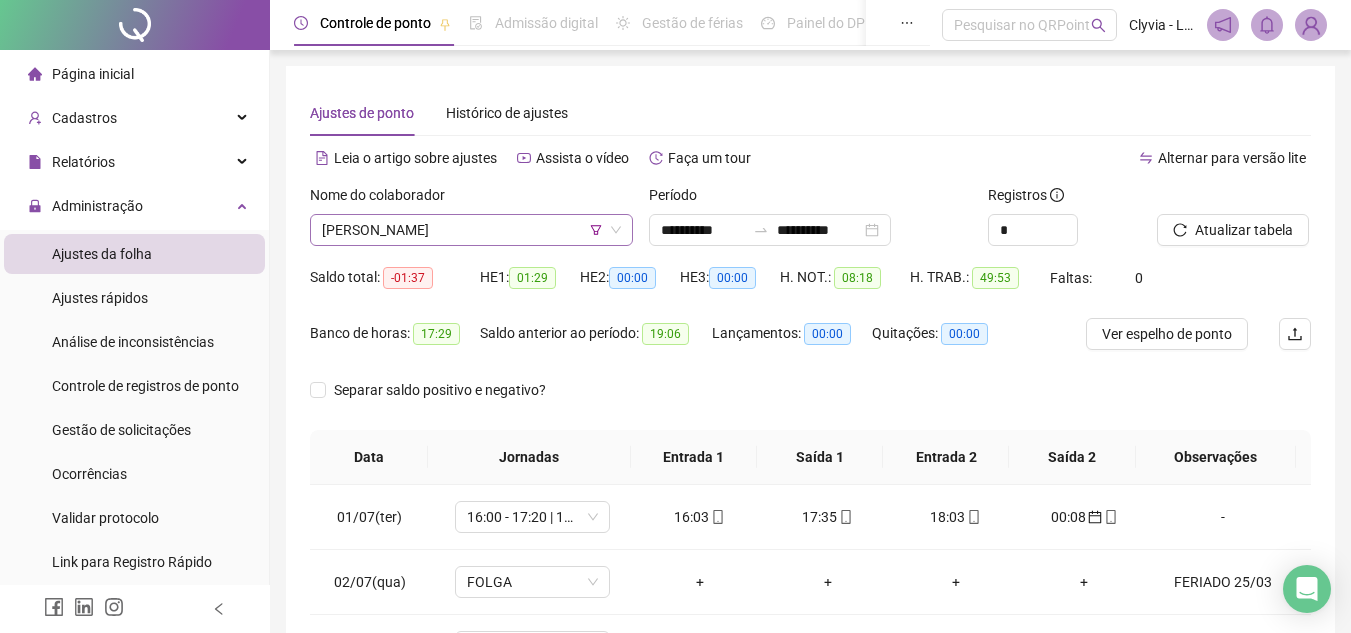 click on "[PERSON_NAME]" at bounding box center (471, 230) 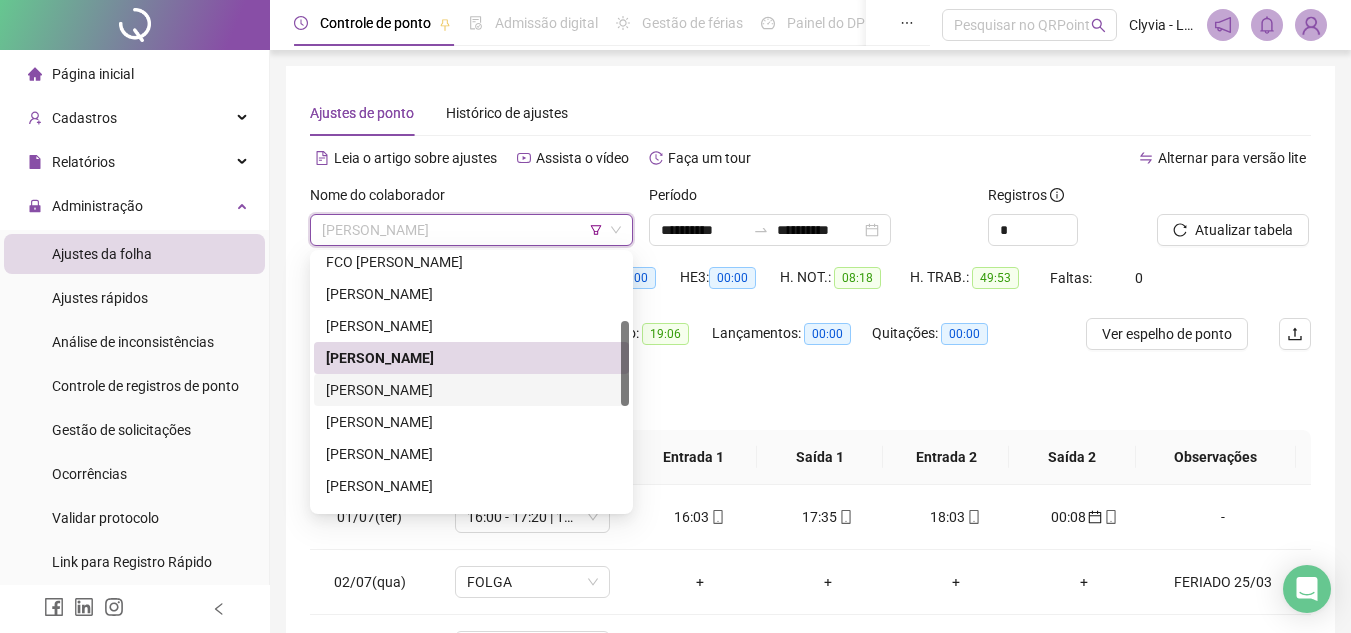 click on "[PERSON_NAME]" at bounding box center [471, 390] 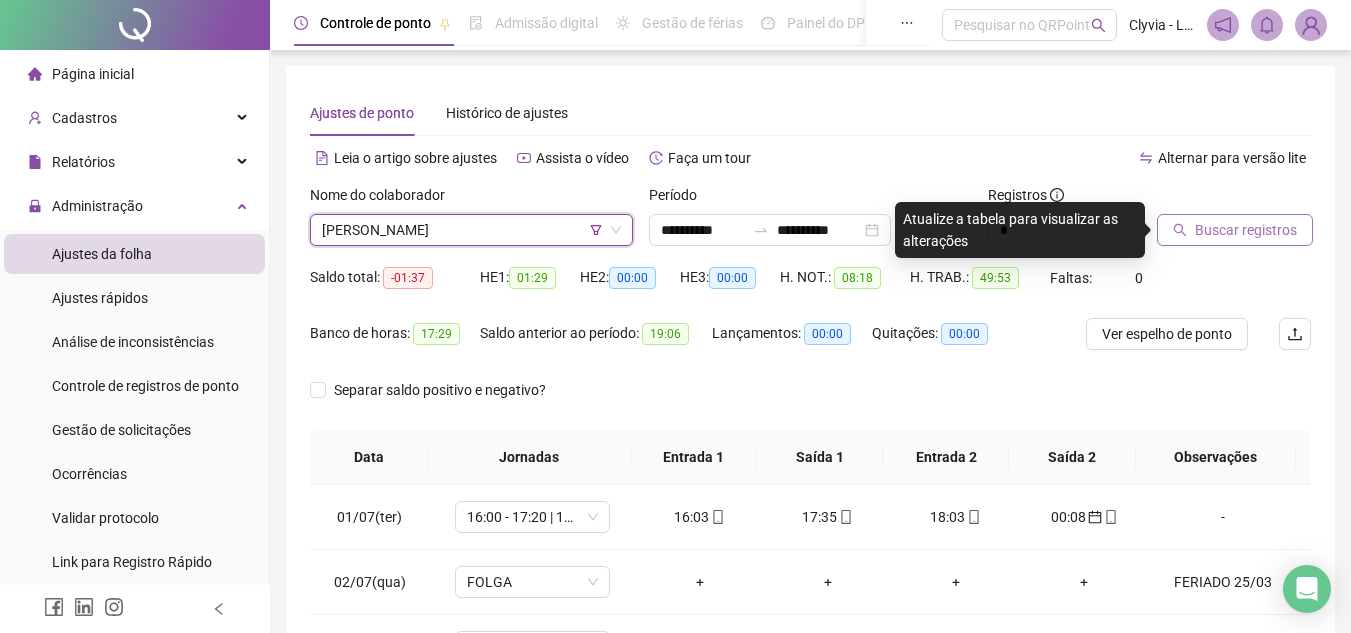 click on "Buscar registros" at bounding box center [1246, 230] 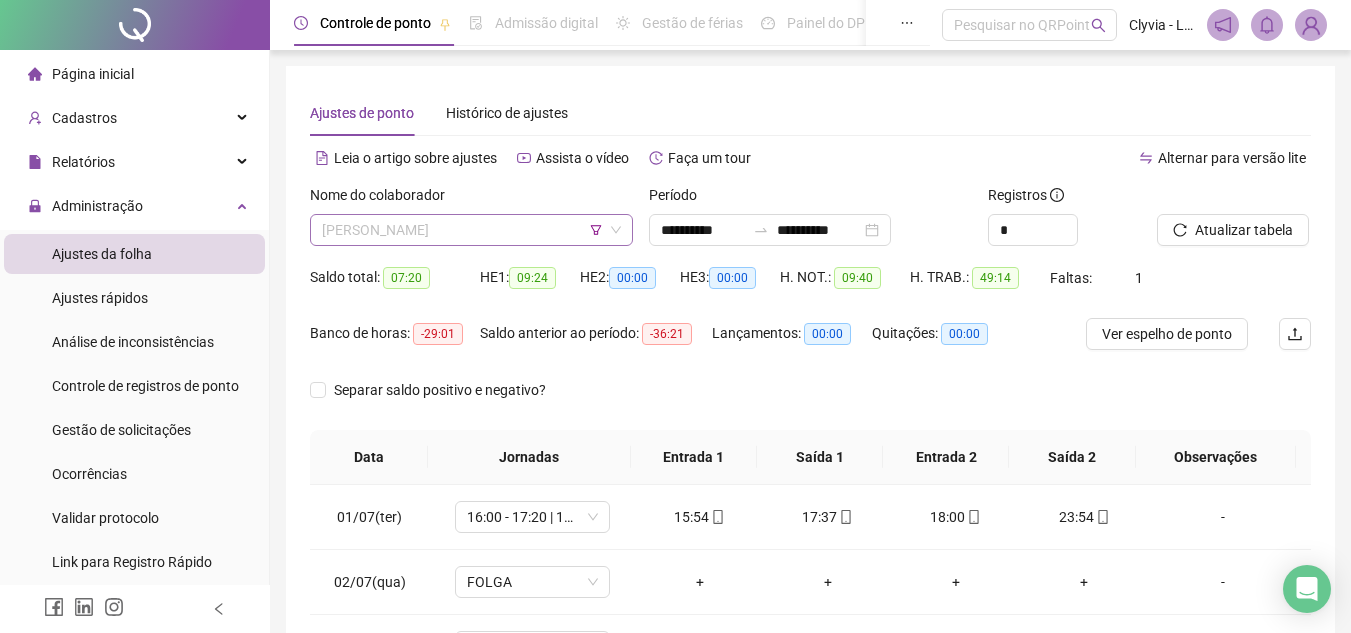 click on "[PERSON_NAME]" at bounding box center (471, 230) 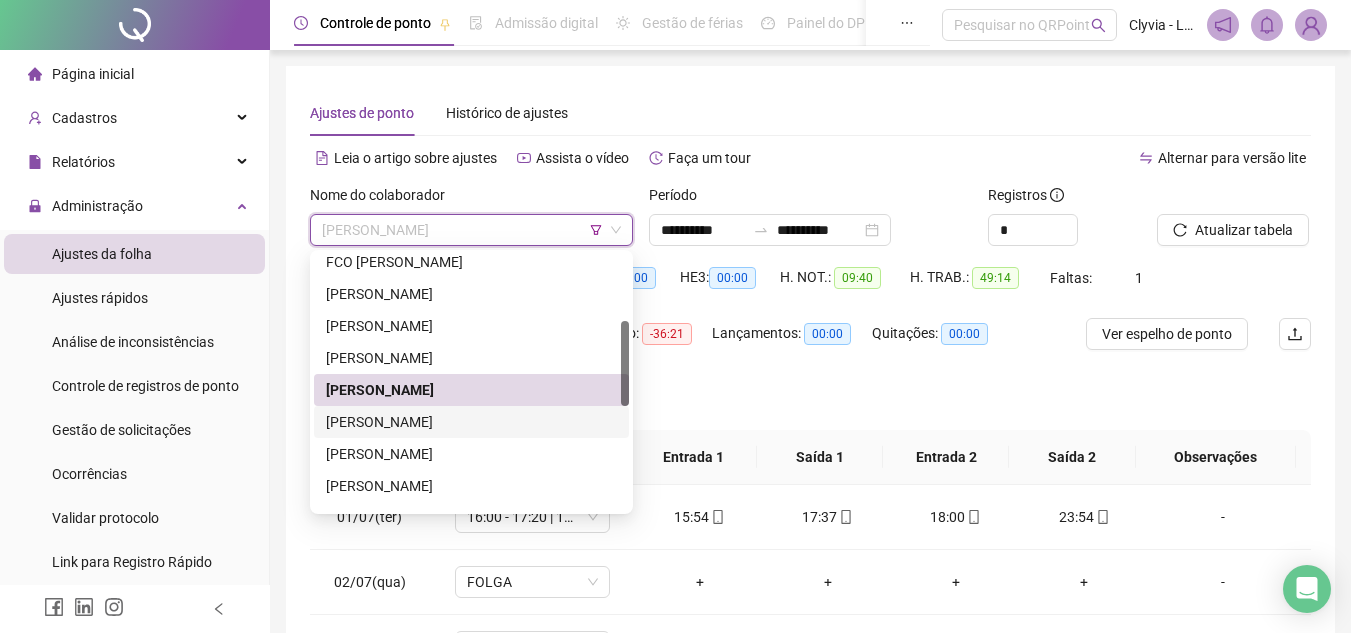 click on "[PERSON_NAME]" at bounding box center (471, 422) 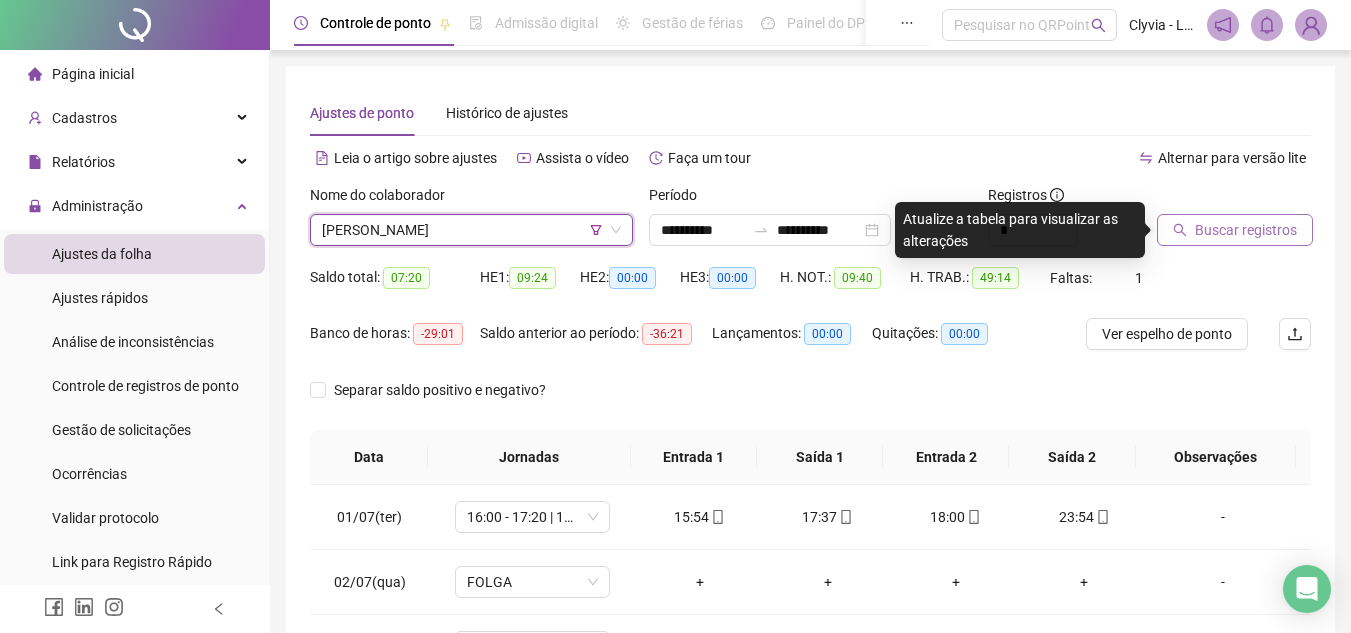 click on "Buscar registros" at bounding box center [1246, 230] 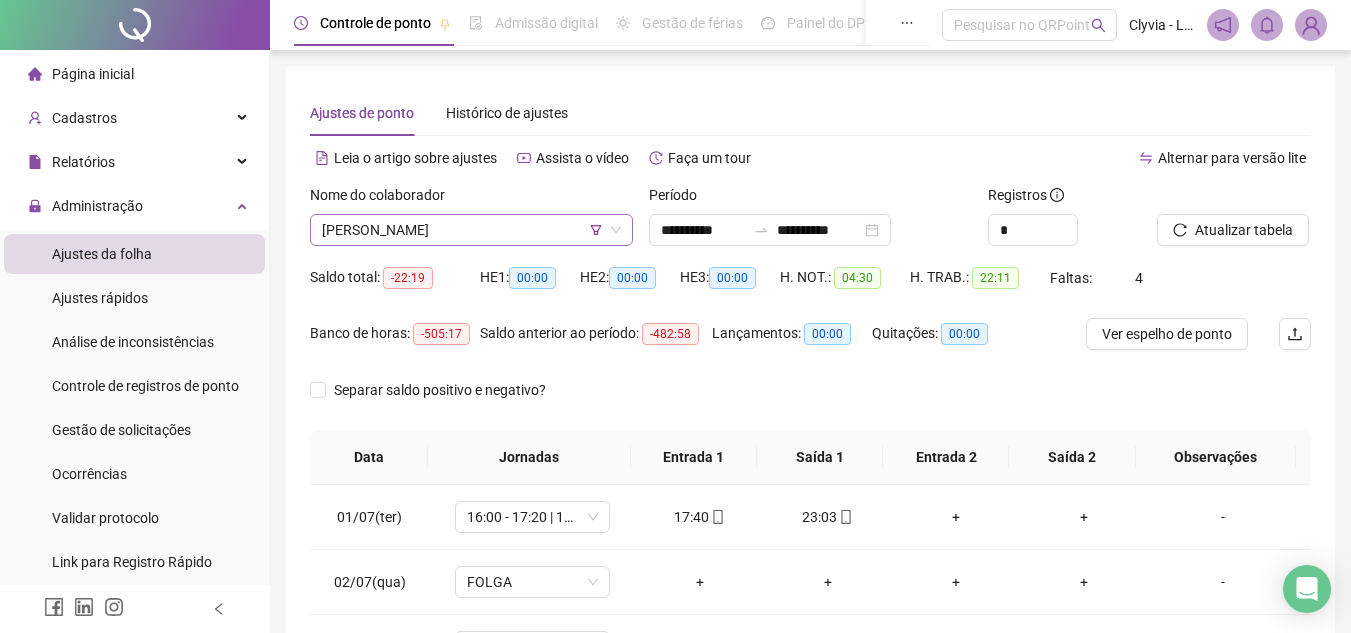click on "[PERSON_NAME]" at bounding box center (471, 230) 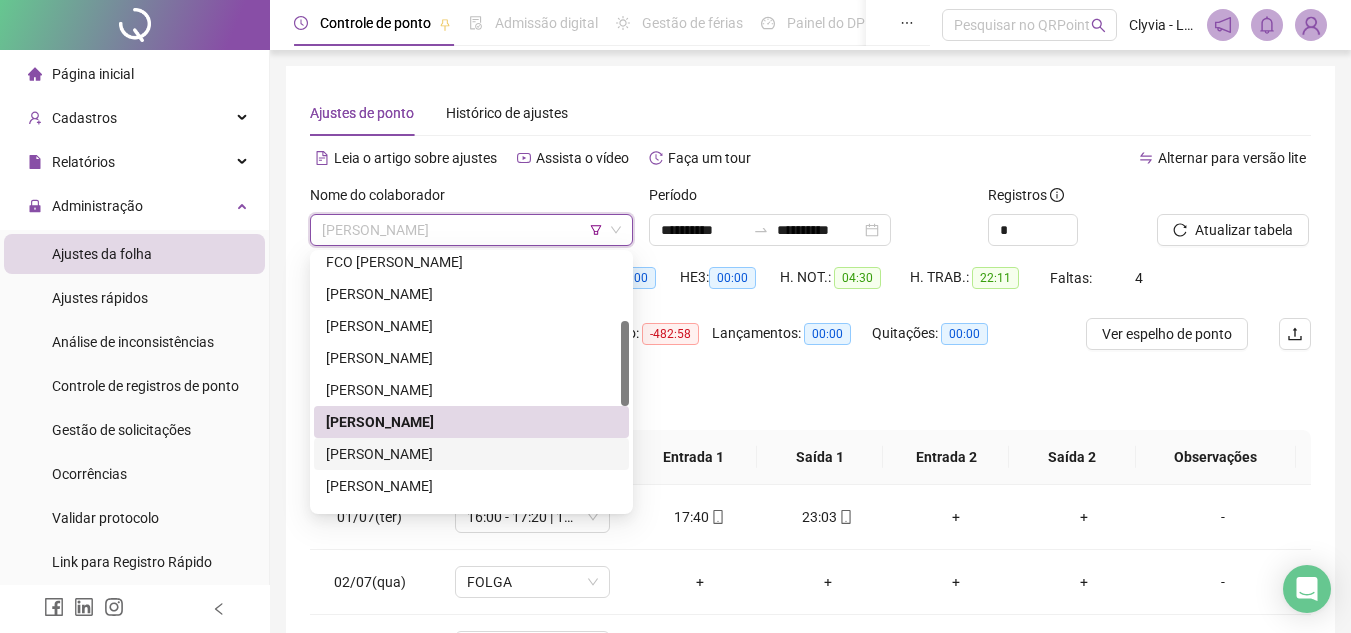 click on "[PERSON_NAME]" at bounding box center (471, 454) 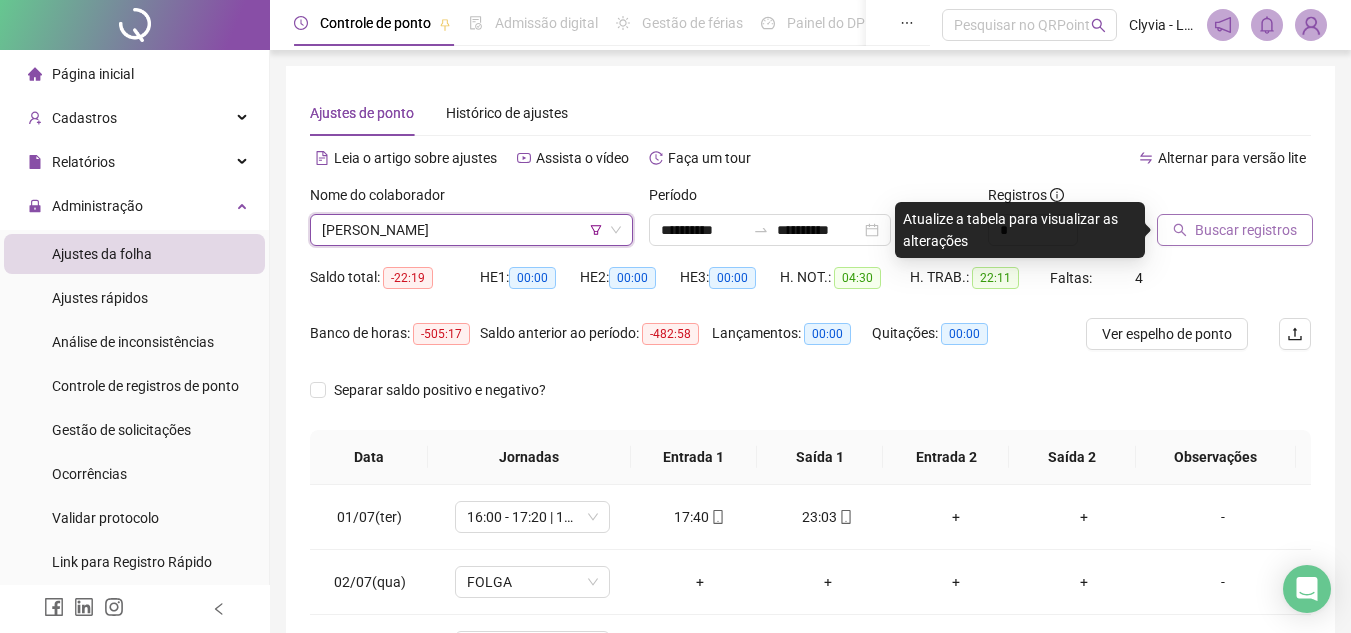 click on "Buscar registros" at bounding box center [1246, 230] 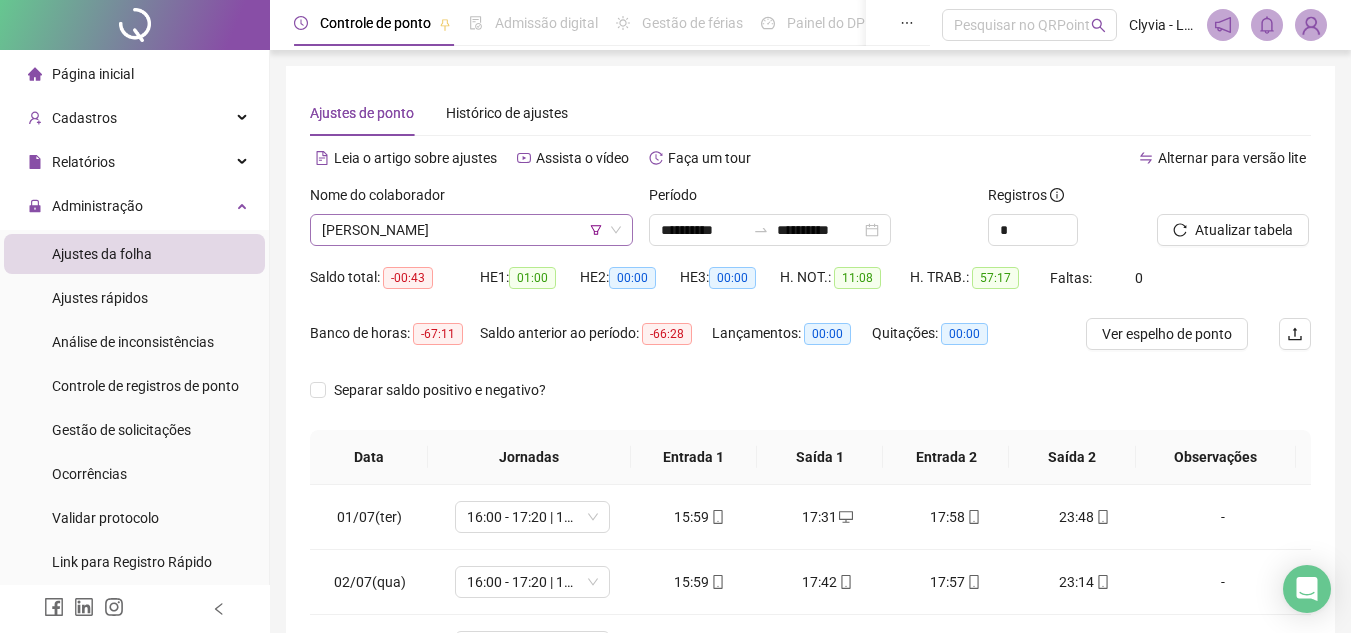 click on "[PERSON_NAME]" at bounding box center (471, 230) 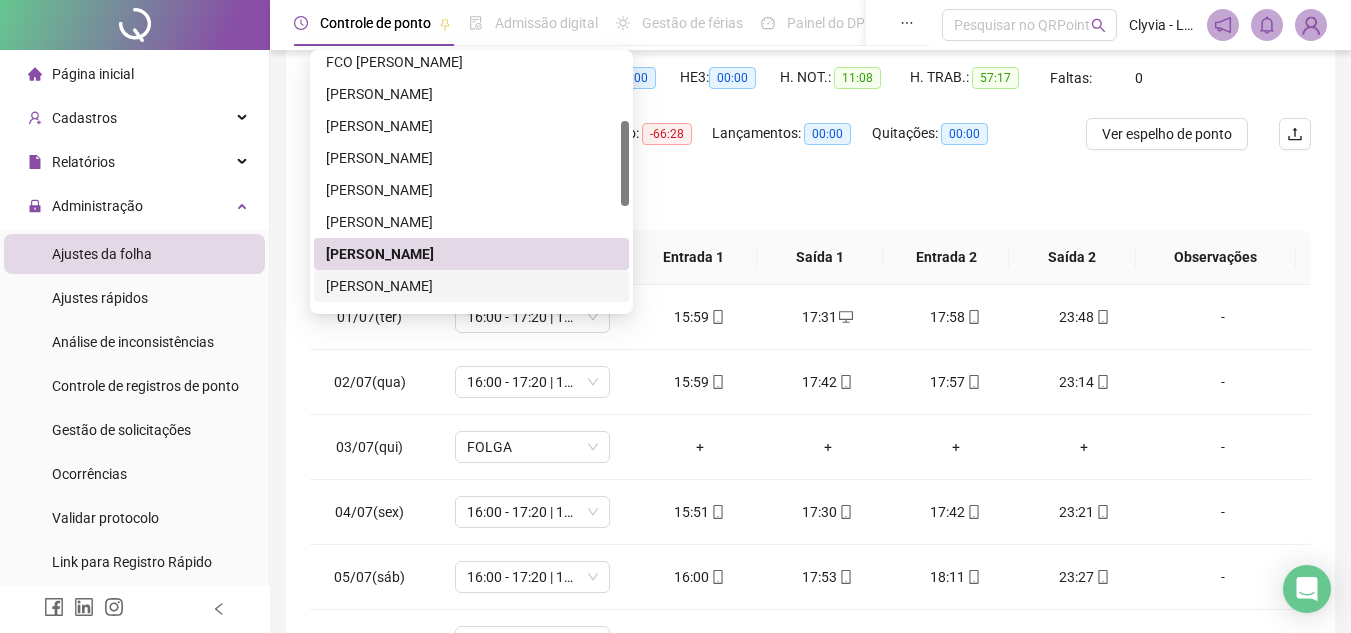 click on "[PERSON_NAME]" at bounding box center [471, 286] 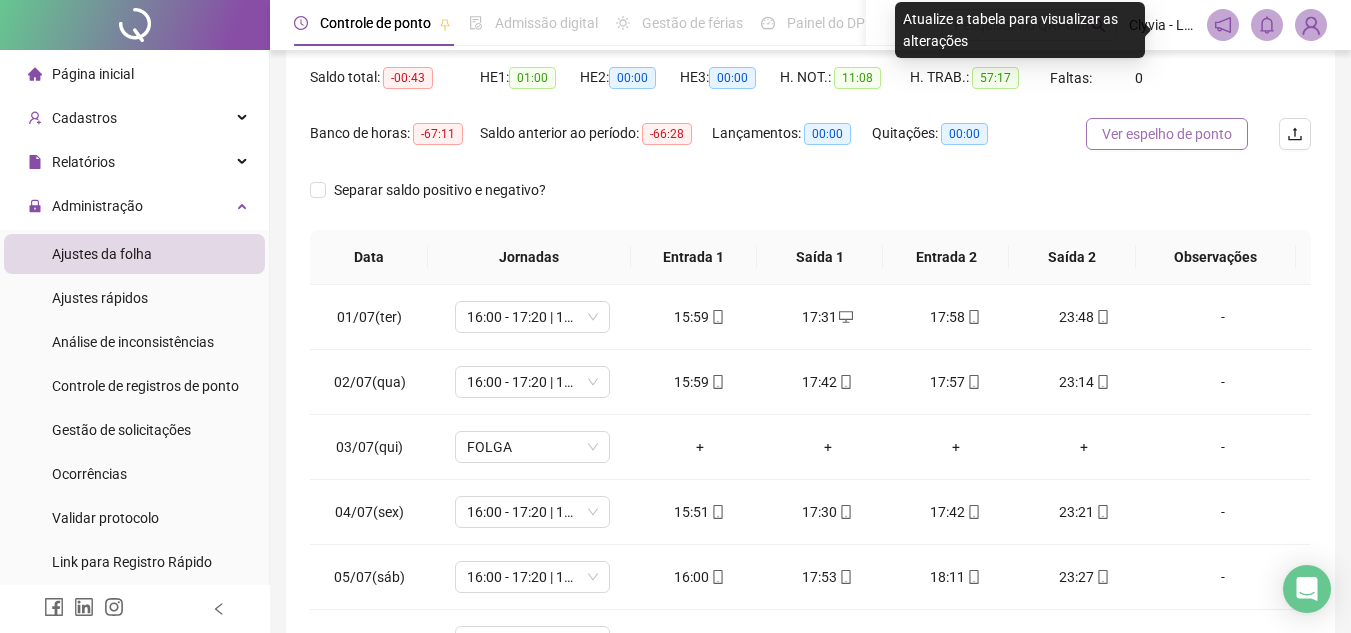 click on "Ver espelho de ponto" at bounding box center [1167, 134] 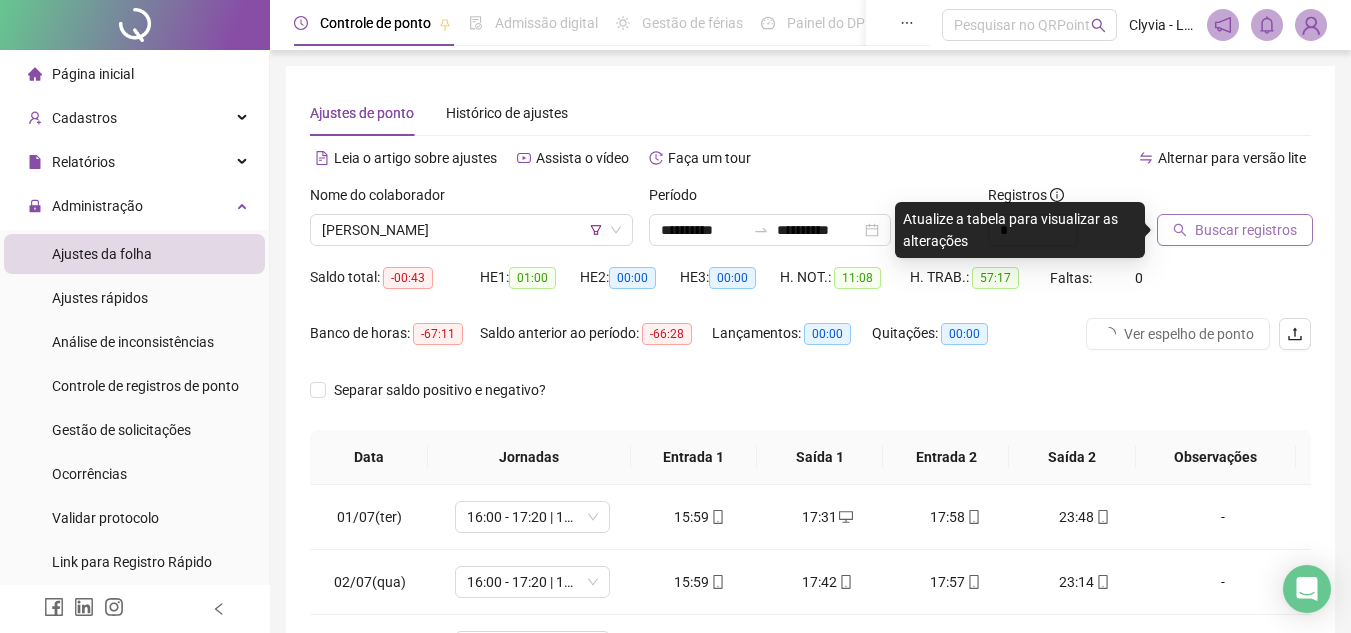 click on "Buscar registros" at bounding box center (1235, 230) 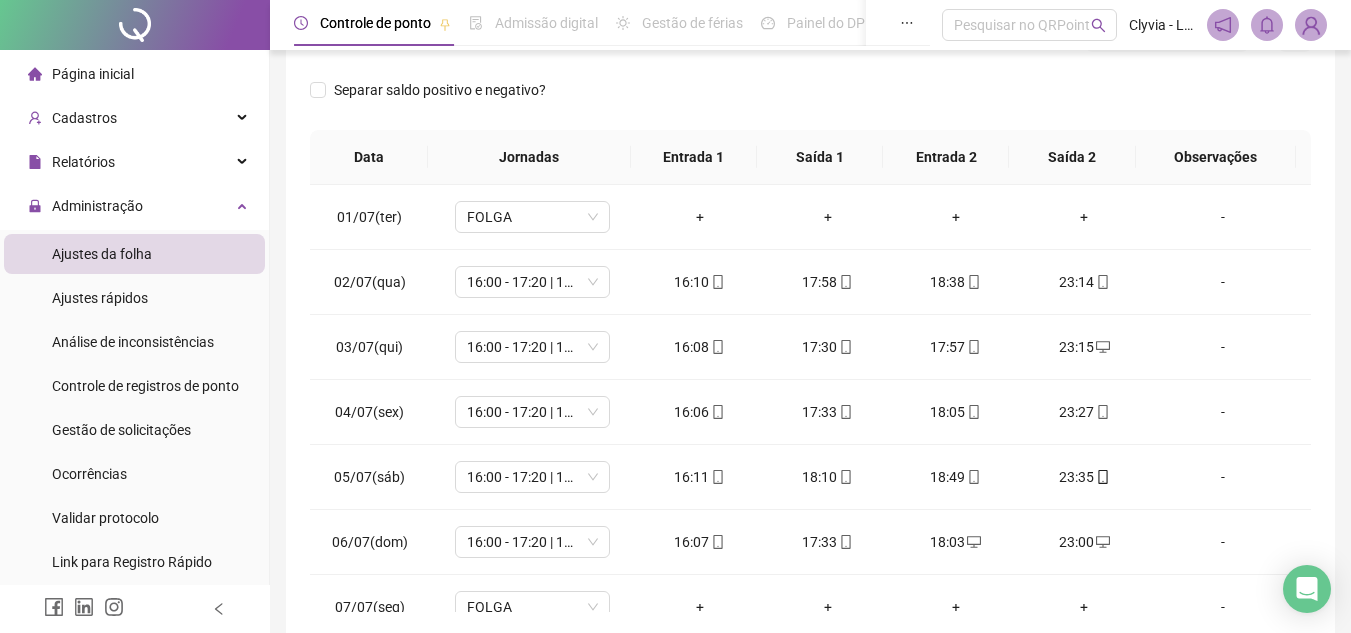 scroll, scrollTop: 389, scrollLeft: 0, axis: vertical 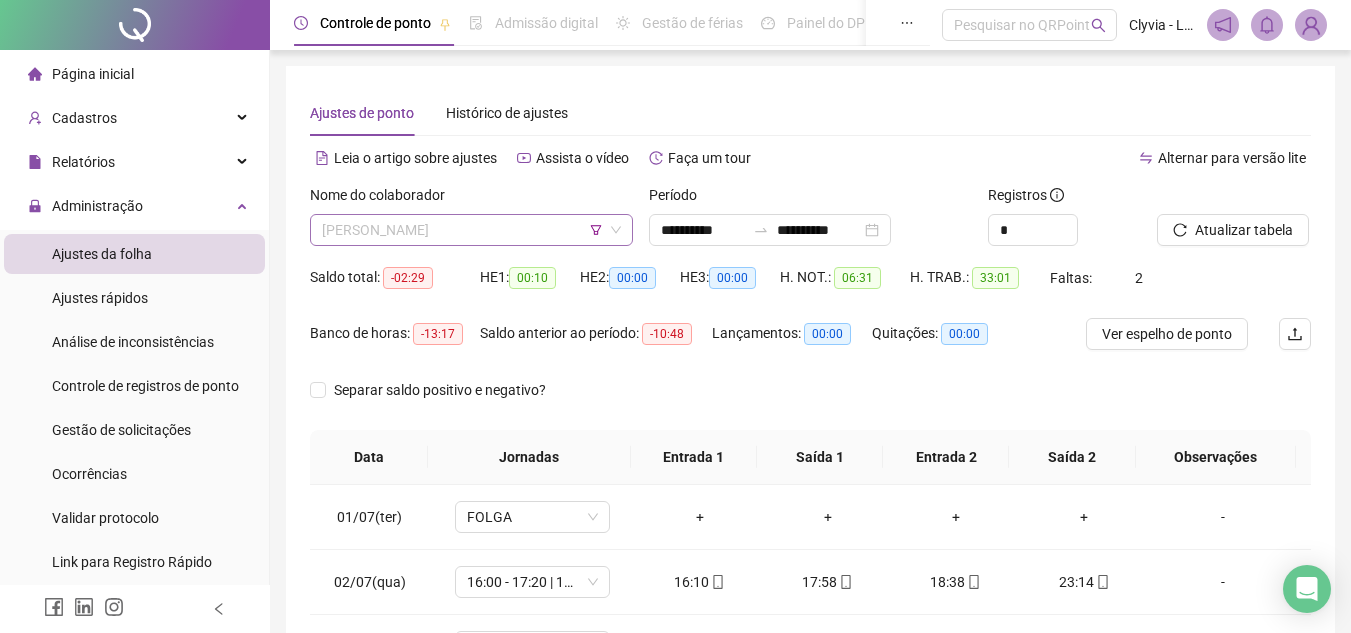 click on "[PERSON_NAME]" at bounding box center [471, 230] 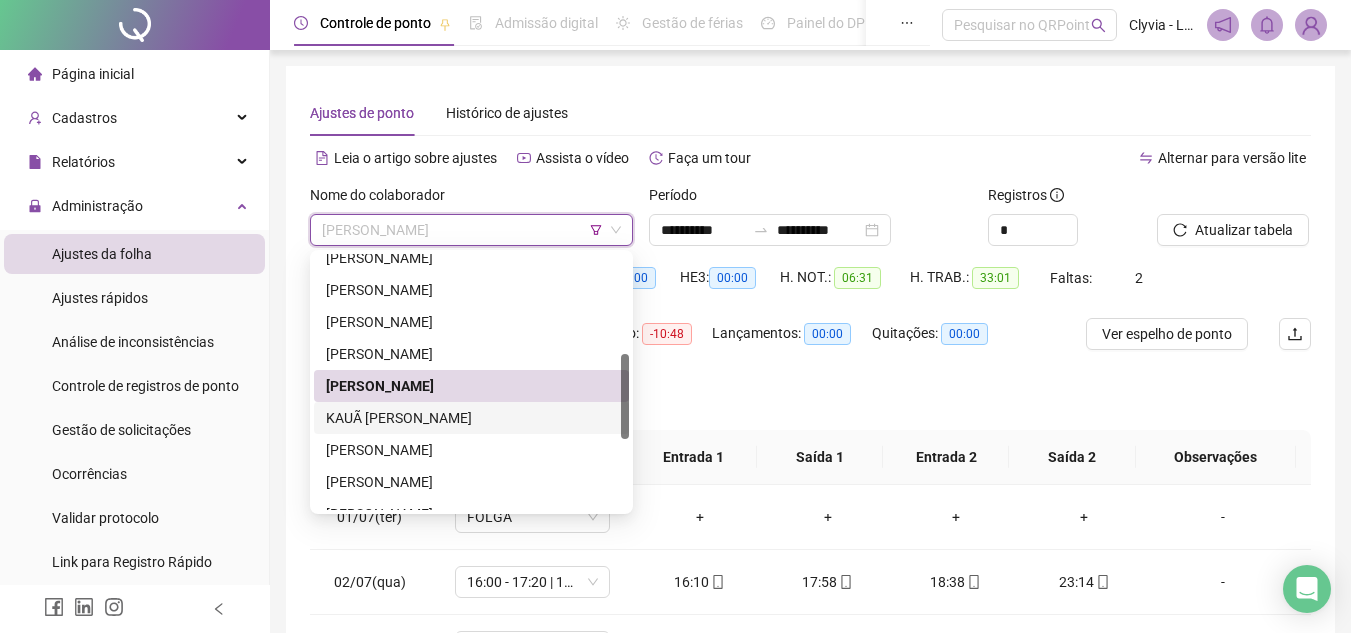 scroll, scrollTop: 400, scrollLeft: 0, axis: vertical 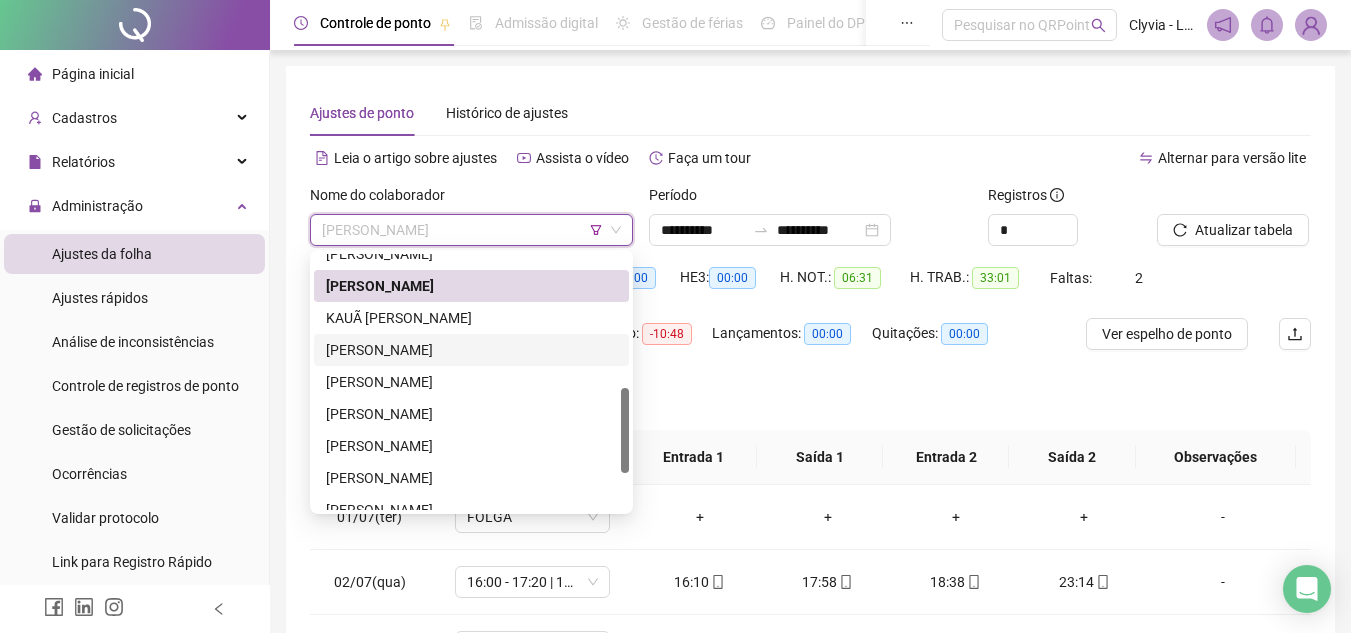 click on "[PERSON_NAME]" at bounding box center [471, 350] 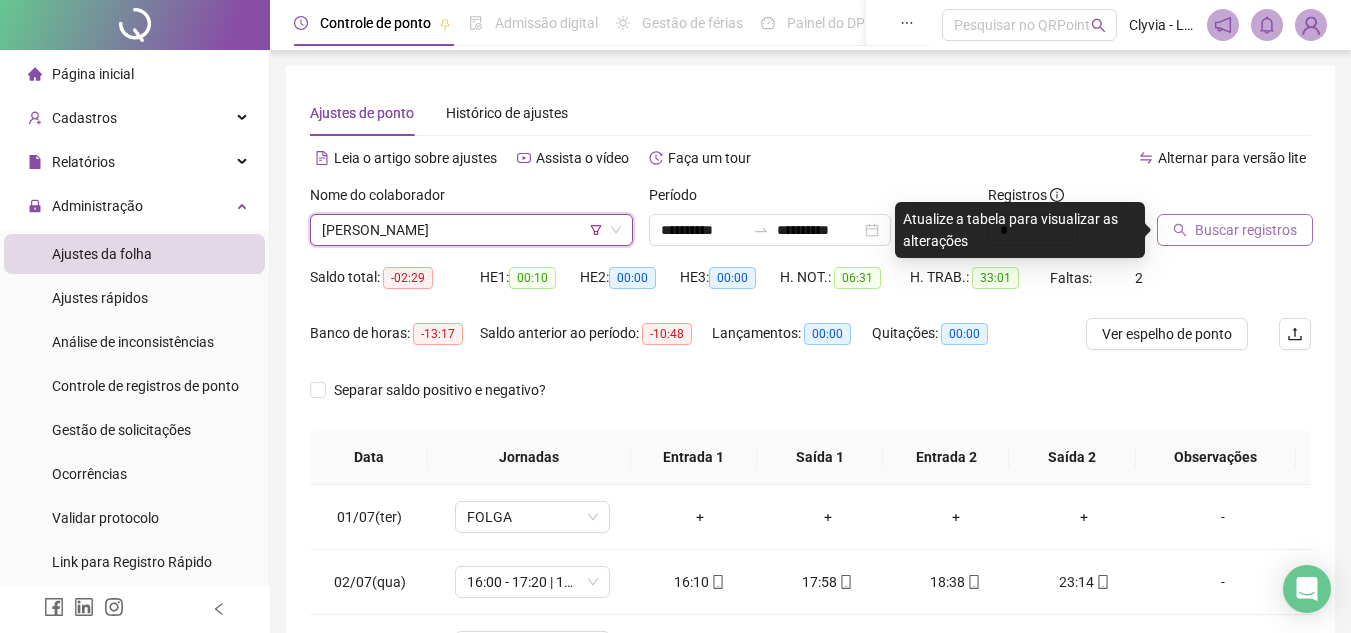 click on "Buscar registros" at bounding box center [1246, 230] 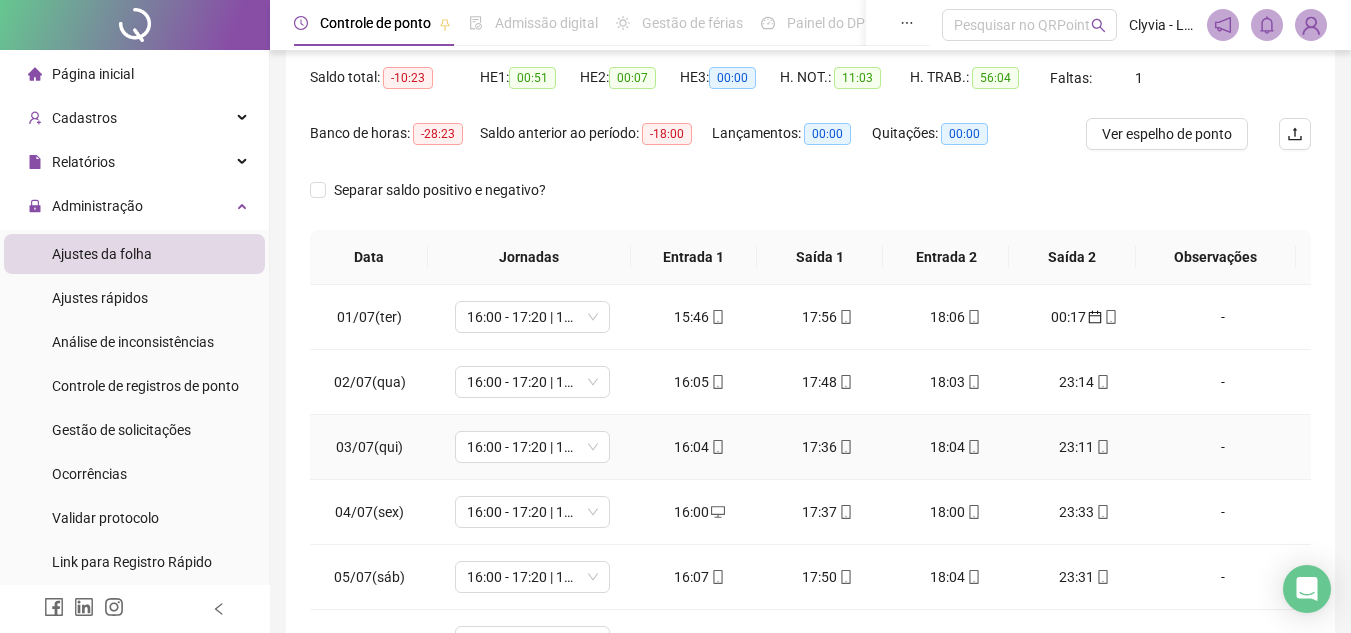 scroll, scrollTop: 300, scrollLeft: 0, axis: vertical 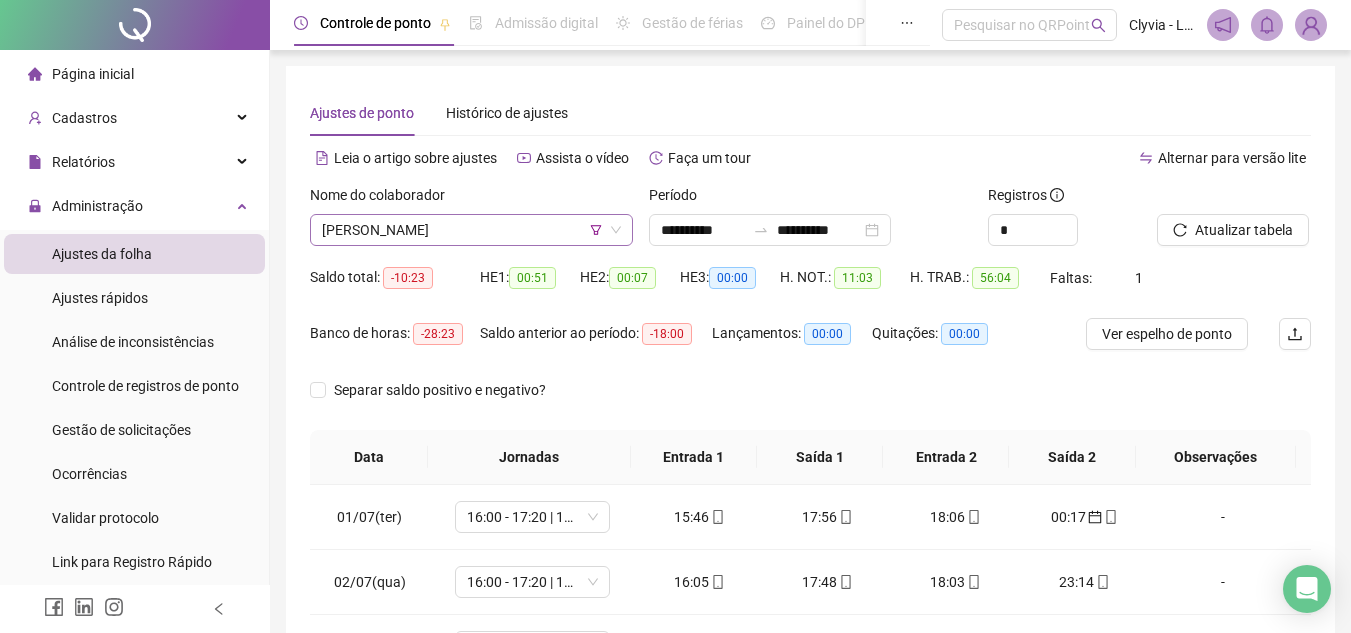 click on "[PERSON_NAME]" at bounding box center (471, 230) 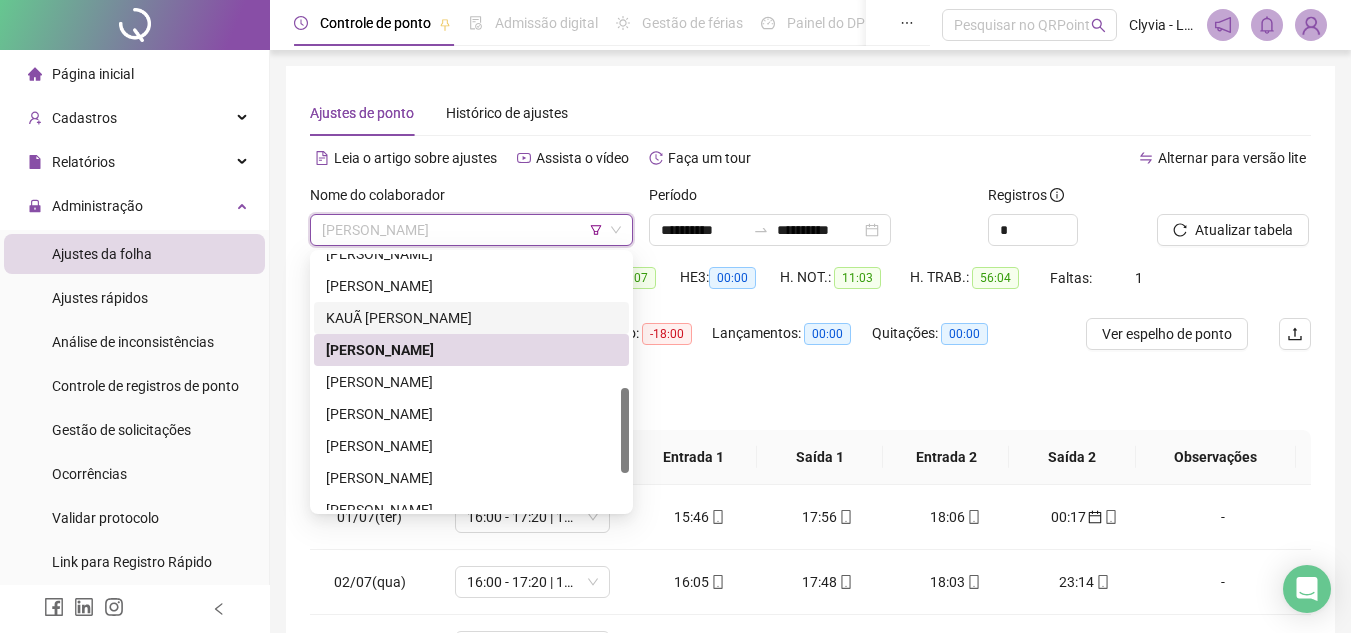 click on "KAUÃ [PERSON_NAME]" at bounding box center [471, 318] 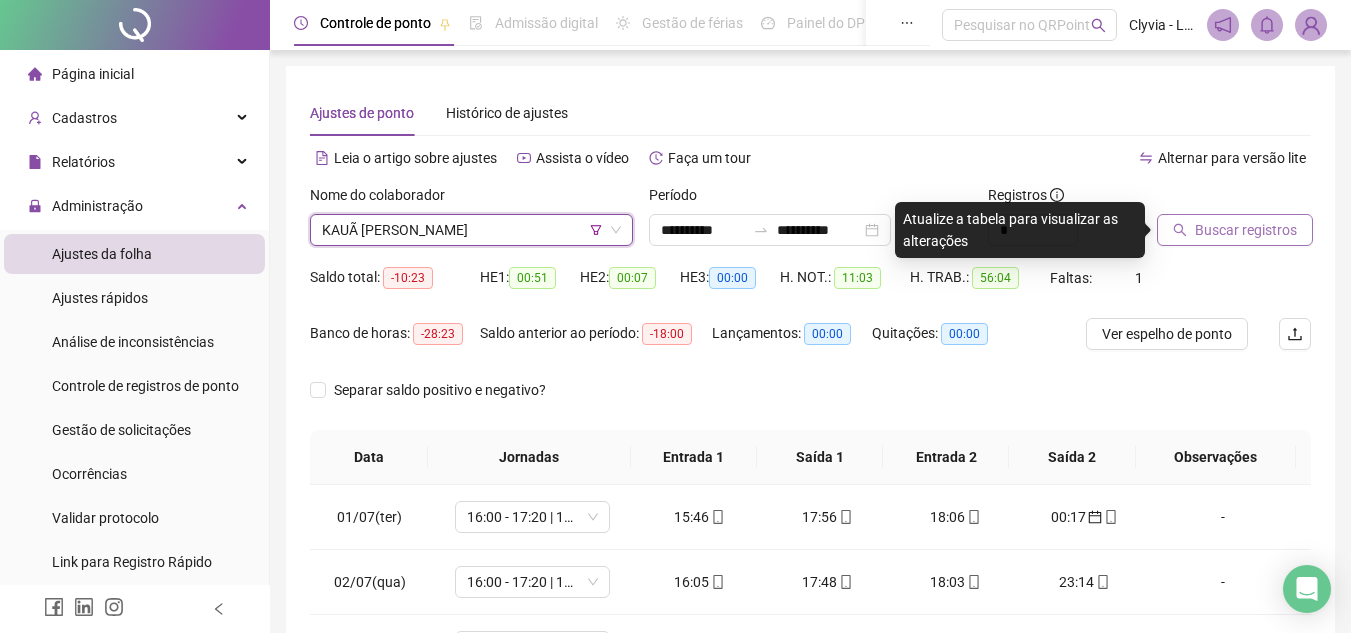 click on "Buscar registros" at bounding box center [1246, 230] 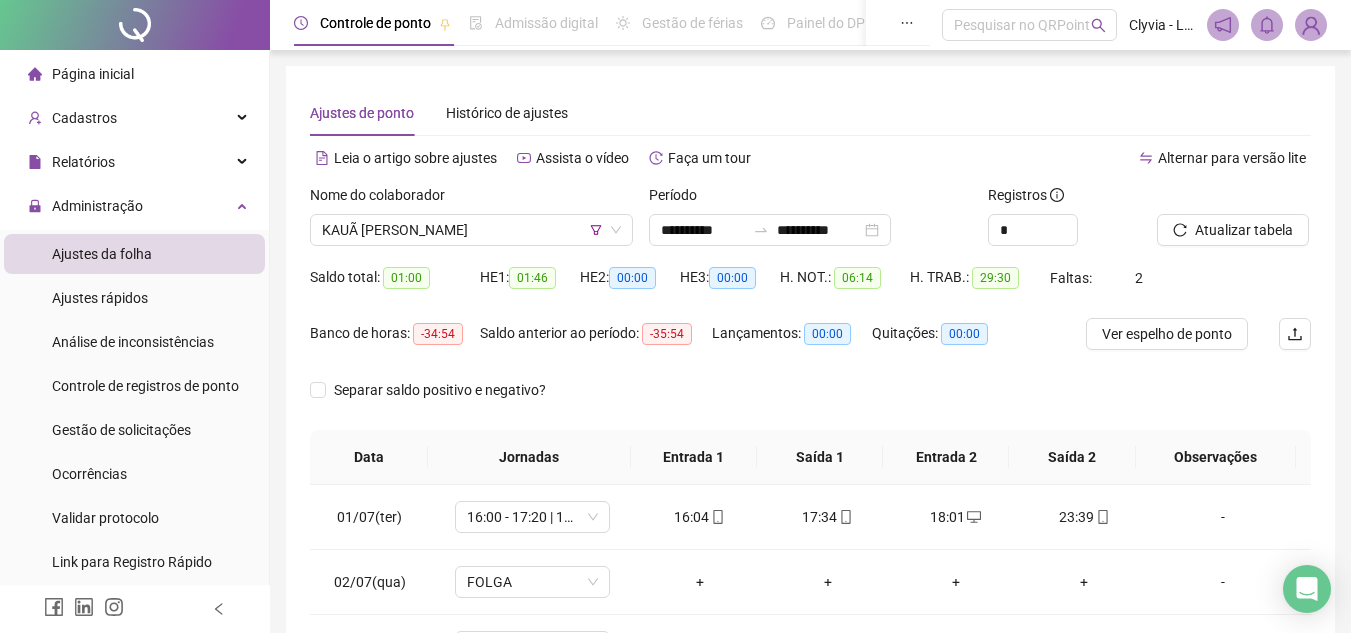 scroll, scrollTop: 389, scrollLeft: 0, axis: vertical 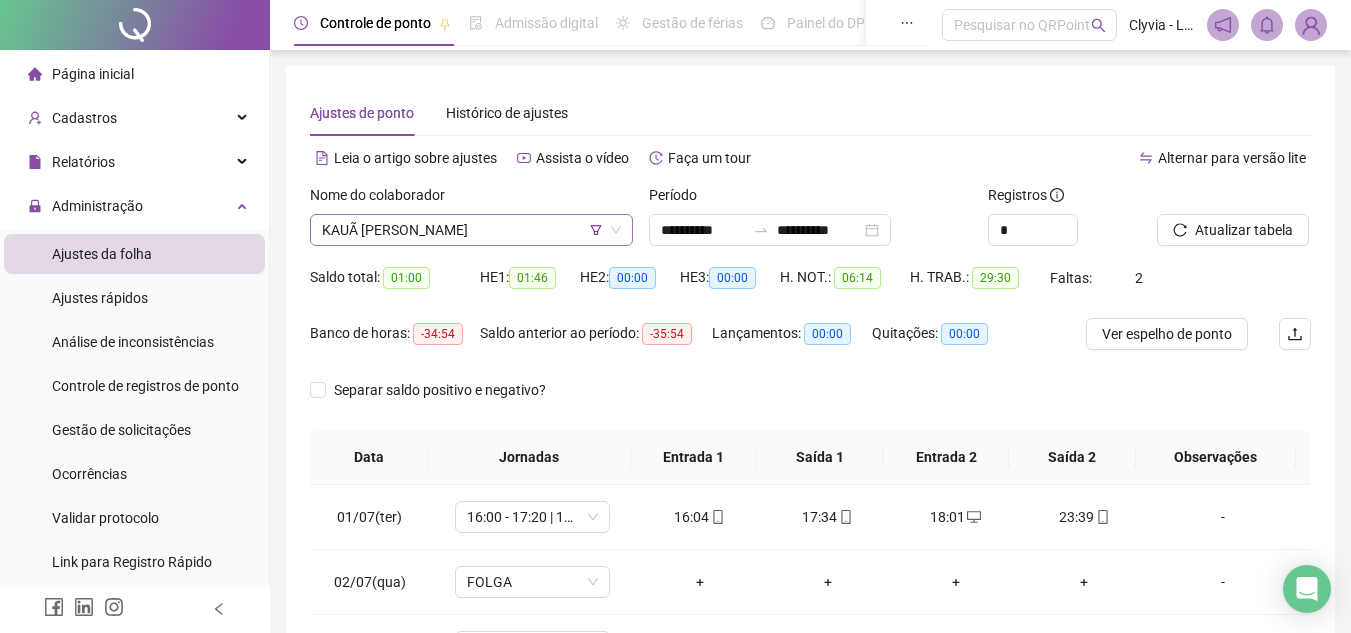 click on "KAUÃ [PERSON_NAME]" at bounding box center (471, 230) 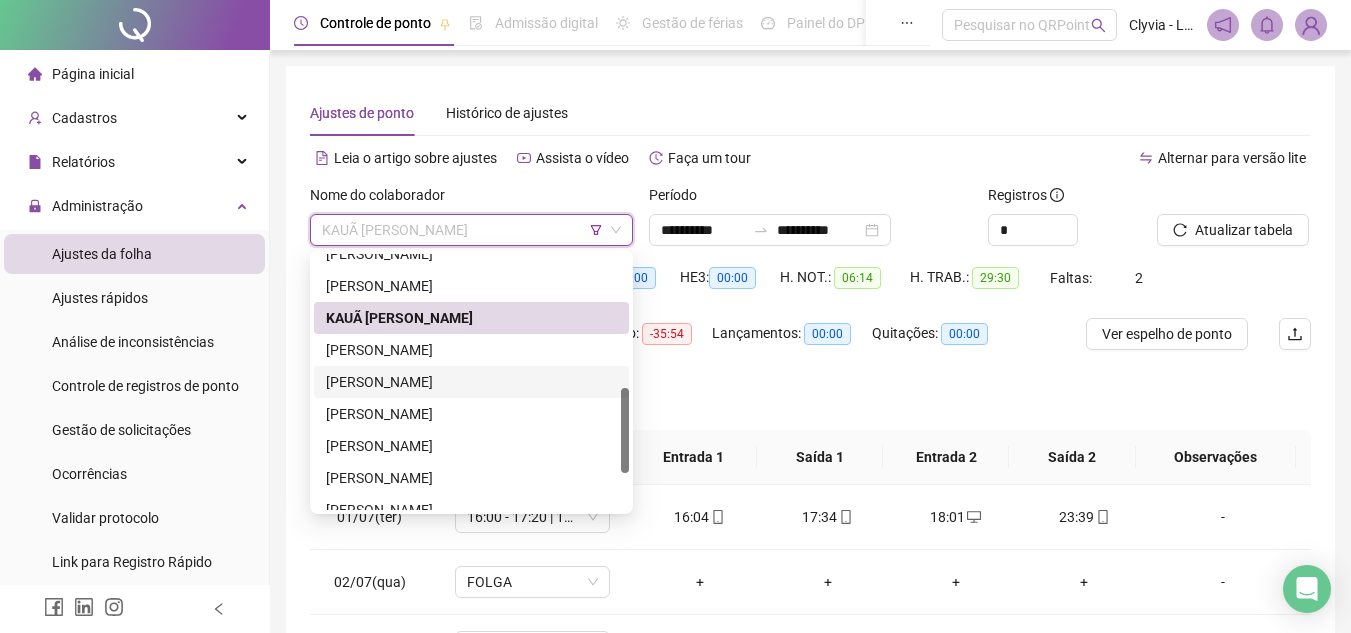 click on "[PERSON_NAME]" at bounding box center (471, 382) 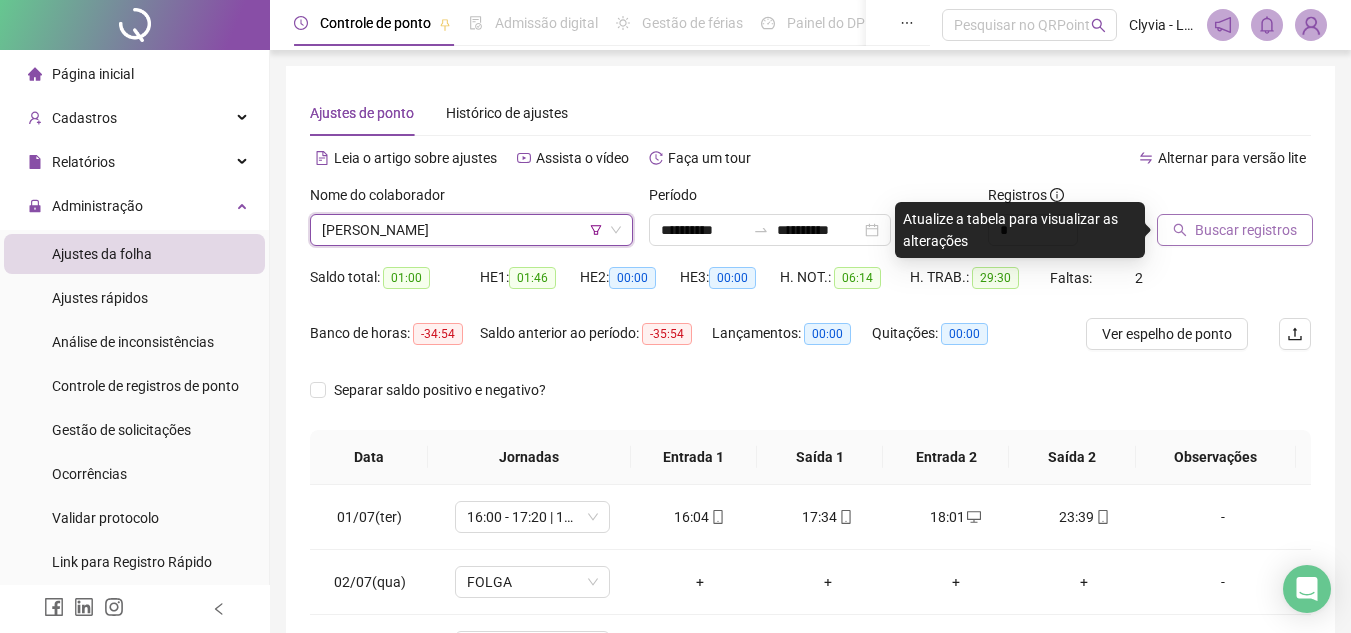 click on "Buscar registros" at bounding box center (1246, 230) 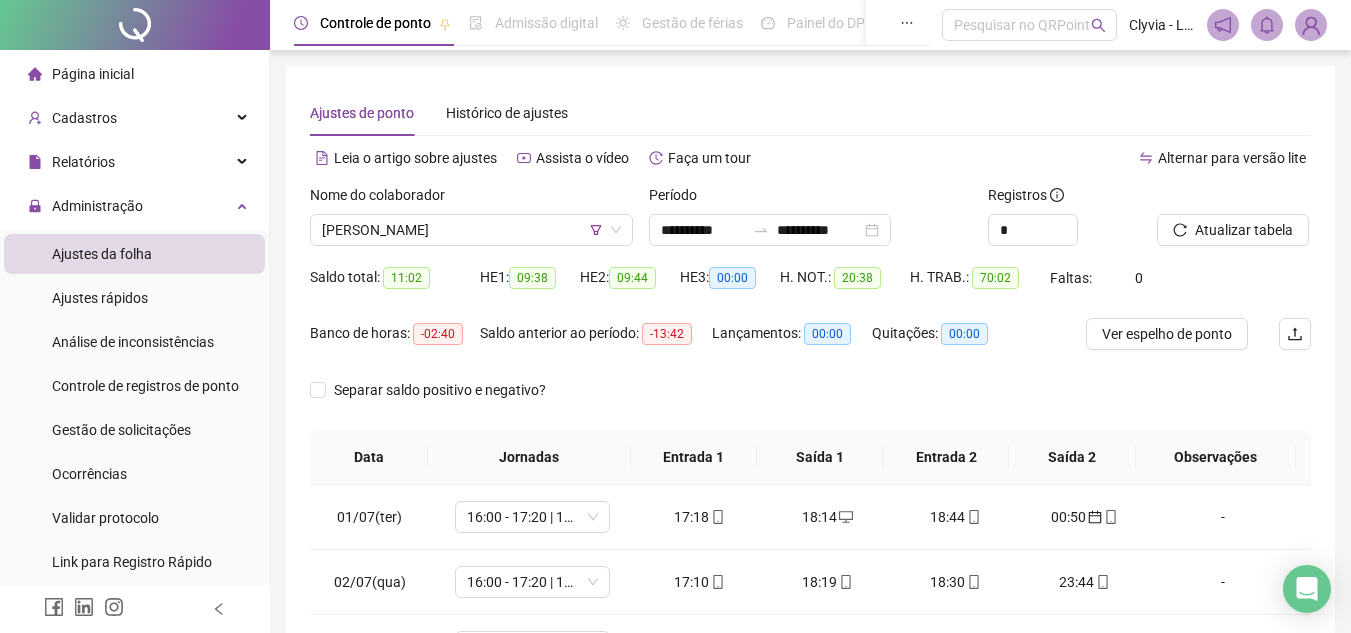 scroll, scrollTop: 300, scrollLeft: 0, axis: vertical 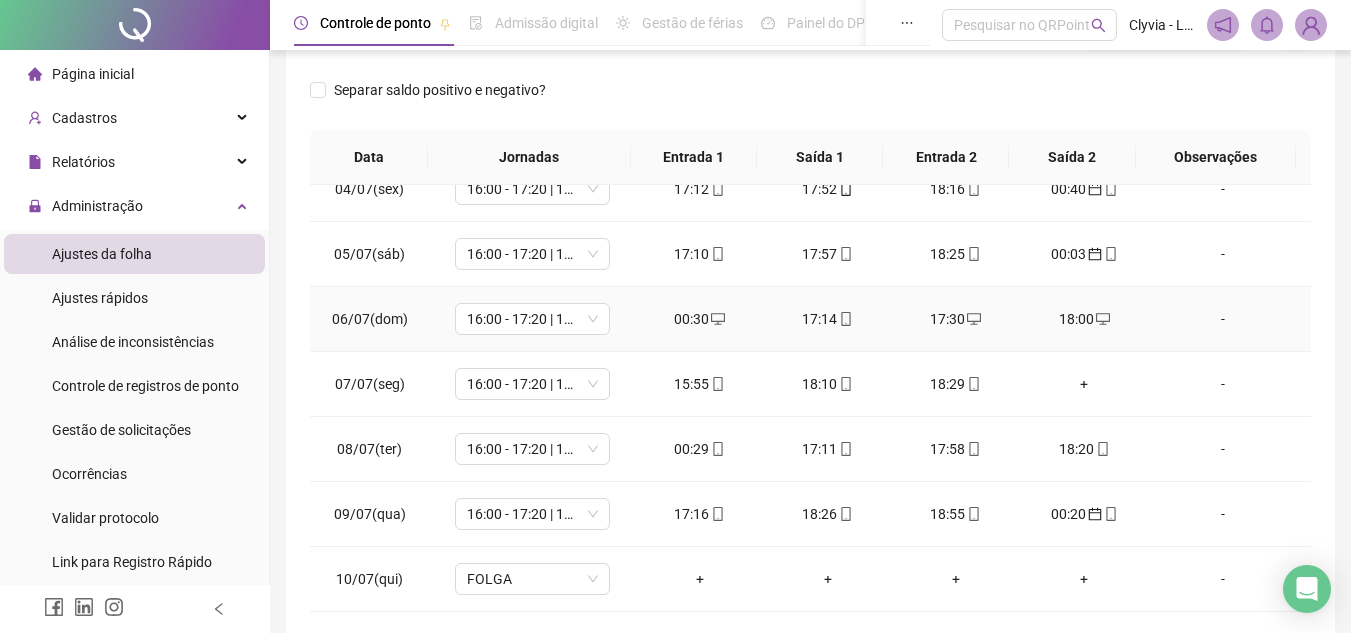 click on "00:30" at bounding box center [700, 319] 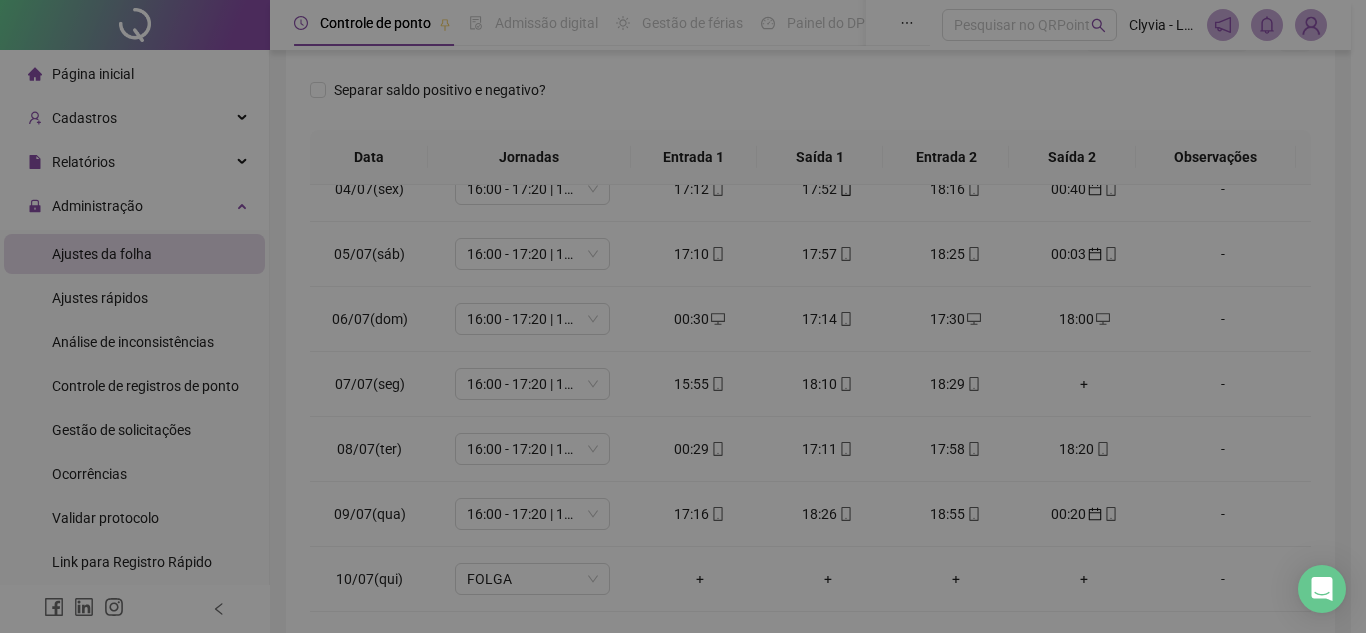 type on "**********" 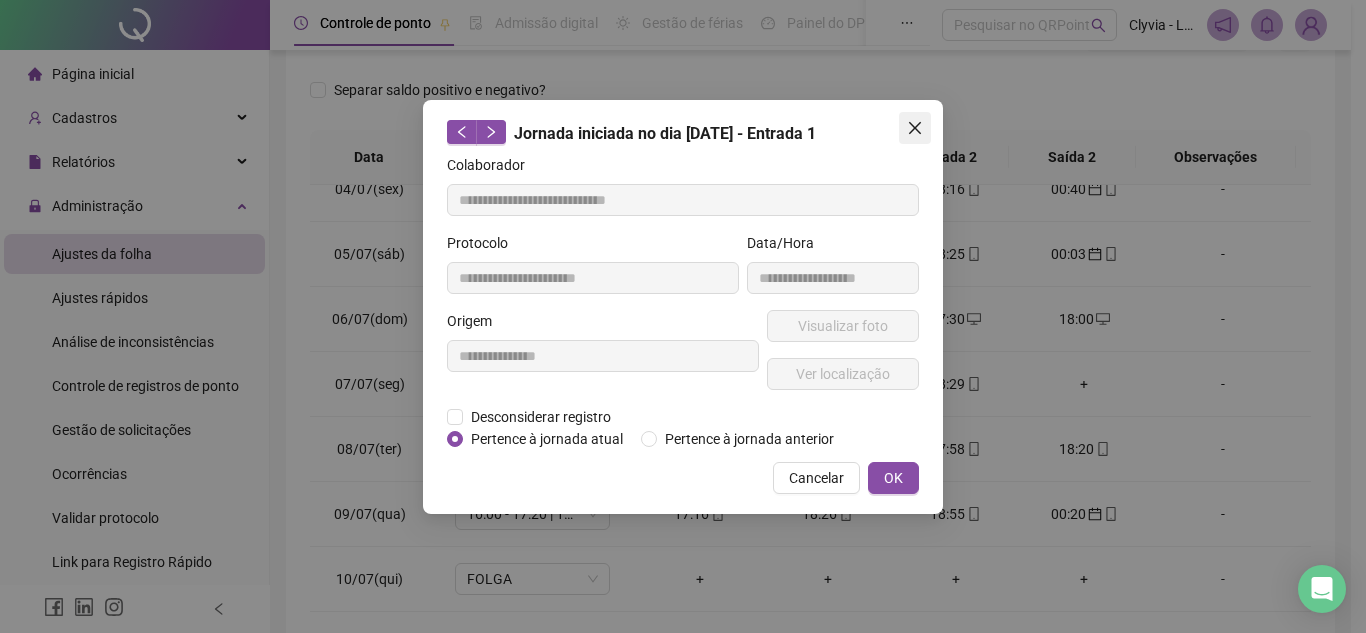 click 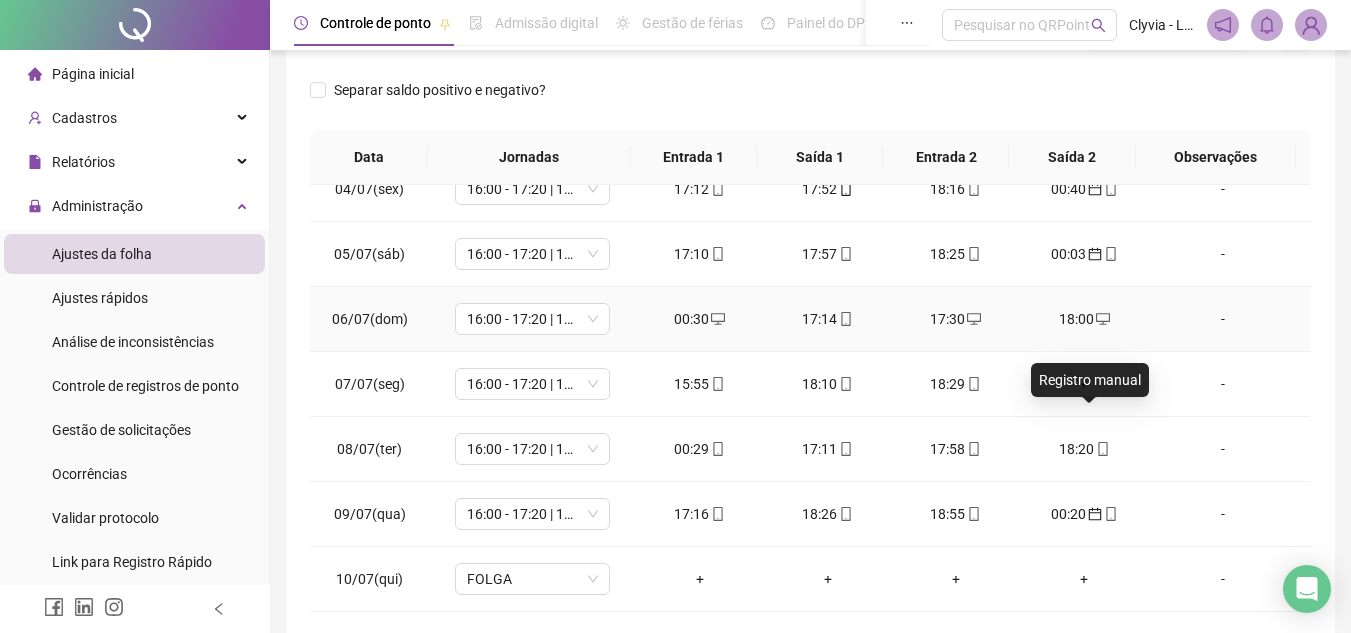 scroll, scrollTop: 0, scrollLeft: 0, axis: both 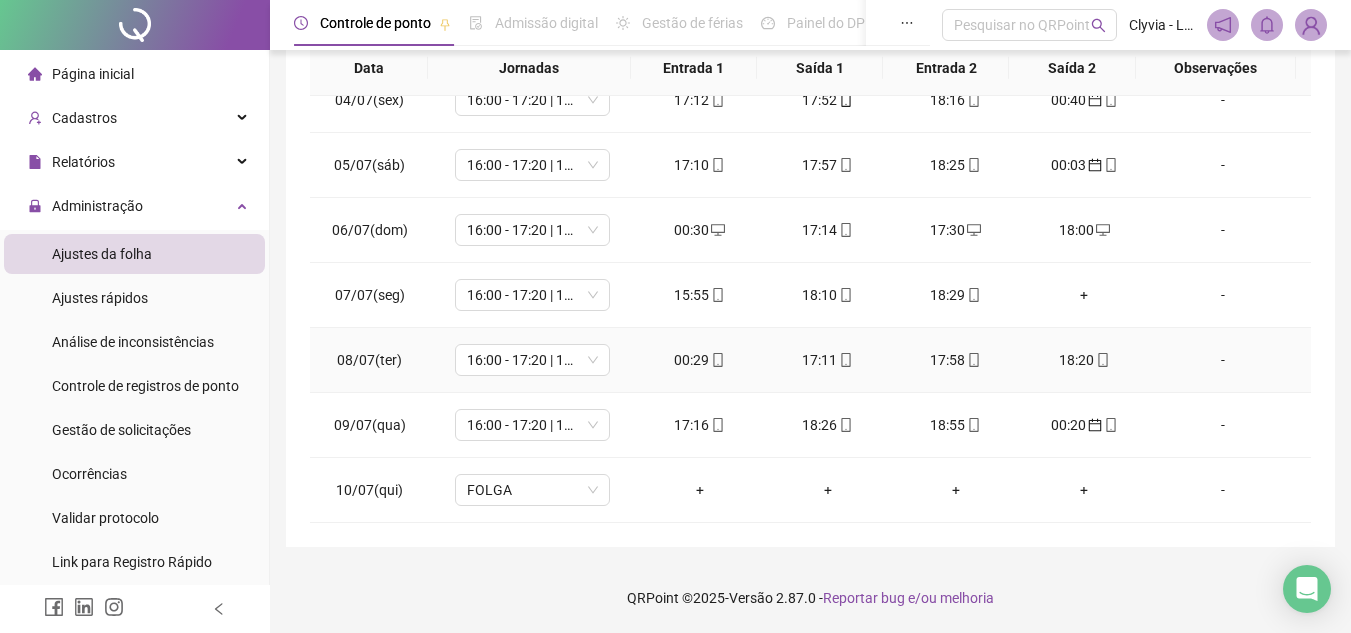 click on "00:29" at bounding box center [700, 360] 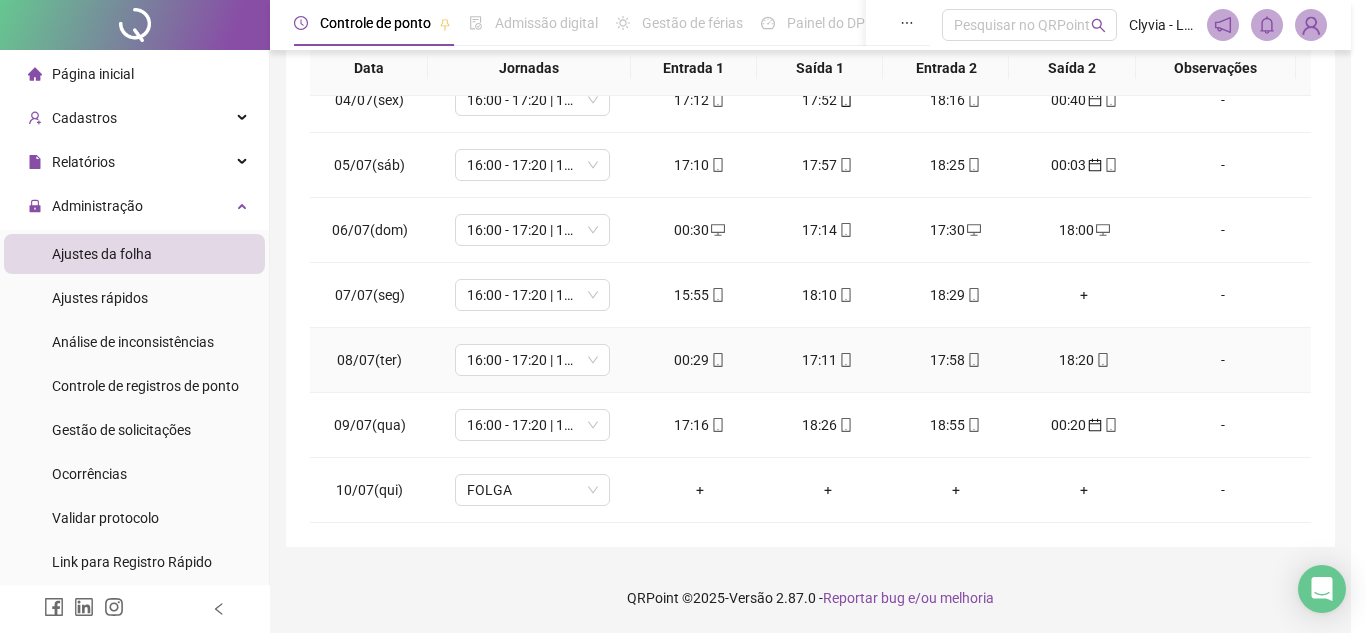 type on "**********" 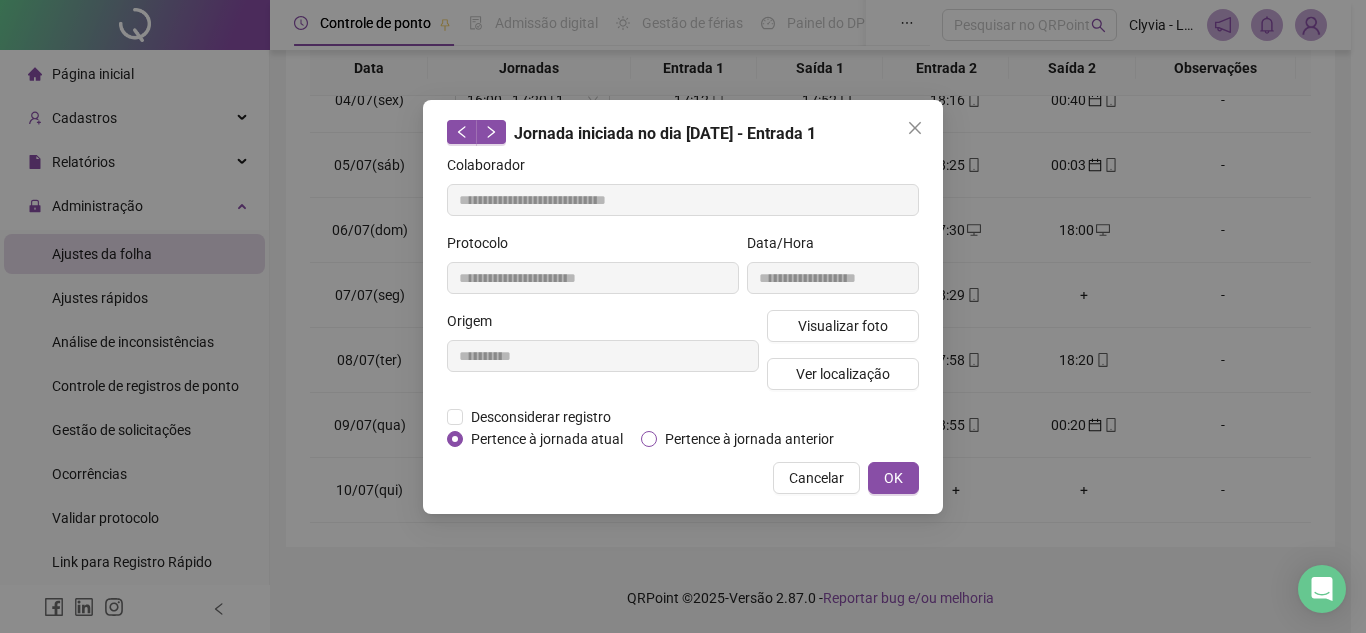 click on "Pertence à jornada anterior" at bounding box center (749, 439) 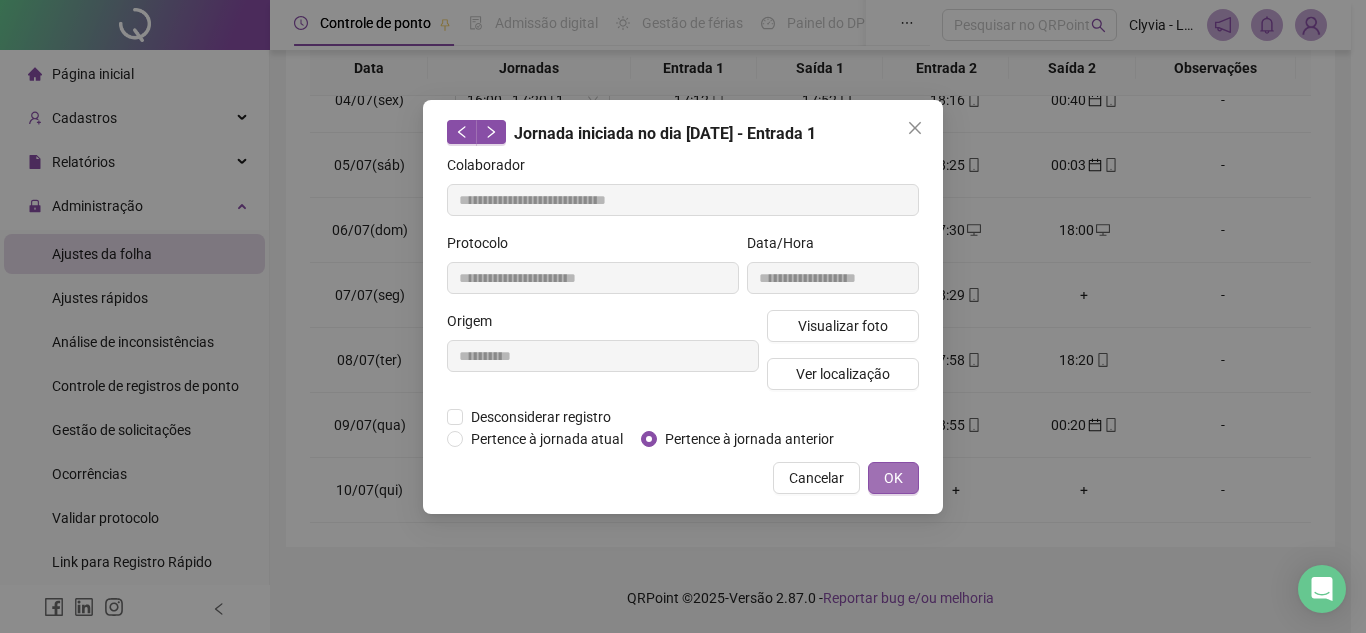 click on "OK" at bounding box center [893, 478] 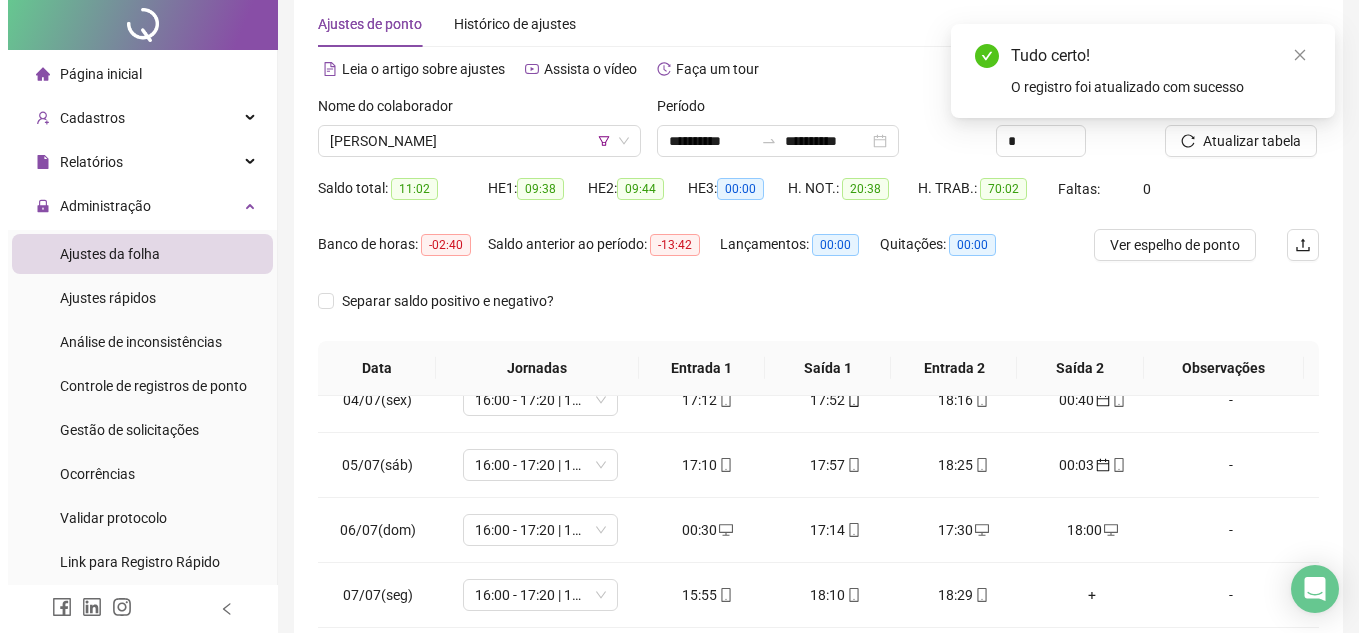 scroll, scrollTop: 0, scrollLeft: 0, axis: both 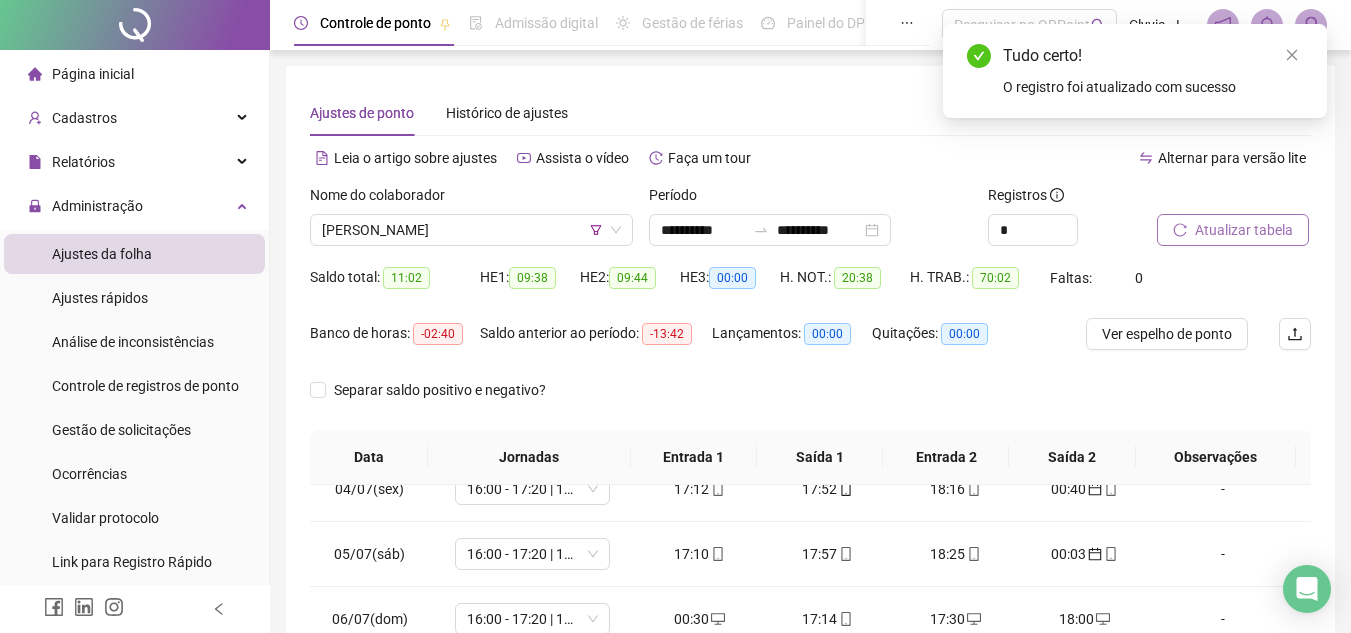 click on "Atualizar tabela" at bounding box center [1244, 230] 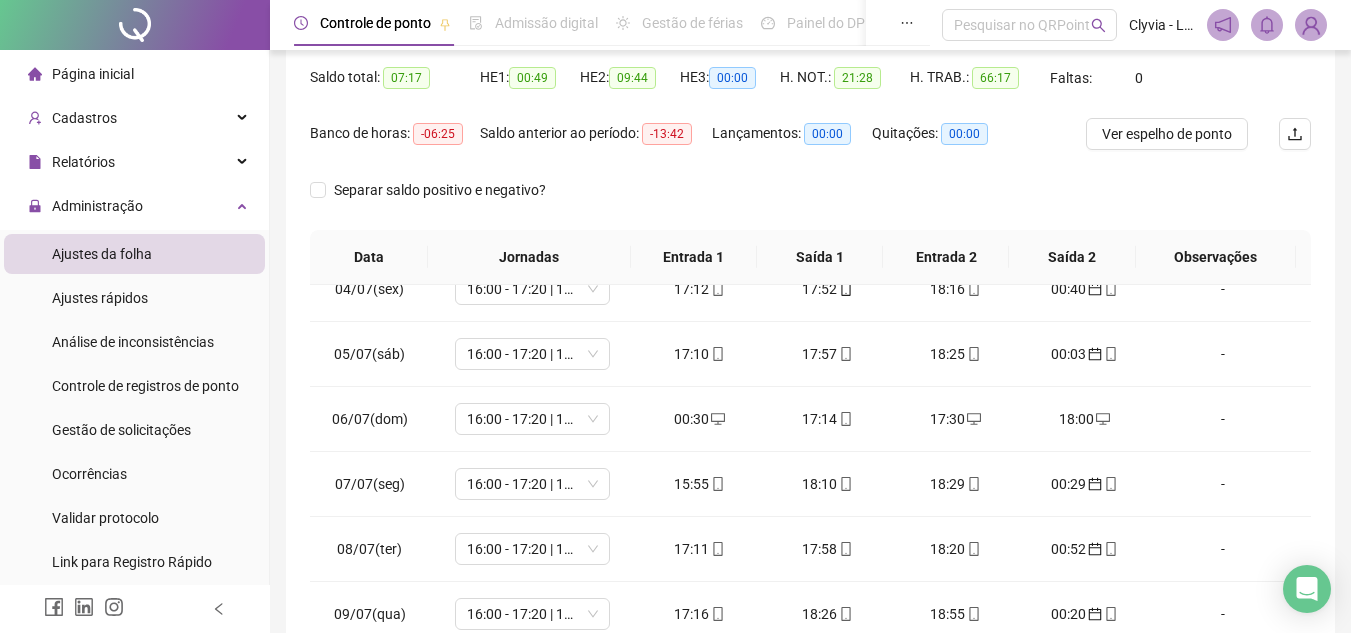 scroll, scrollTop: 389, scrollLeft: 0, axis: vertical 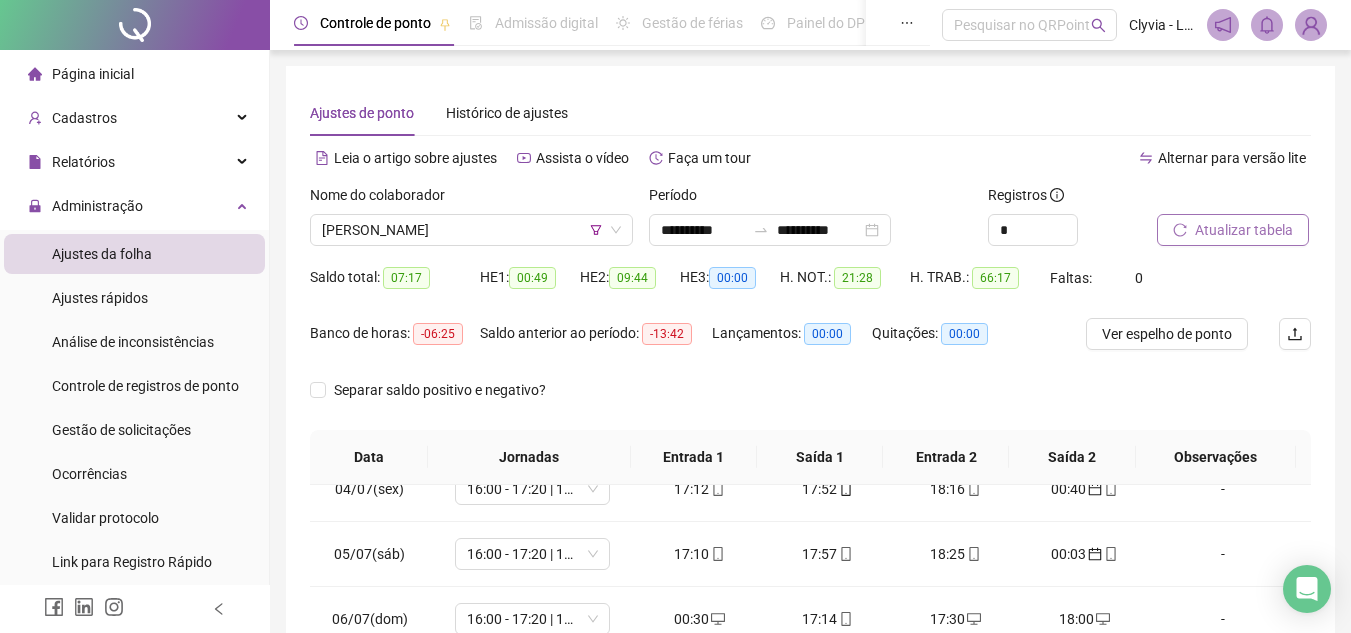 click on "Atualizar tabela" at bounding box center [1244, 230] 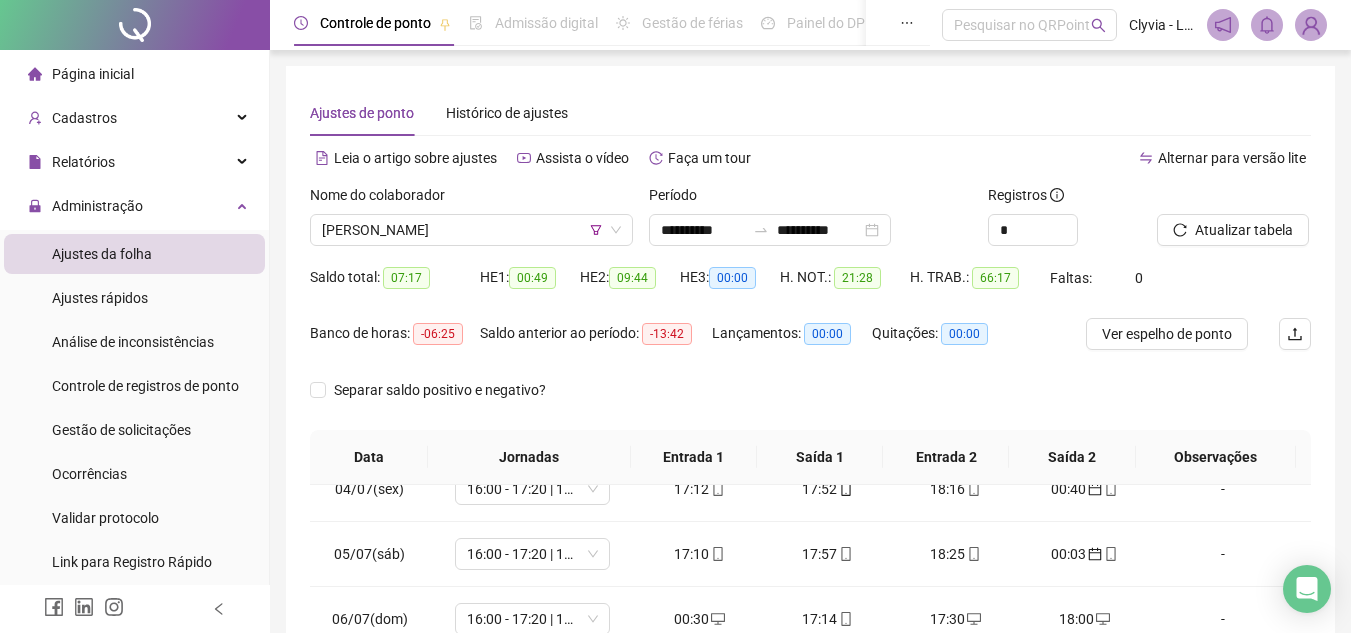 scroll, scrollTop: 389, scrollLeft: 0, axis: vertical 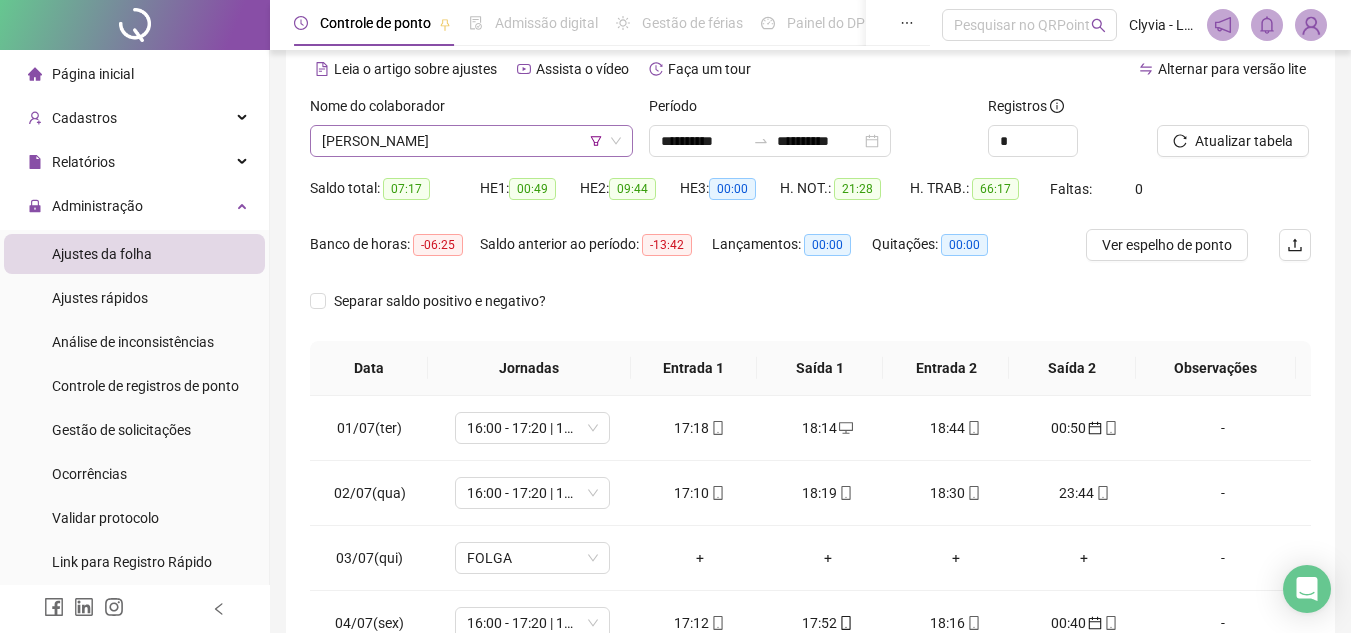 click on "[PERSON_NAME]" at bounding box center [471, 141] 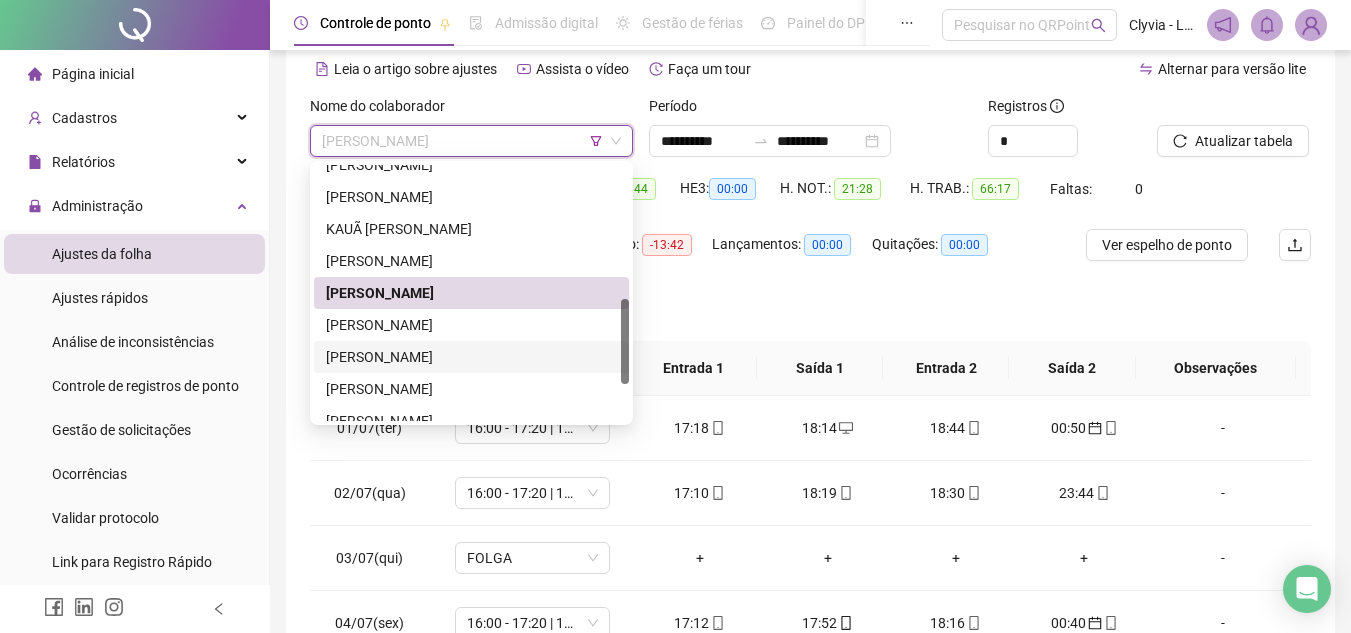 click on "[PERSON_NAME]" at bounding box center [471, 357] 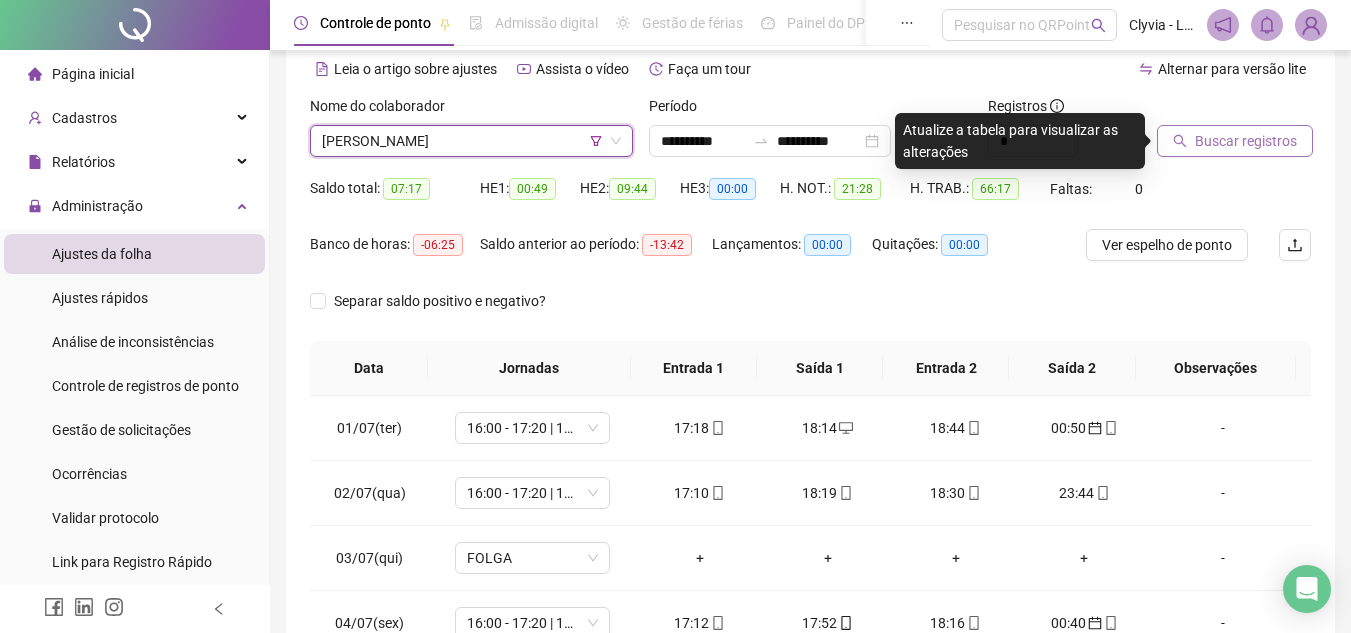 click on "Buscar registros" at bounding box center [1246, 141] 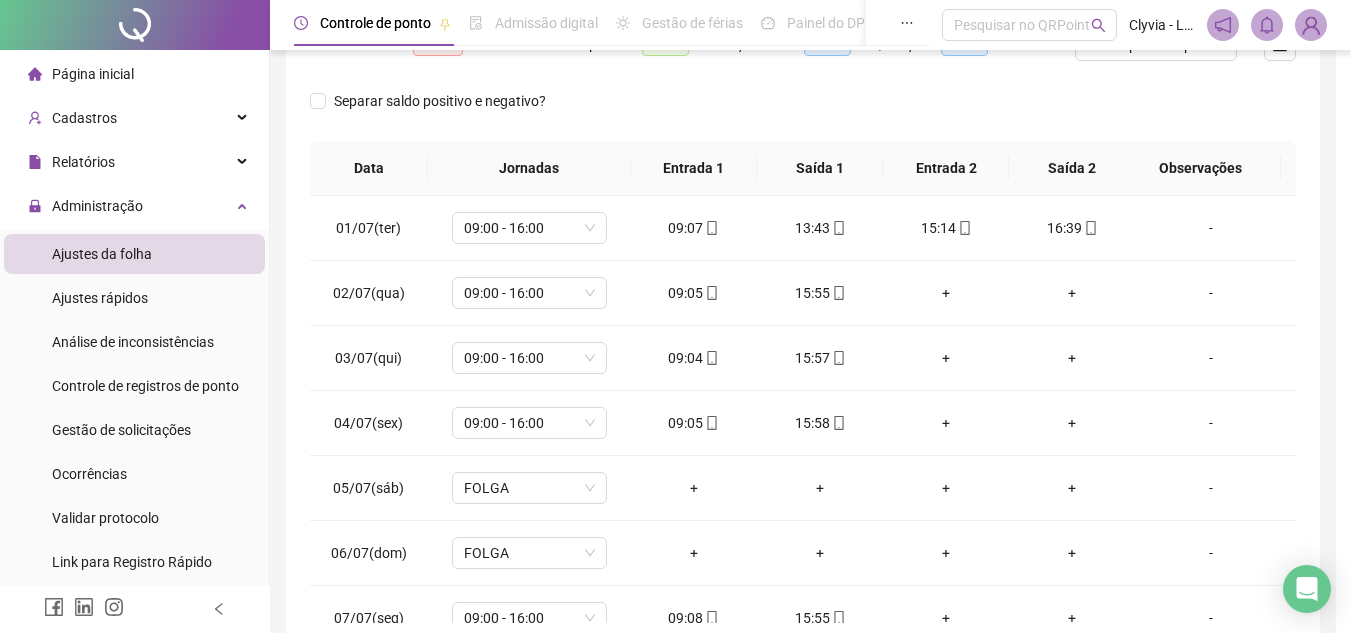 scroll, scrollTop: 389, scrollLeft: 0, axis: vertical 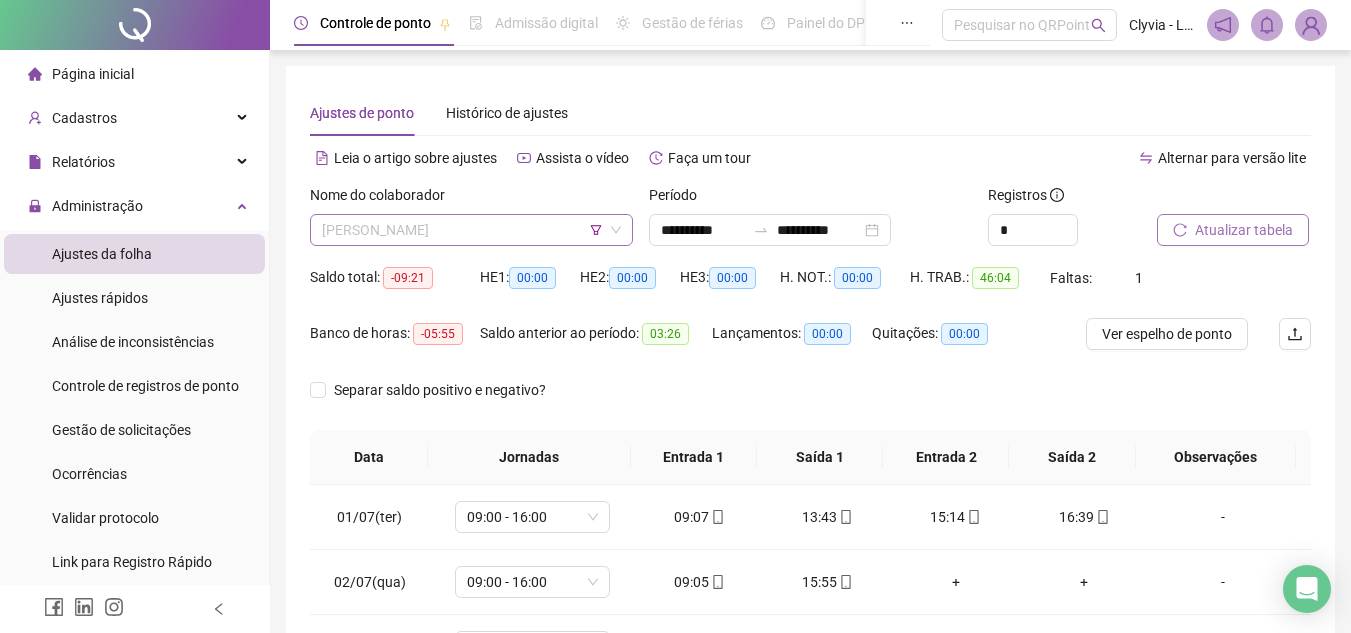click on "[PERSON_NAME]" at bounding box center [471, 230] 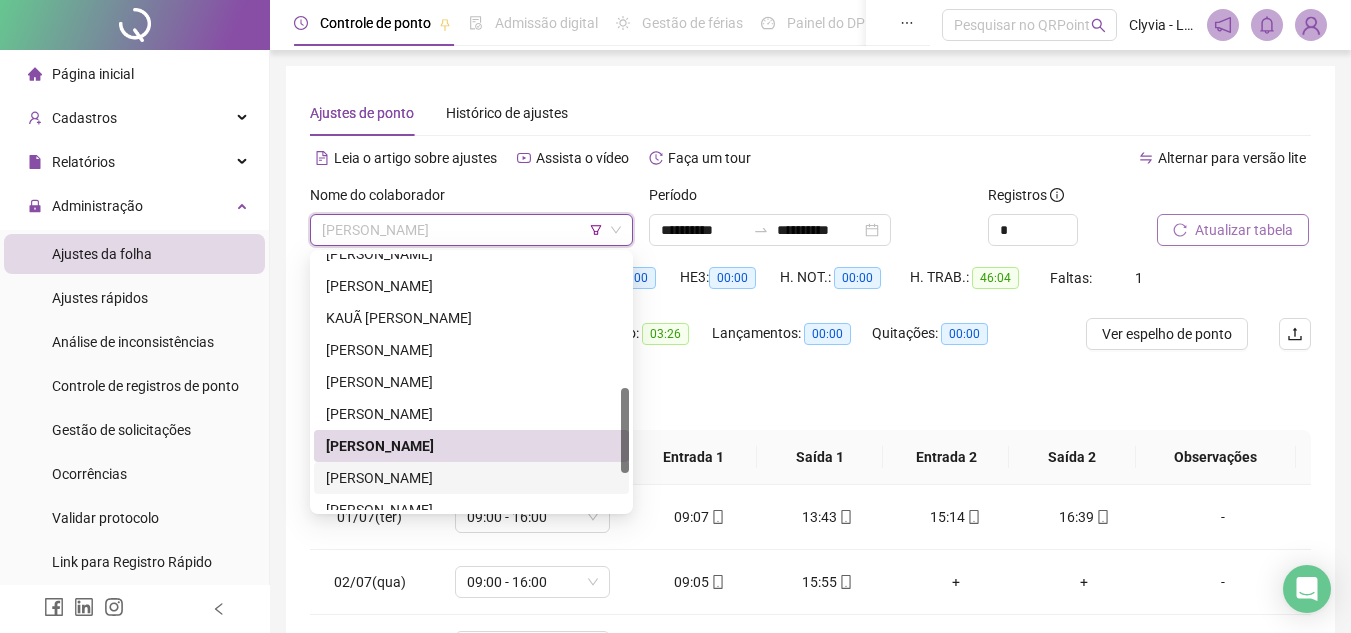 scroll, scrollTop: 500, scrollLeft: 0, axis: vertical 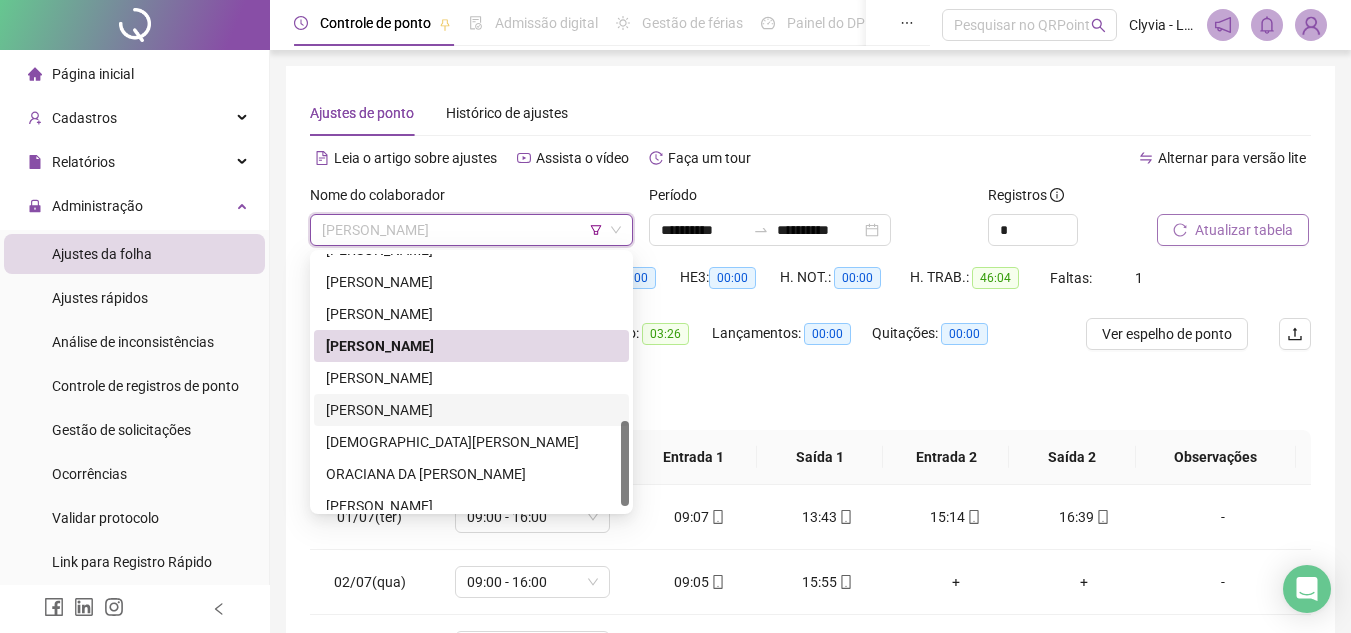 click on "[PERSON_NAME]" at bounding box center (471, 410) 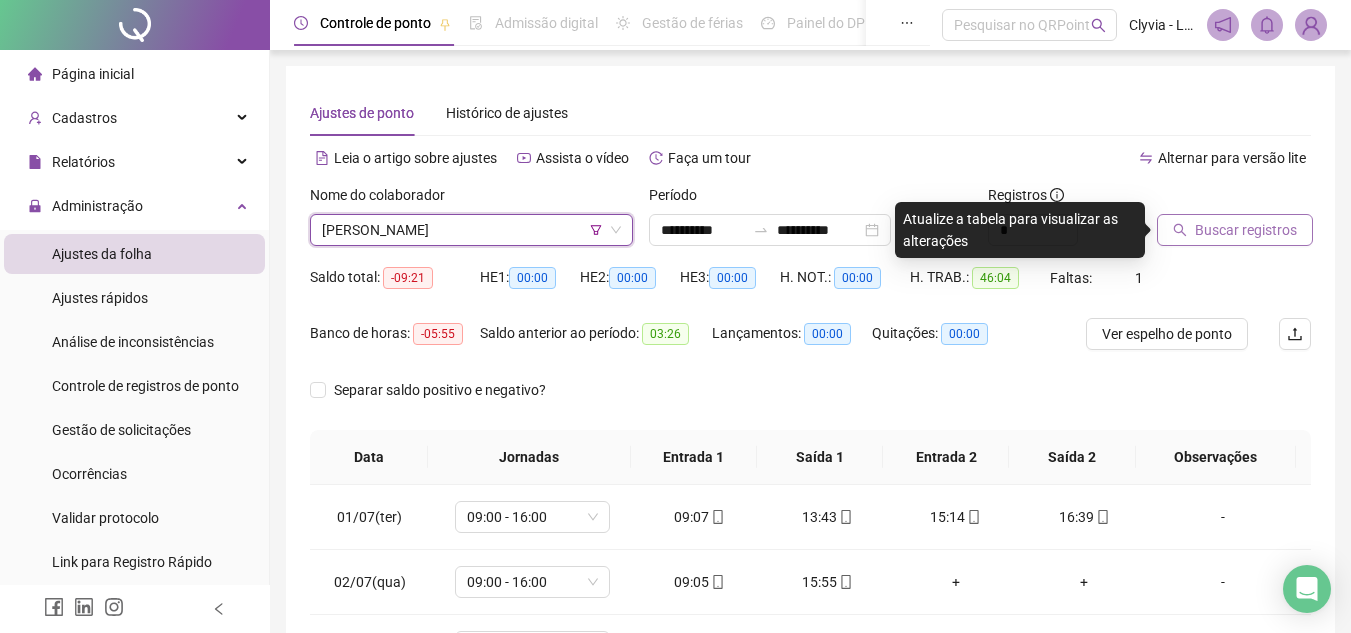 click on "Buscar registros" at bounding box center (1234, 223) 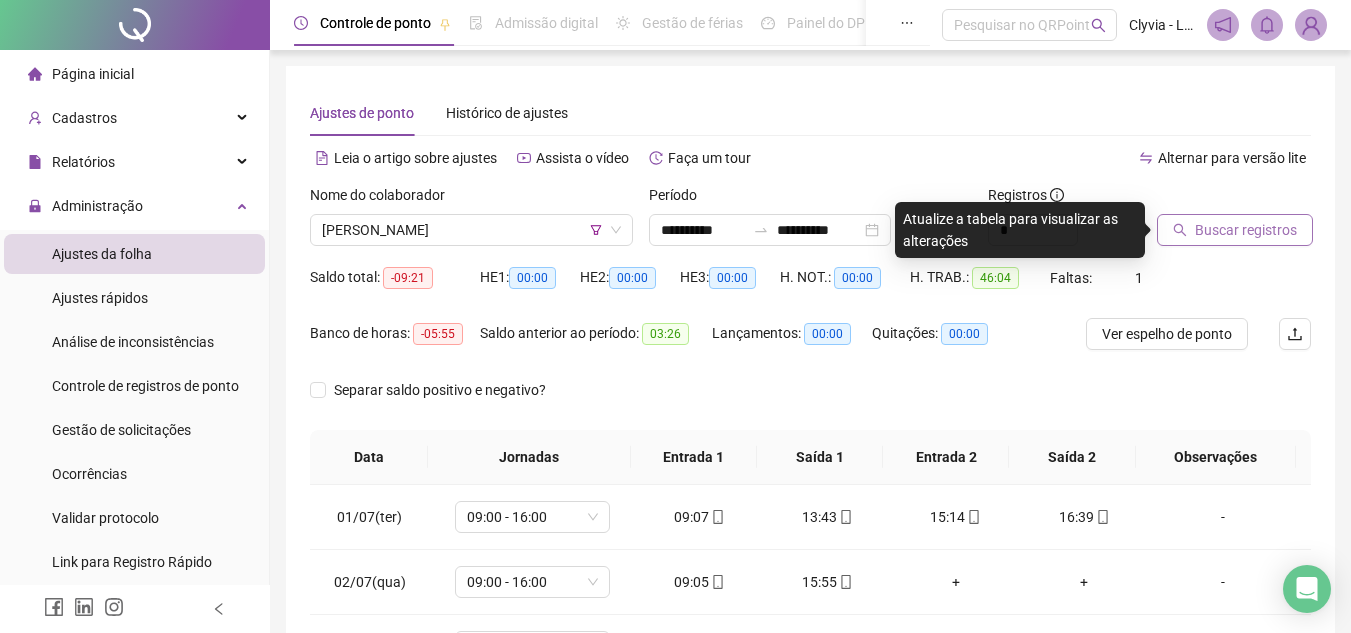 click on "Buscar registros" at bounding box center [1246, 230] 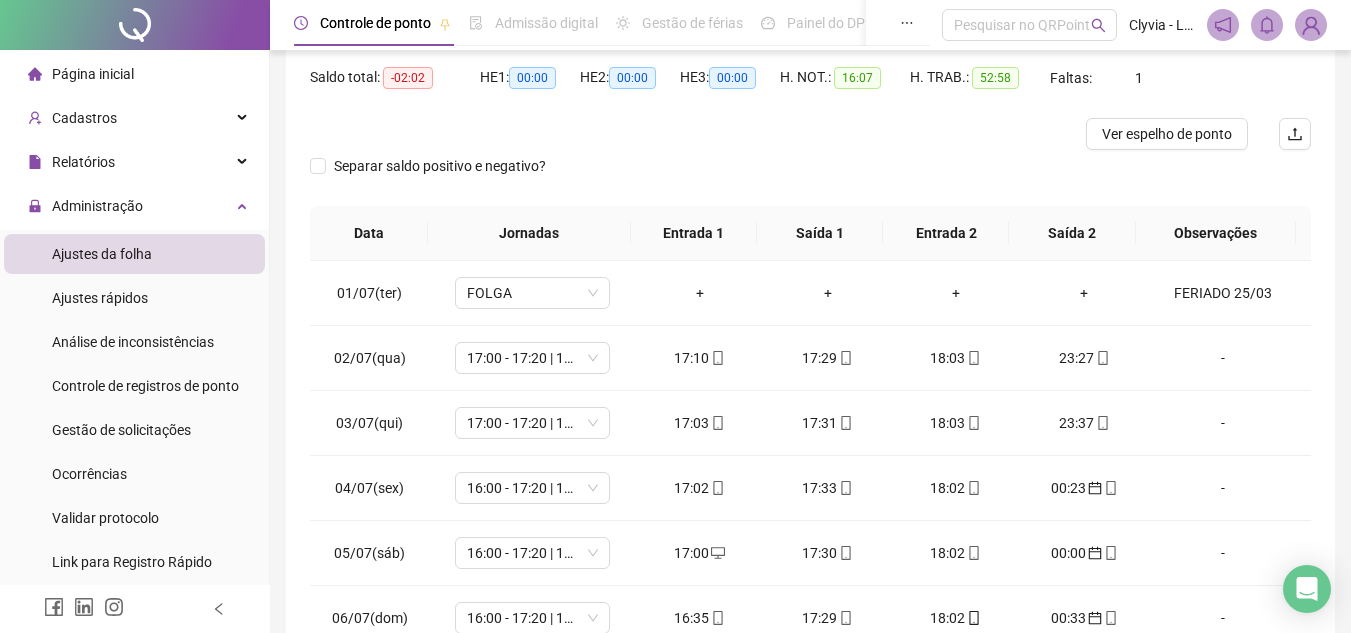scroll, scrollTop: 365, scrollLeft: 0, axis: vertical 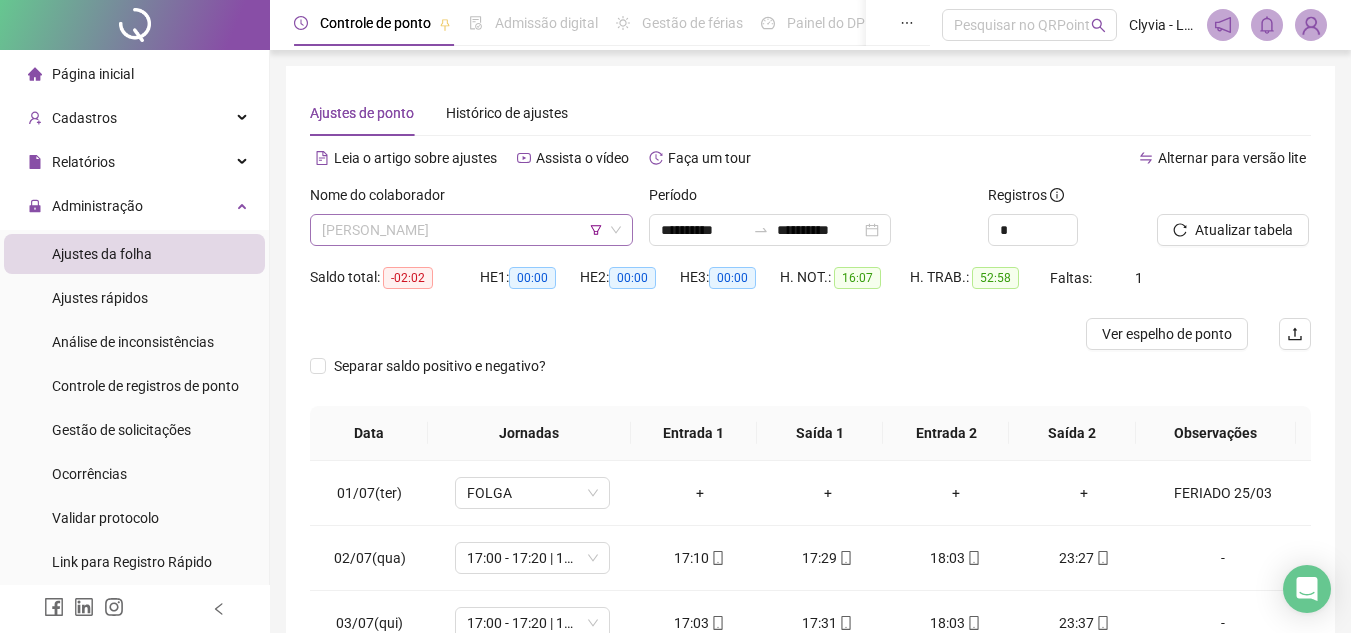 click on "[PERSON_NAME]" at bounding box center [471, 230] 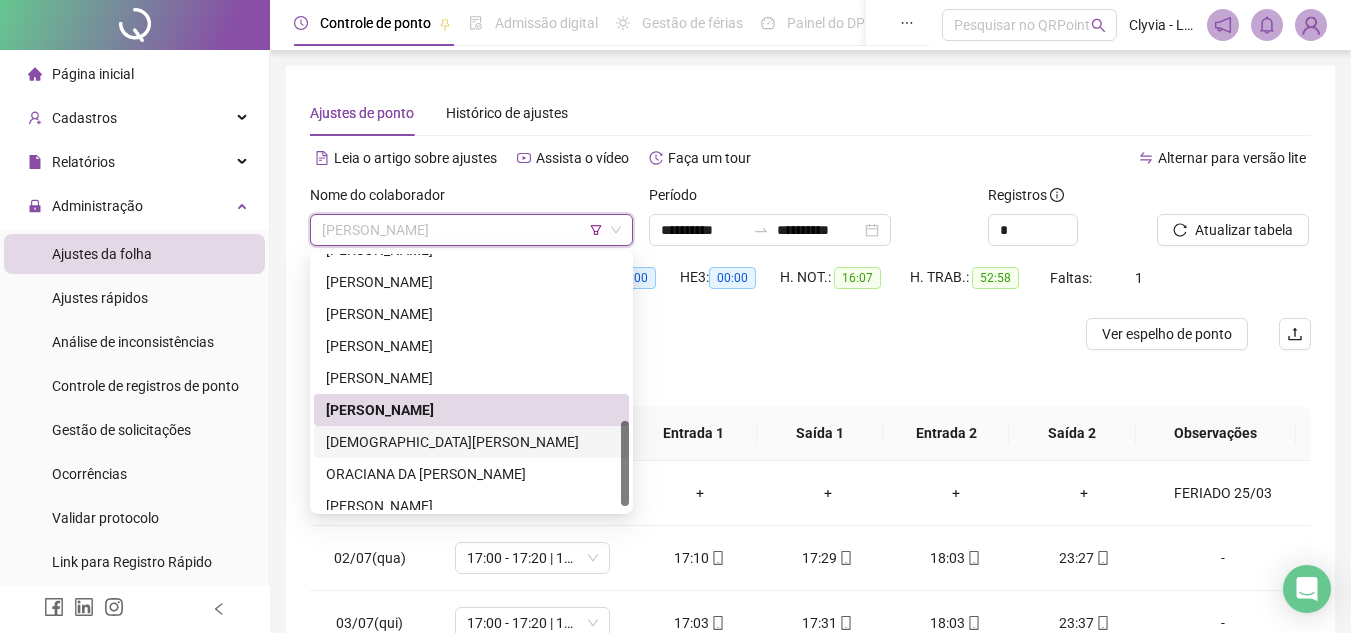click on "[DEMOGRAPHIC_DATA][PERSON_NAME]" at bounding box center [471, 442] 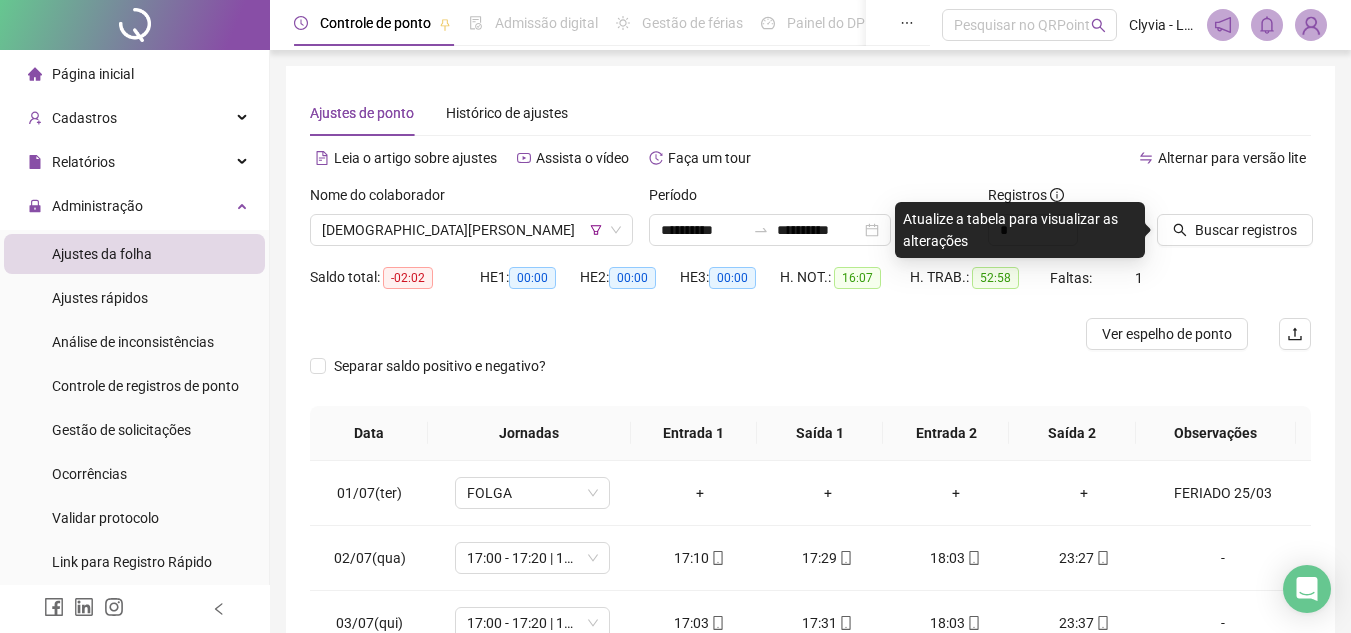 click on "Buscar registros" at bounding box center [1234, 223] 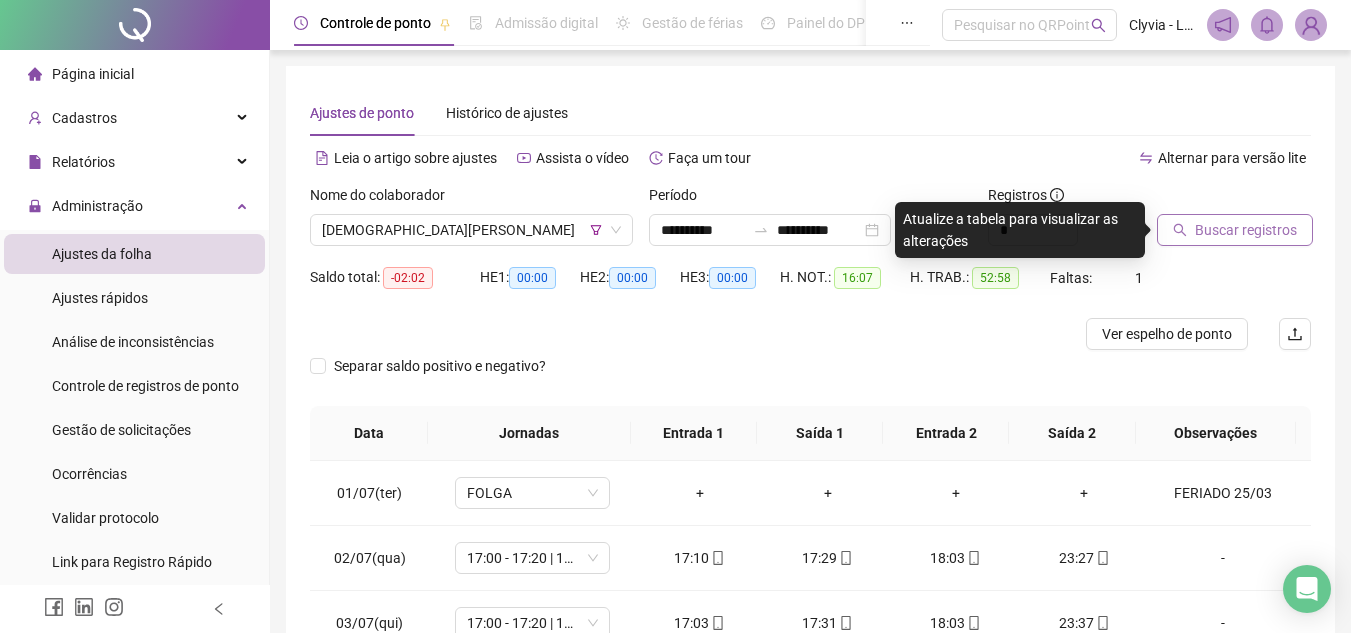 click on "Buscar registros" at bounding box center (1246, 230) 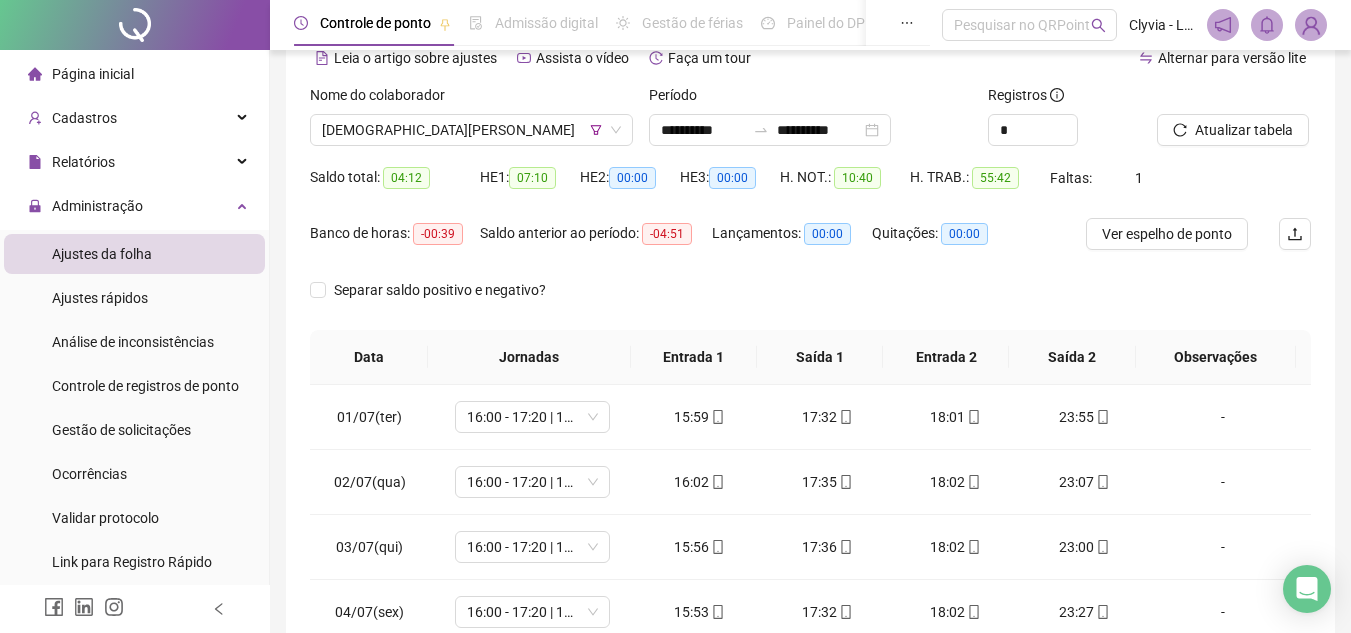 scroll, scrollTop: 389, scrollLeft: 0, axis: vertical 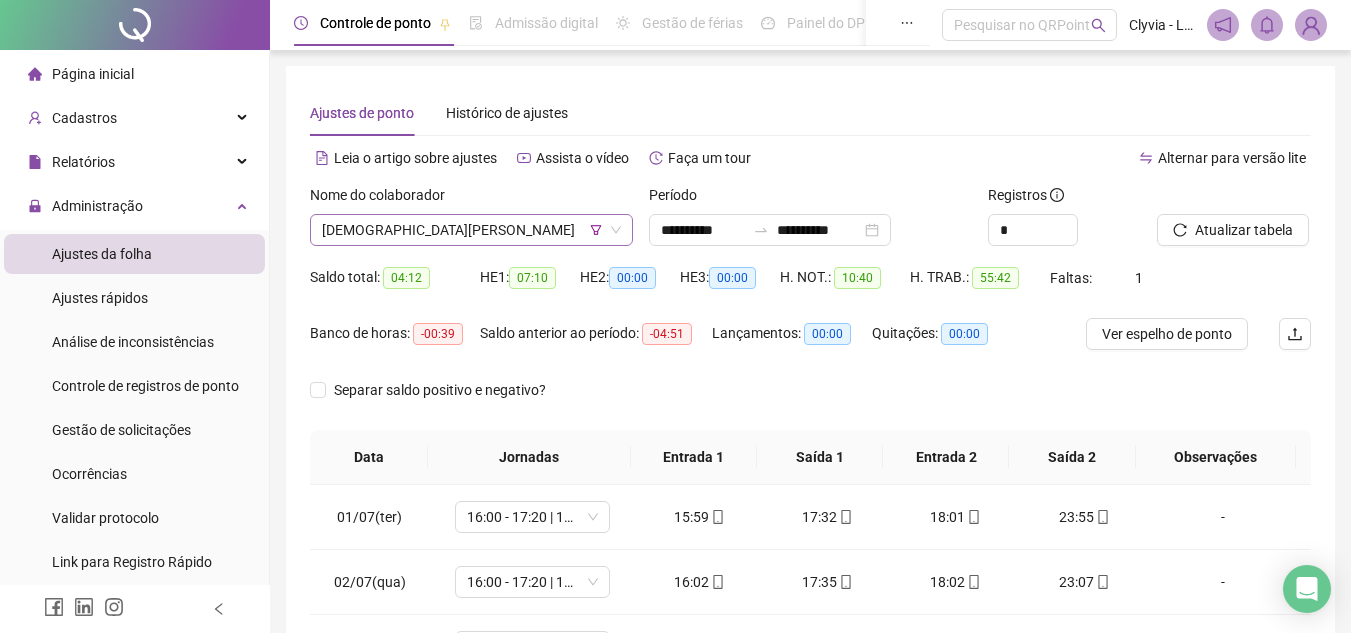 click on "[DEMOGRAPHIC_DATA][PERSON_NAME]" at bounding box center [471, 230] 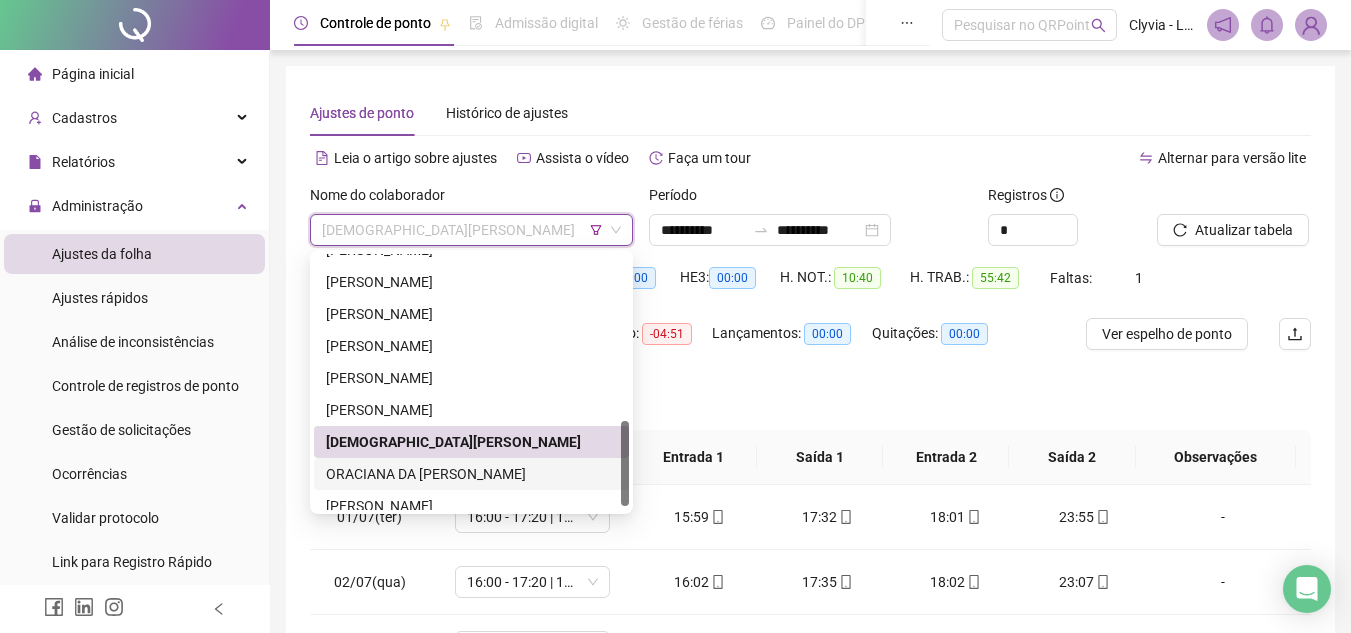 click on "ORACIANA DA [PERSON_NAME]" at bounding box center [471, 474] 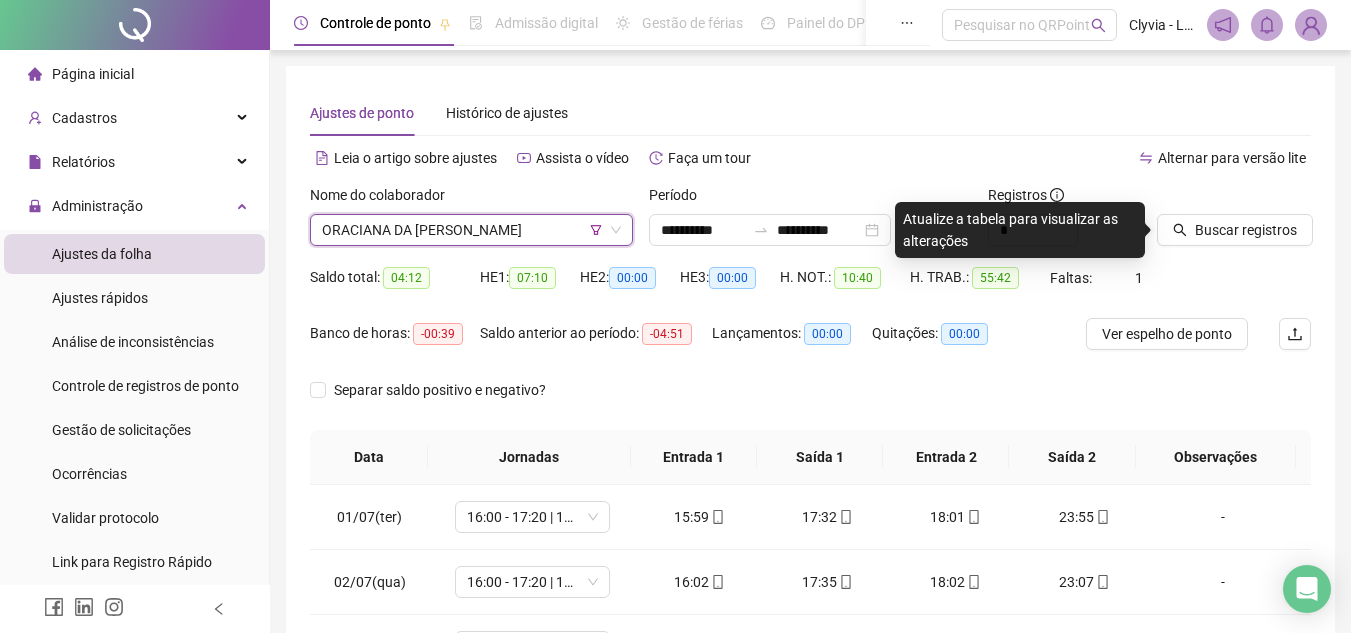 click on "Buscar registros" at bounding box center (1234, 223) 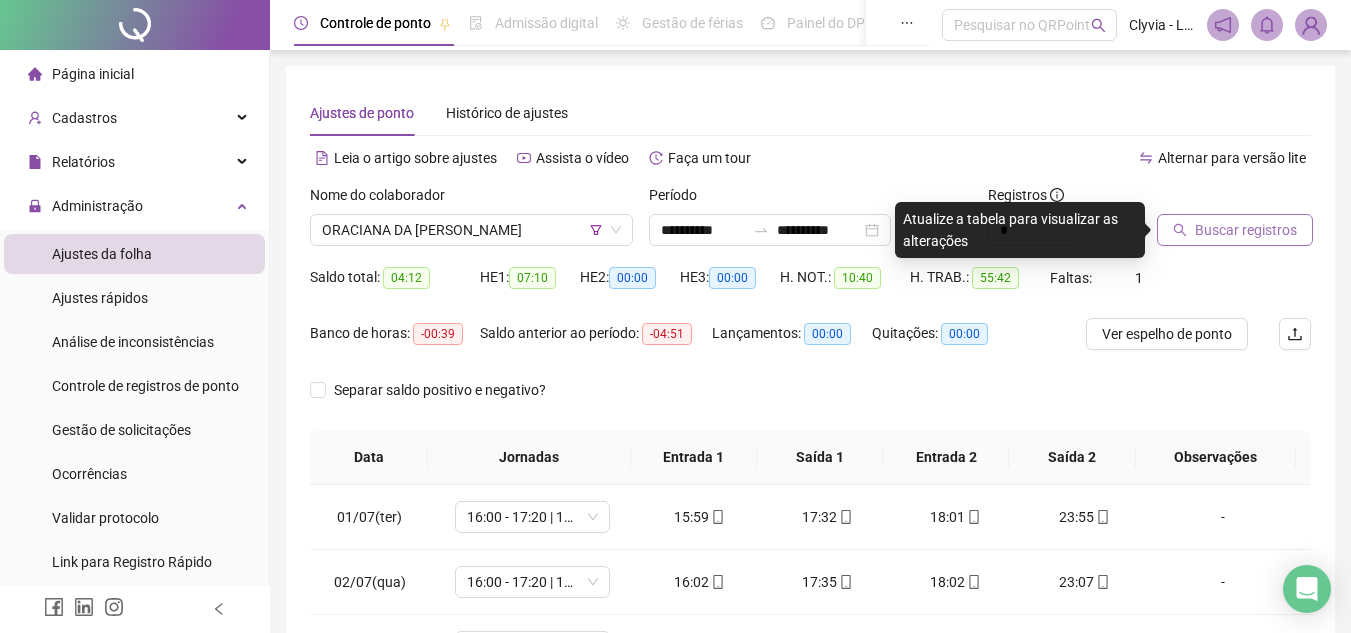 click on "Buscar registros" at bounding box center (1235, 230) 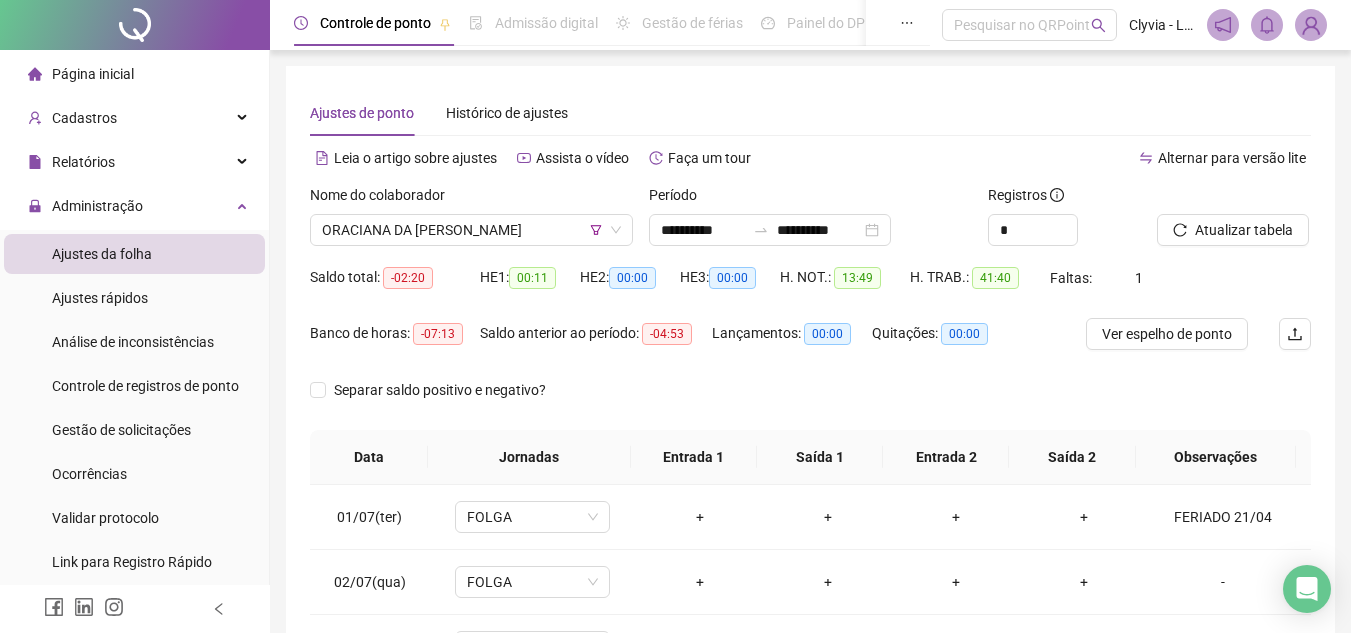 scroll, scrollTop: 389, scrollLeft: 0, axis: vertical 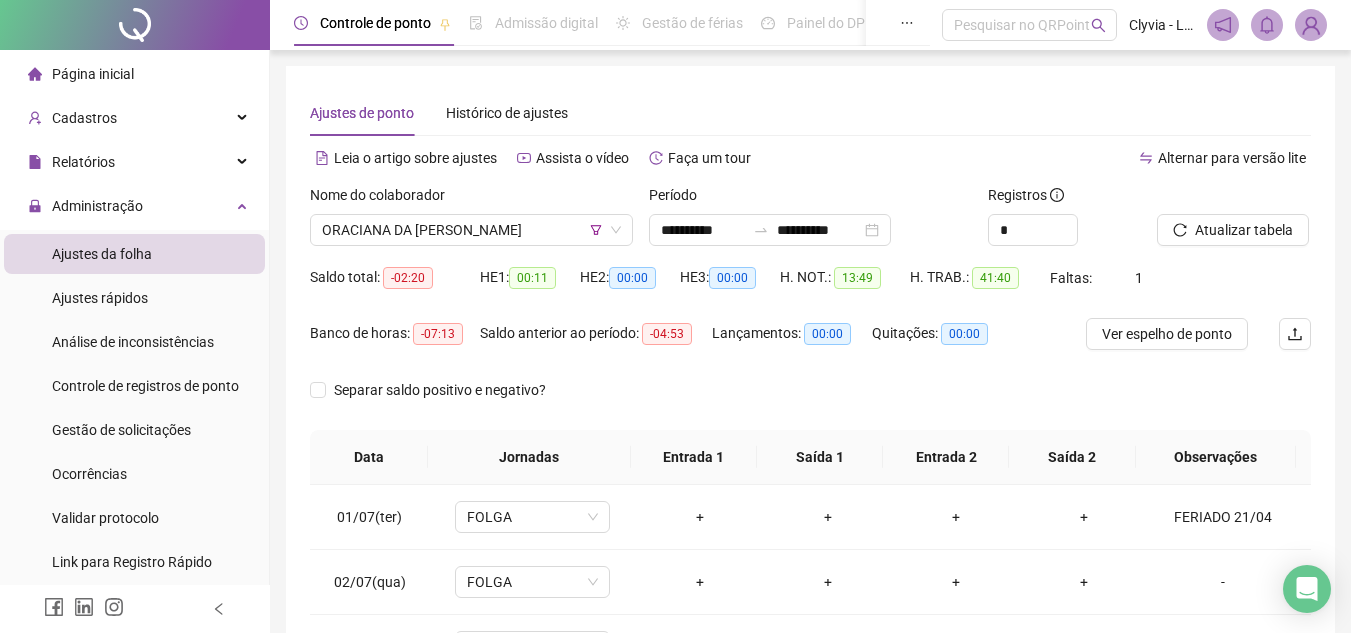 click on "Nome do colaborador" at bounding box center [471, 199] 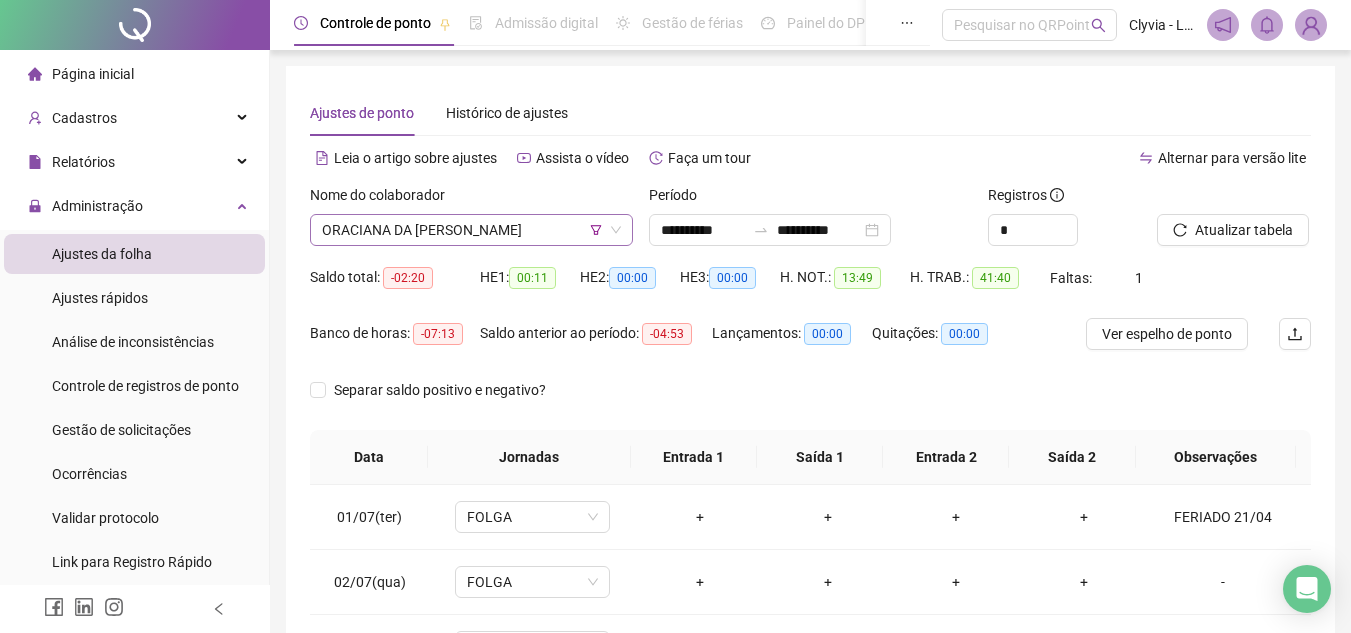 click on "ORACIANA DA [PERSON_NAME]" at bounding box center (471, 230) 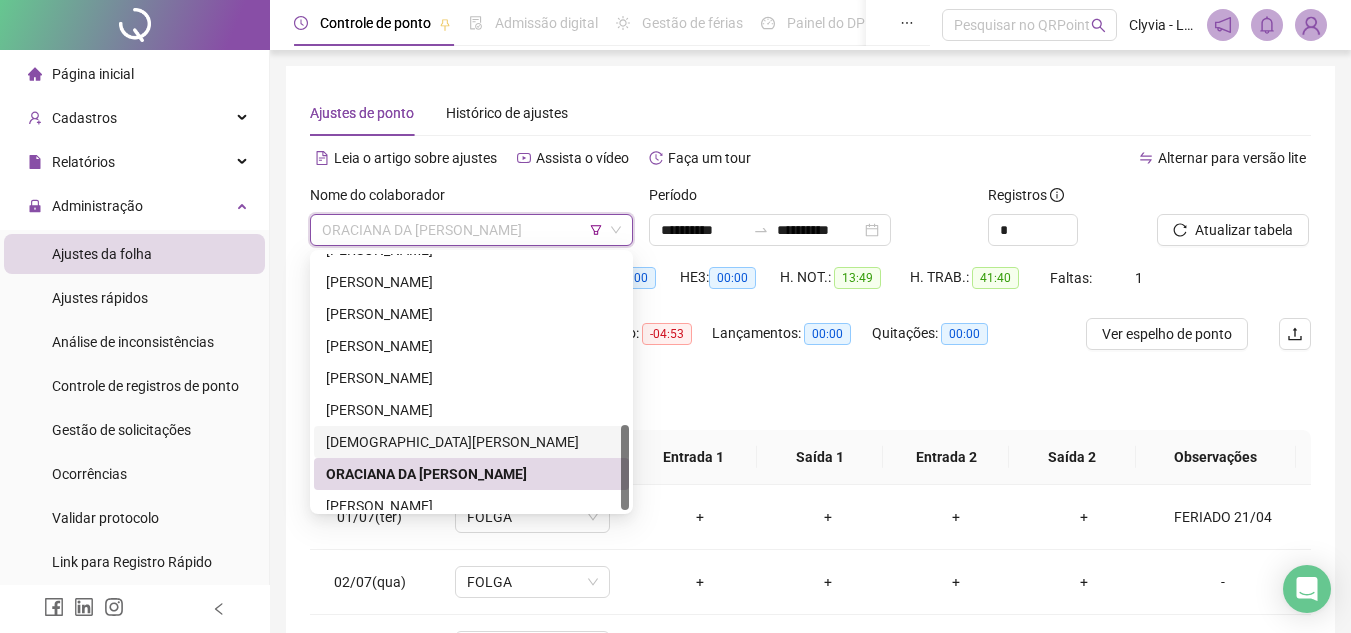 scroll, scrollTop: 512, scrollLeft: 0, axis: vertical 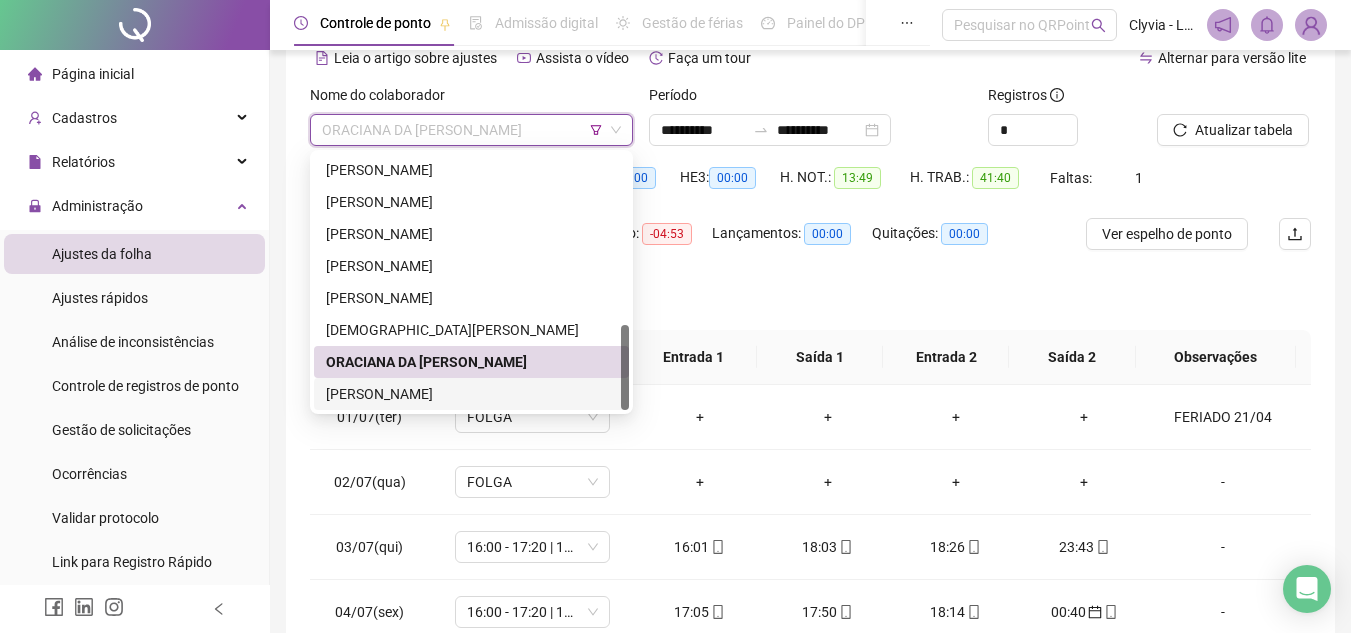 click on "[PERSON_NAME]" at bounding box center (471, 394) 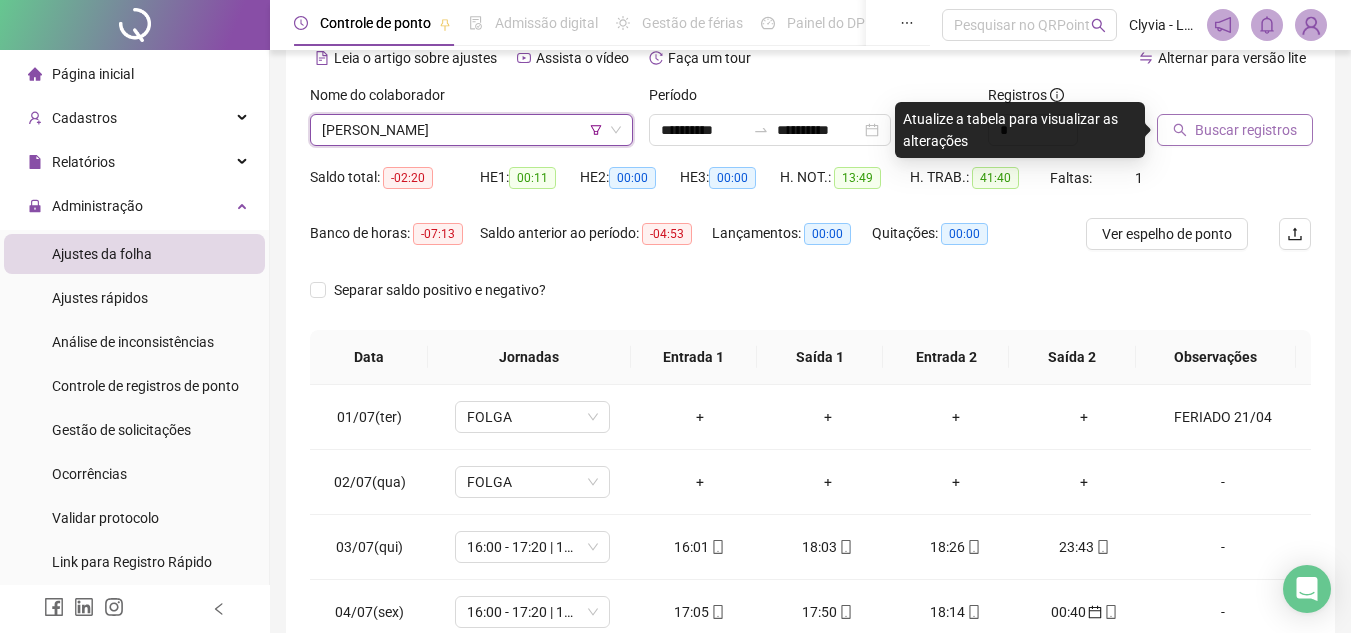 click on "Buscar registros" at bounding box center (1246, 130) 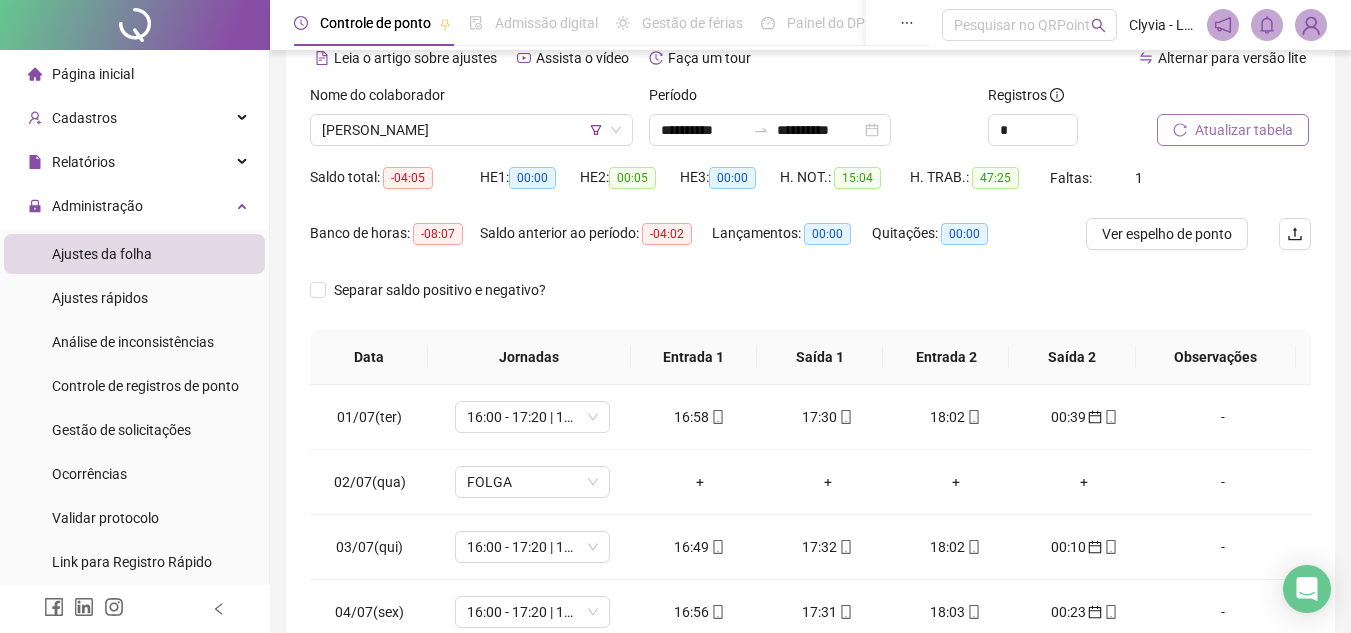 scroll, scrollTop: 389, scrollLeft: 0, axis: vertical 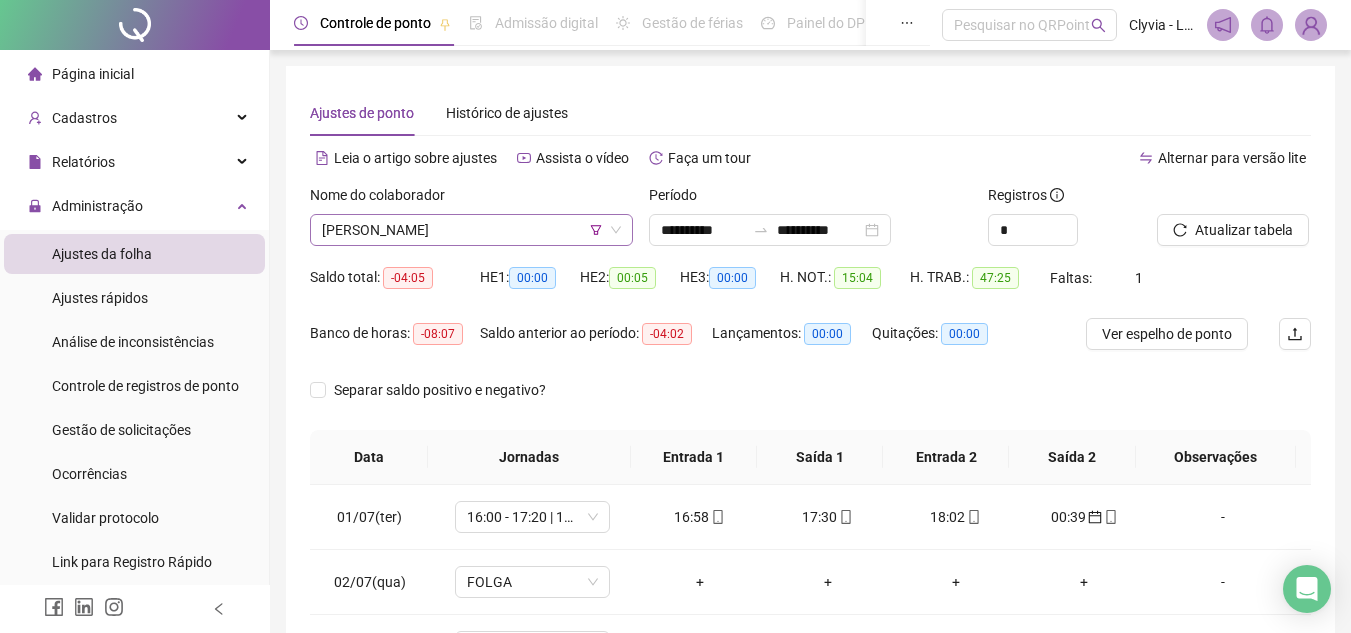 click on "[PERSON_NAME]" at bounding box center [471, 230] 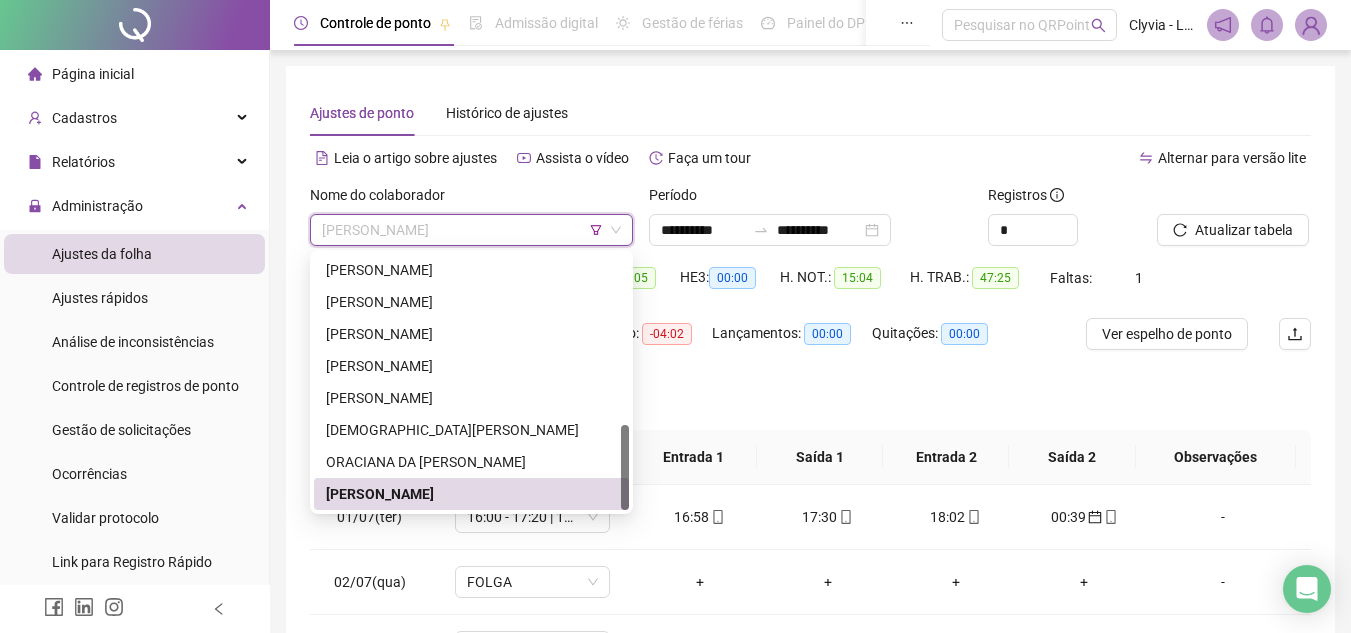 click on "[PERSON_NAME]" at bounding box center (471, 230) 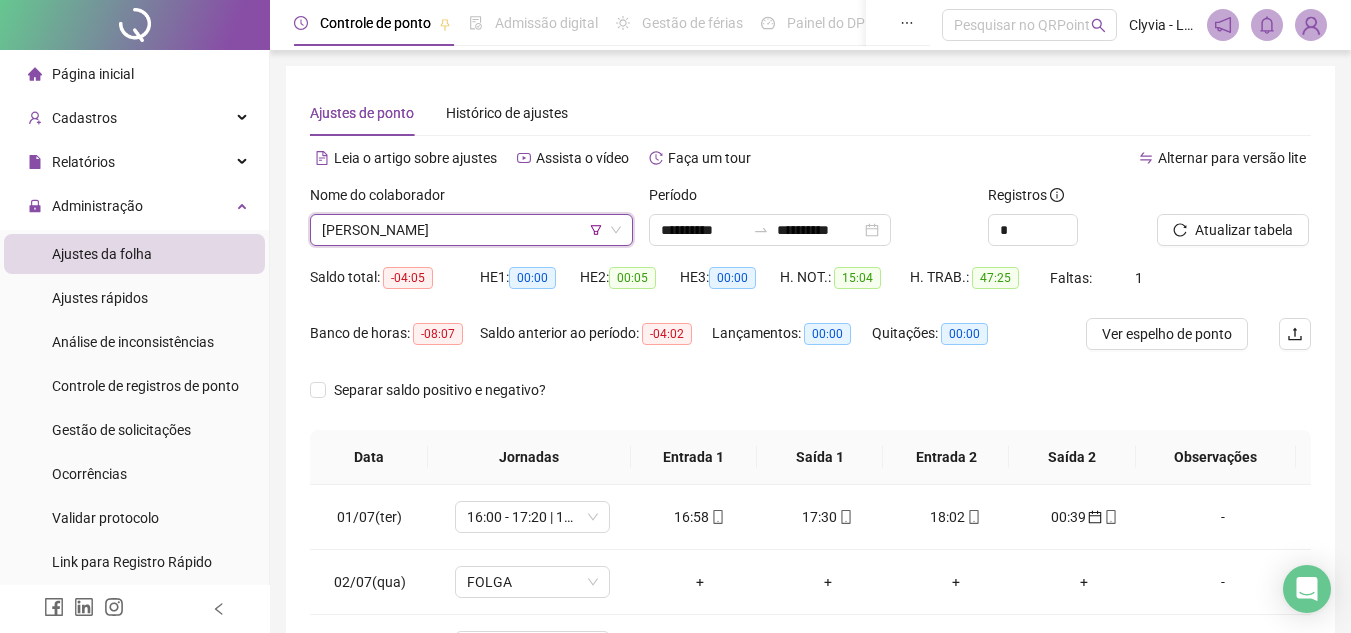click 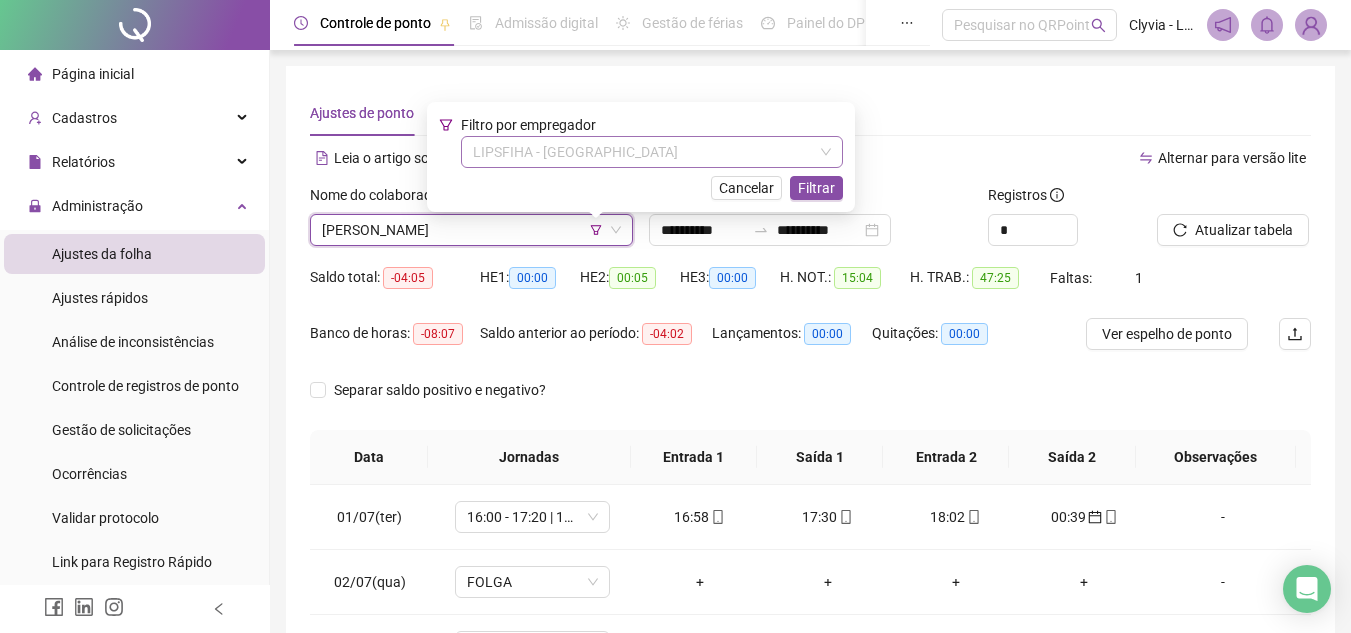 click on "LIPSFIHA - [GEOGRAPHIC_DATA]" at bounding box center [652, 152] 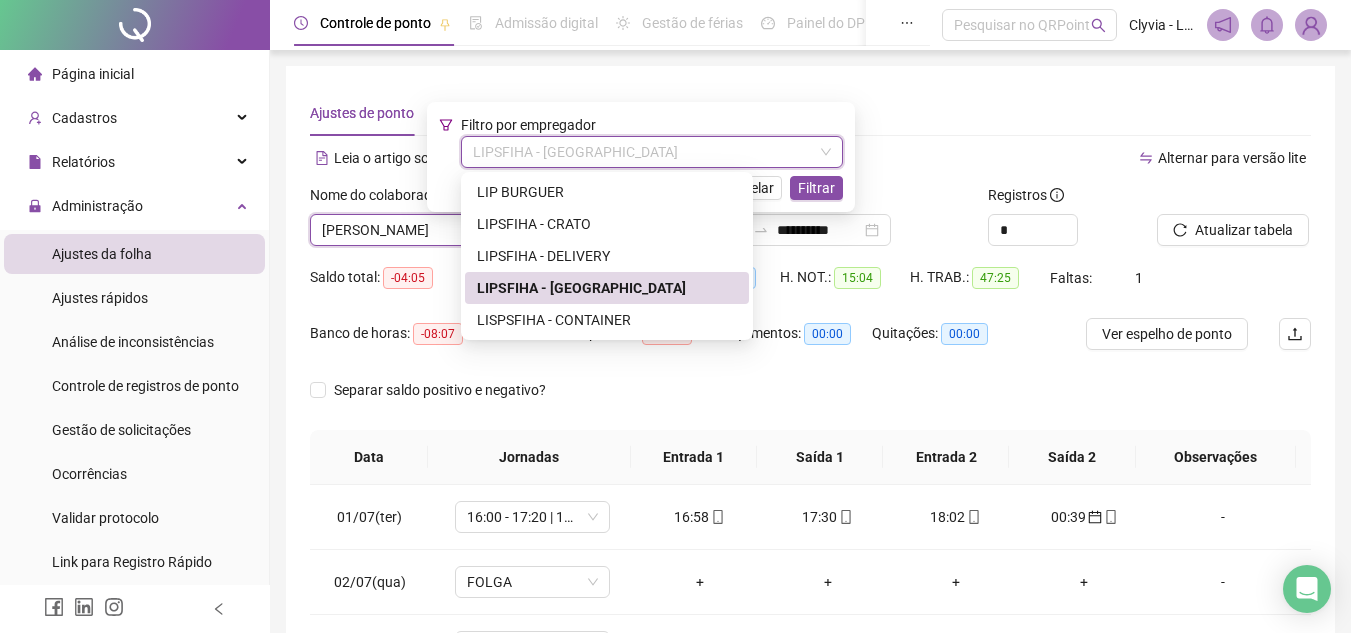 click on "LIPSFIHA - [GEOGRAPHIC_DATA]" at bounding box center (607, 288) 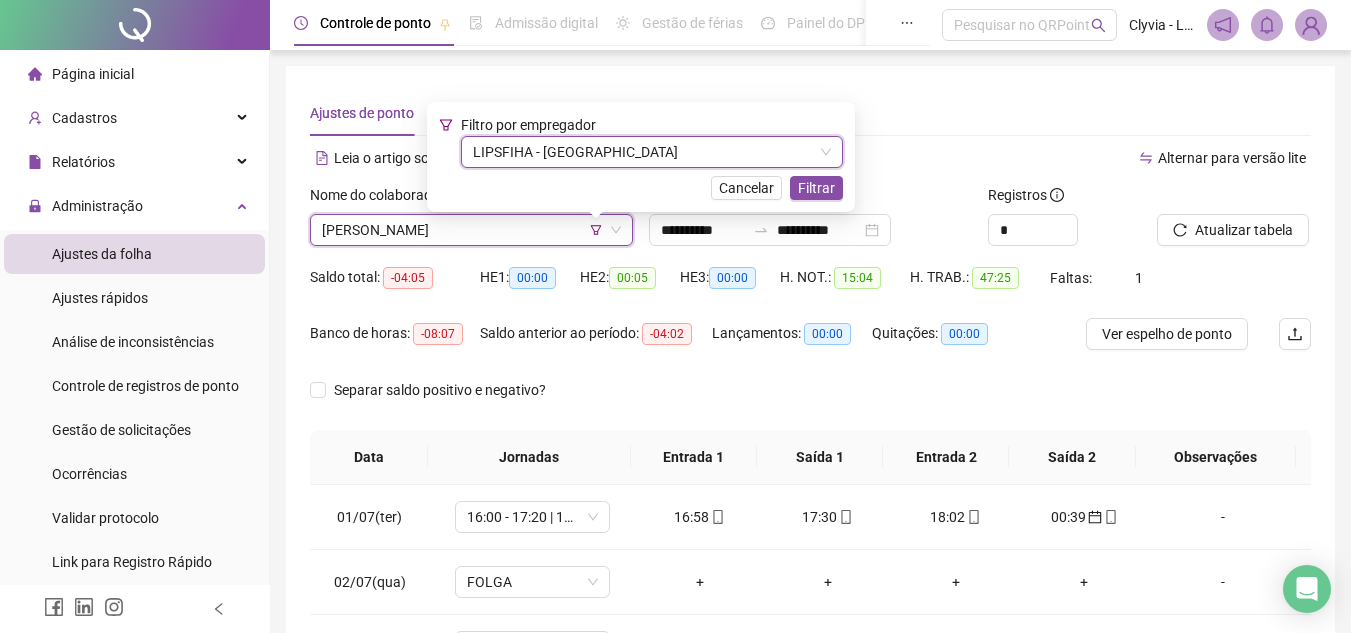 click on "Filtrar" at bounding box center [816, 188] 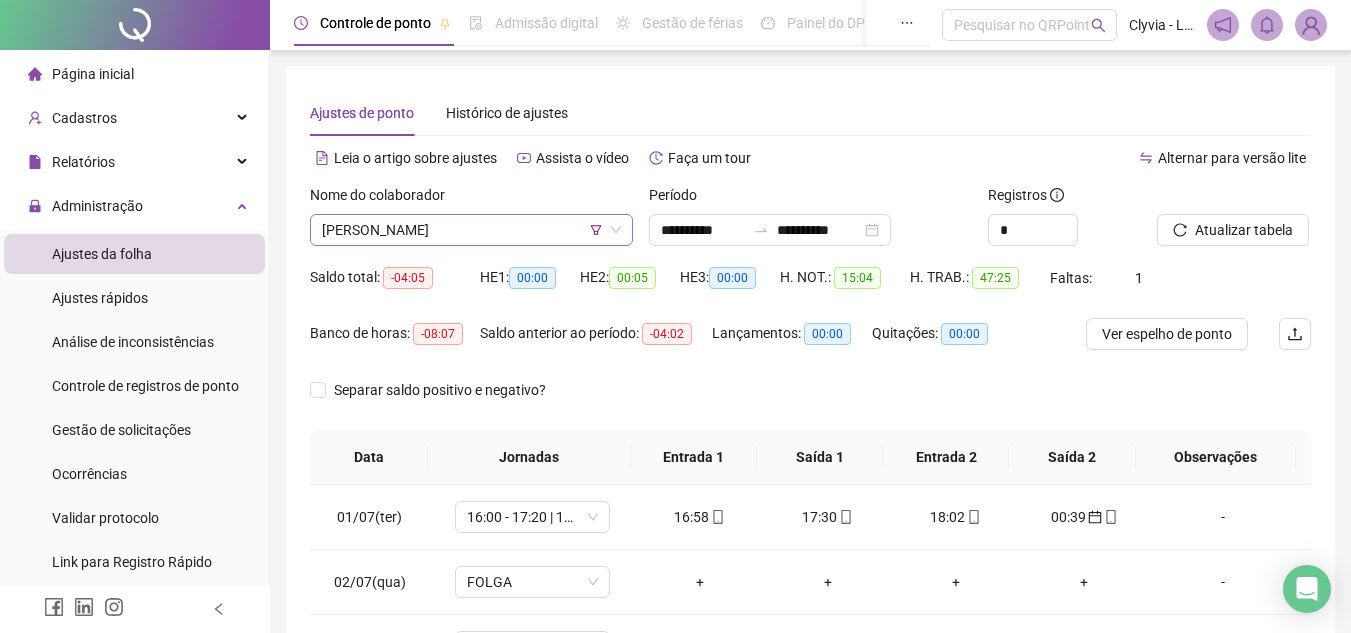 click on "[PERSON_NAME]" at bounding box center [471, 230] 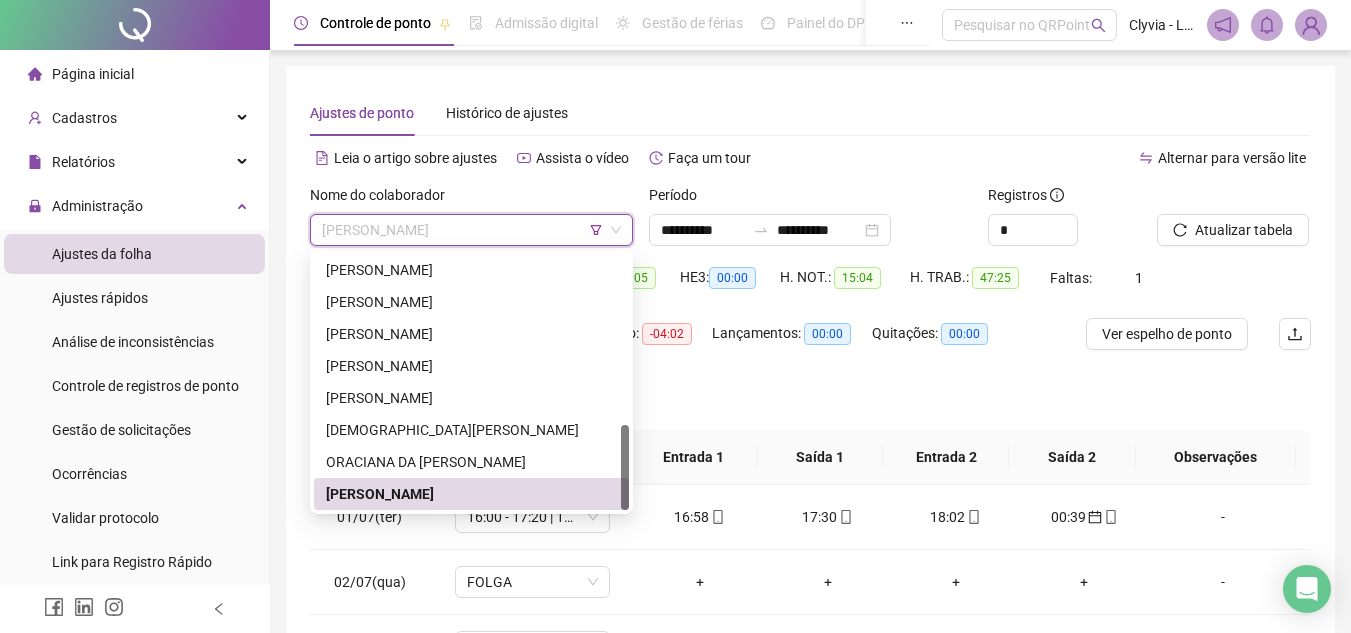 click 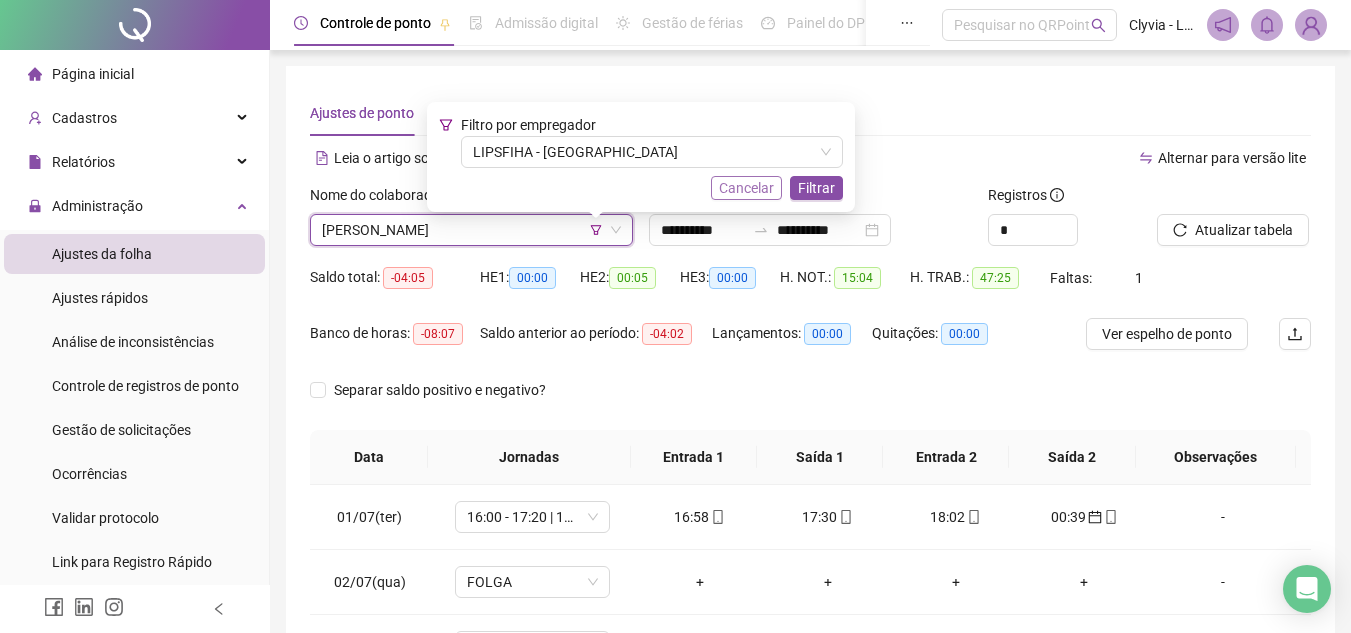click on "Cancelar" at bounding box center [746, 188] 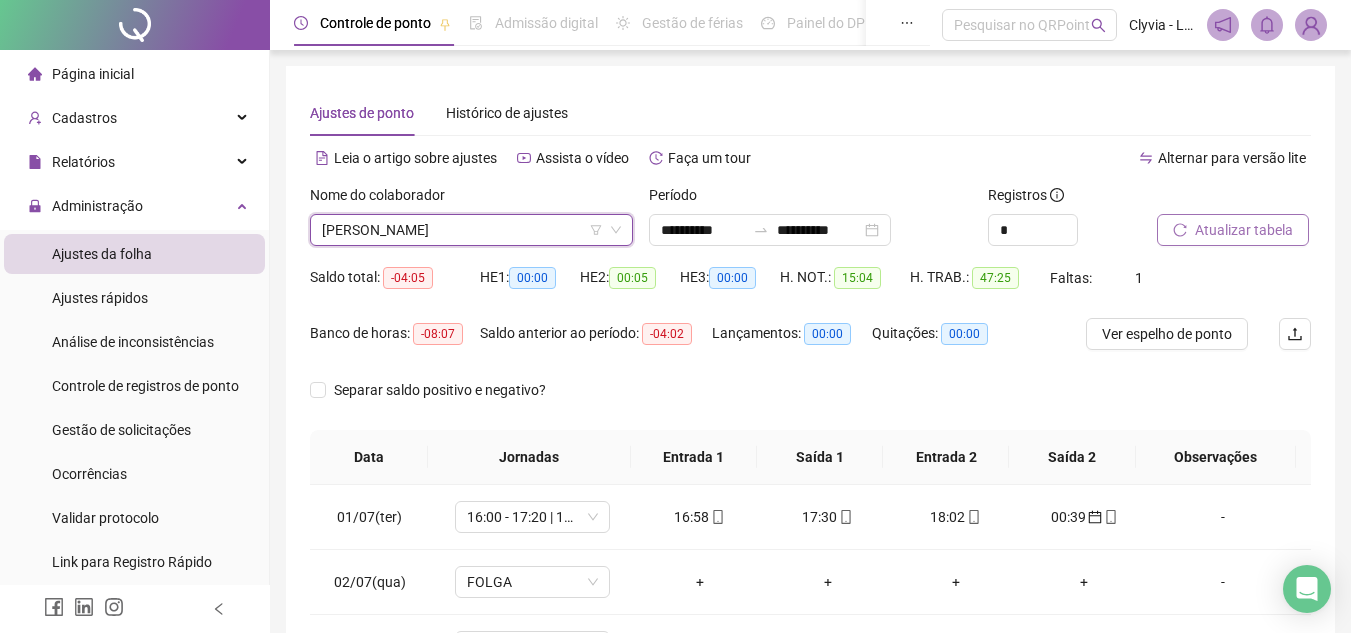 click on "Atualizar tabela" at bounding box center [1244, 230] 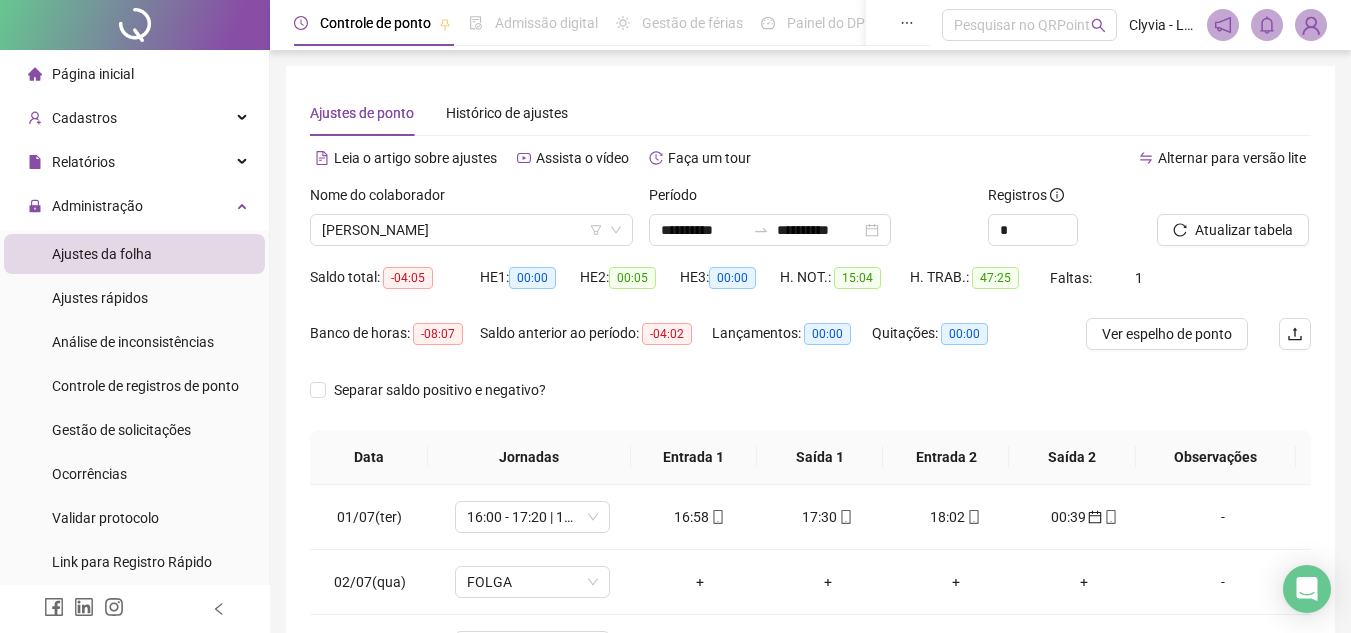scroll, scrollTop: 389, scrollLeft: 0, axis: vertical 